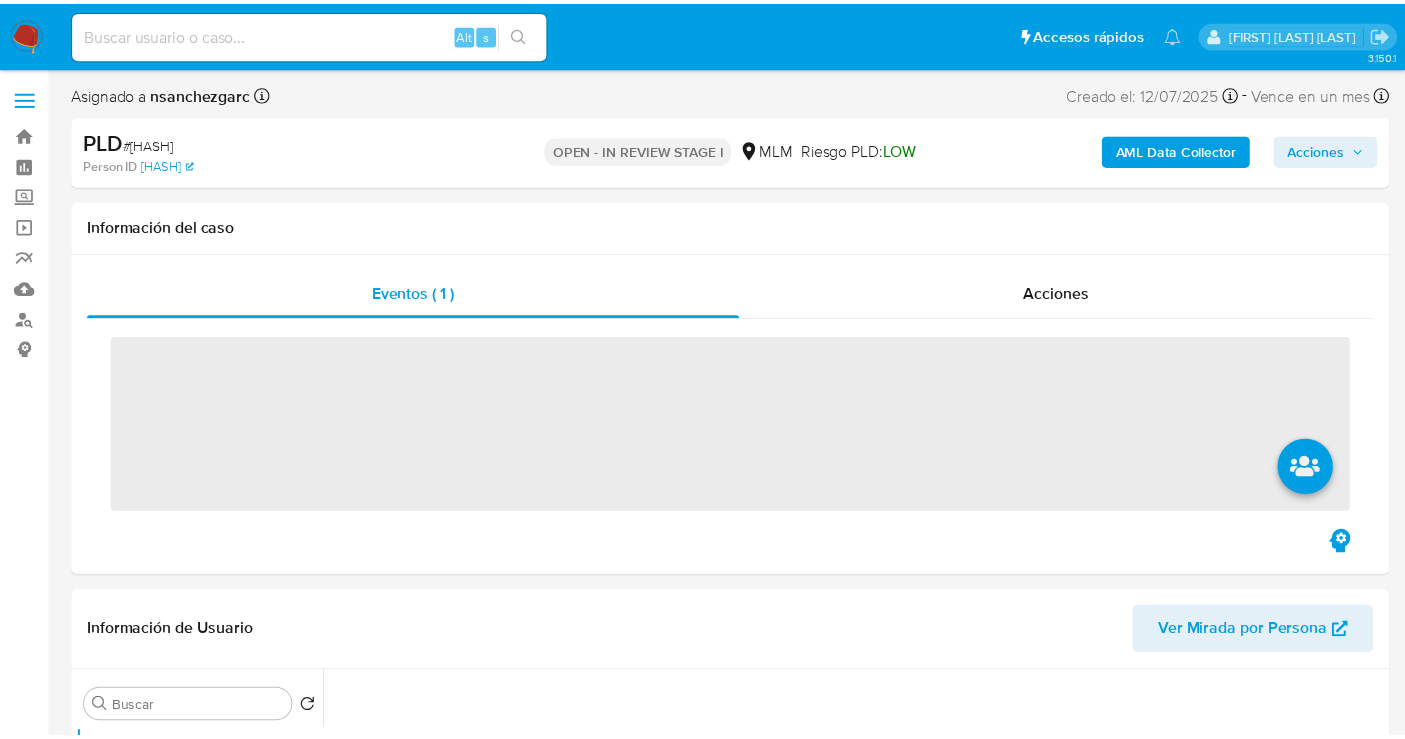 scroll, scrollTop: 0, scrollLeft: 0, axis: both 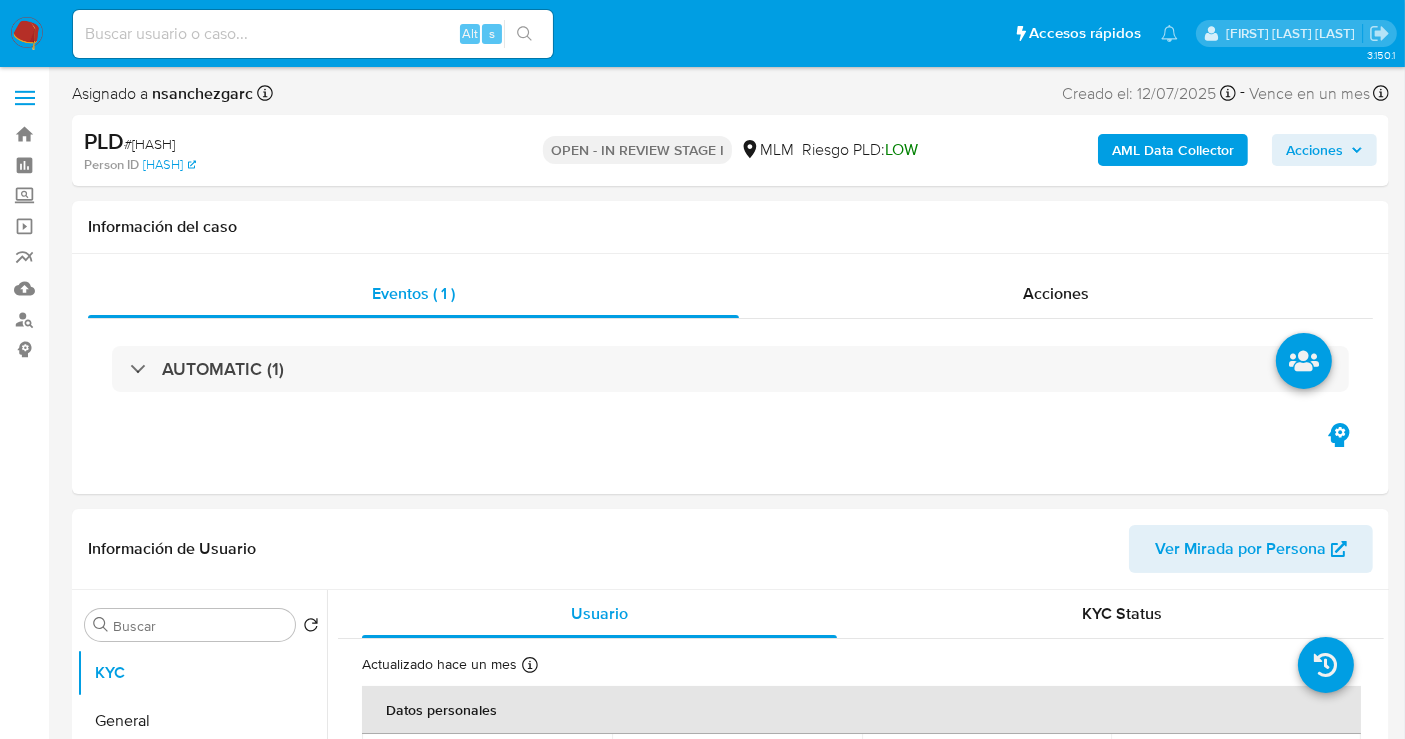 select on "10" 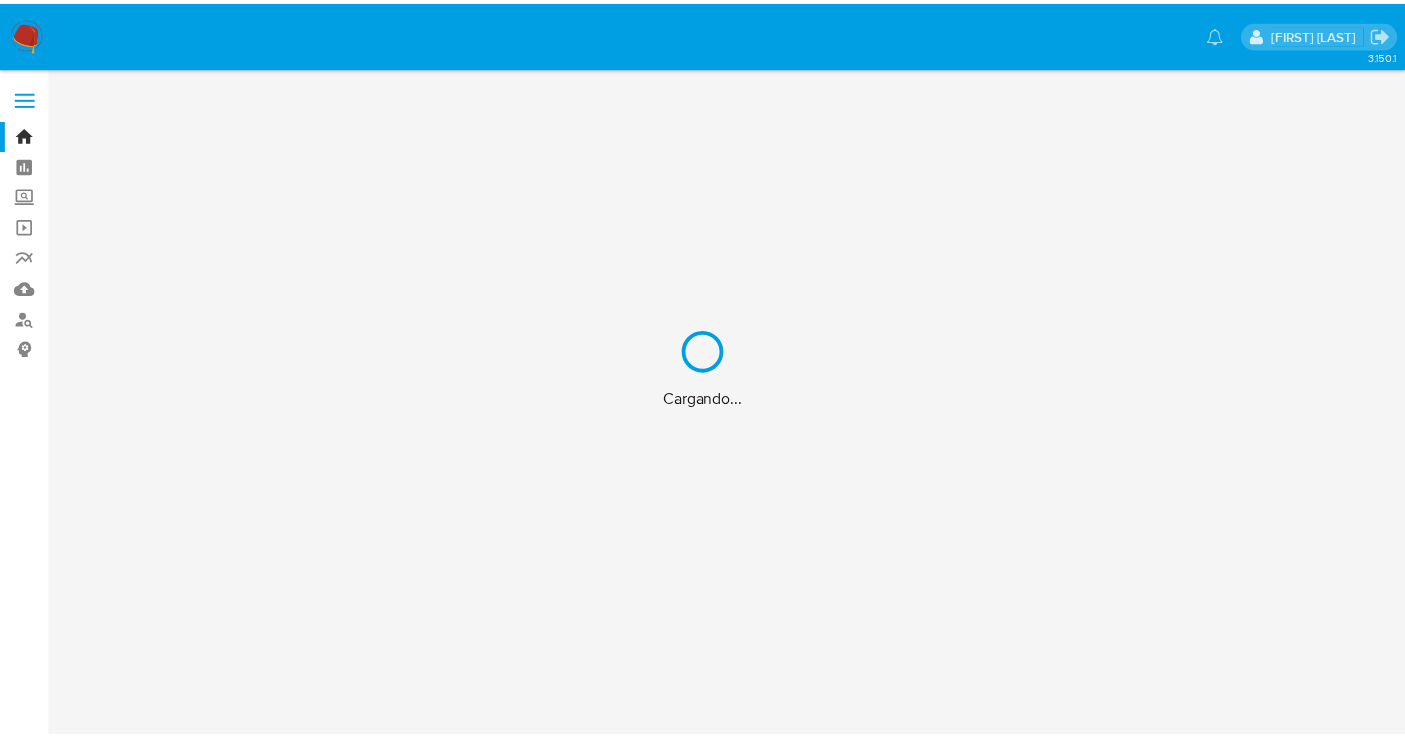 scroll, scrollTop: 0, scrollLeft: 0, axis: both 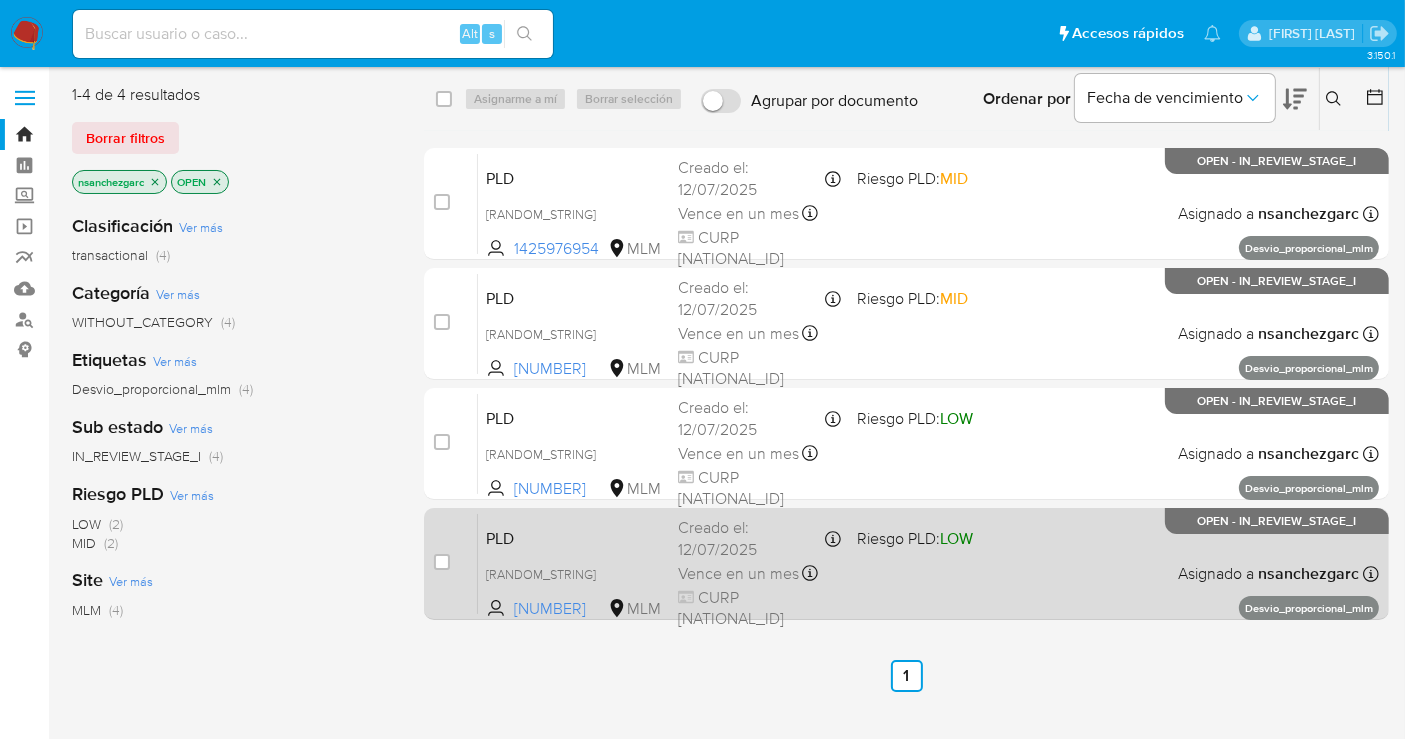 click on "Vence en un mes" at bounding box center [738, 574] 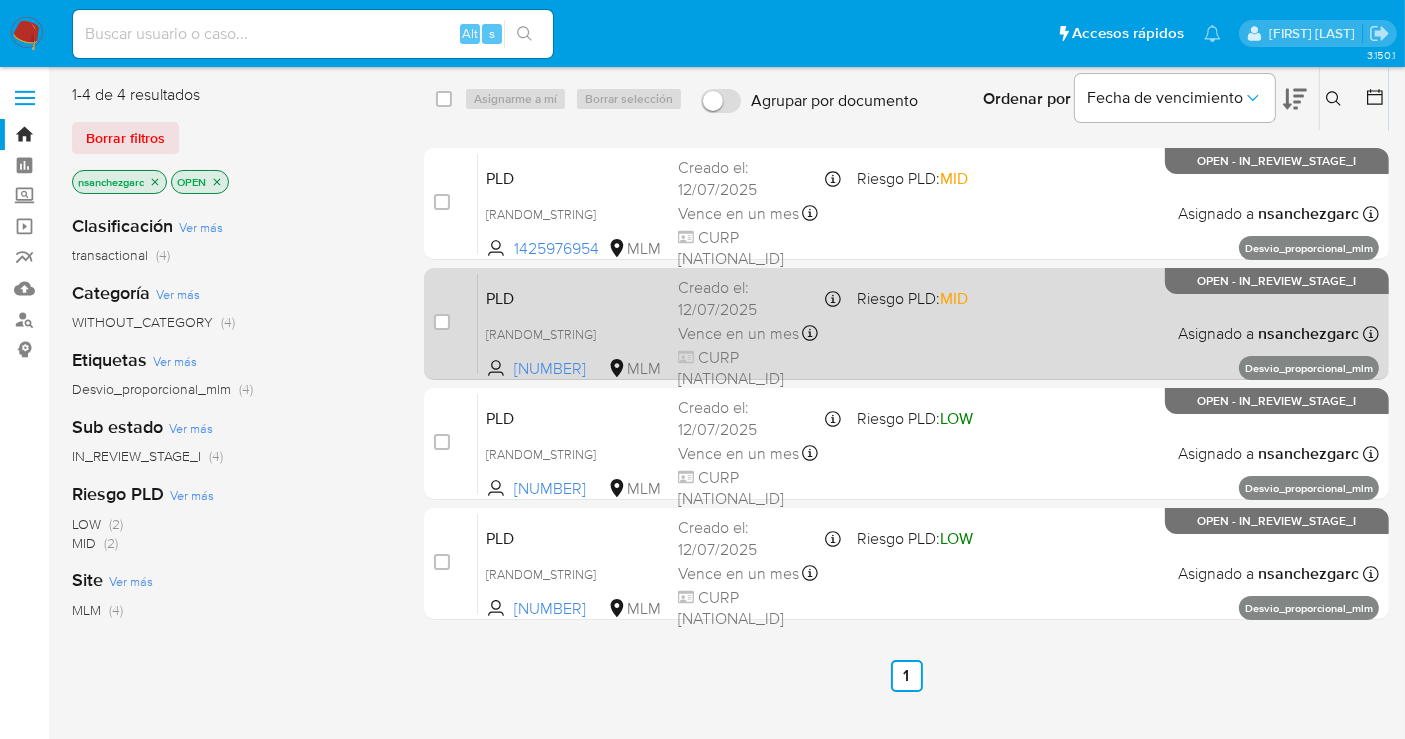 click on "Creado el: 12/07/2025   Creado el: 12/07/2025 02:11:47" at bounding box center (759, 298) 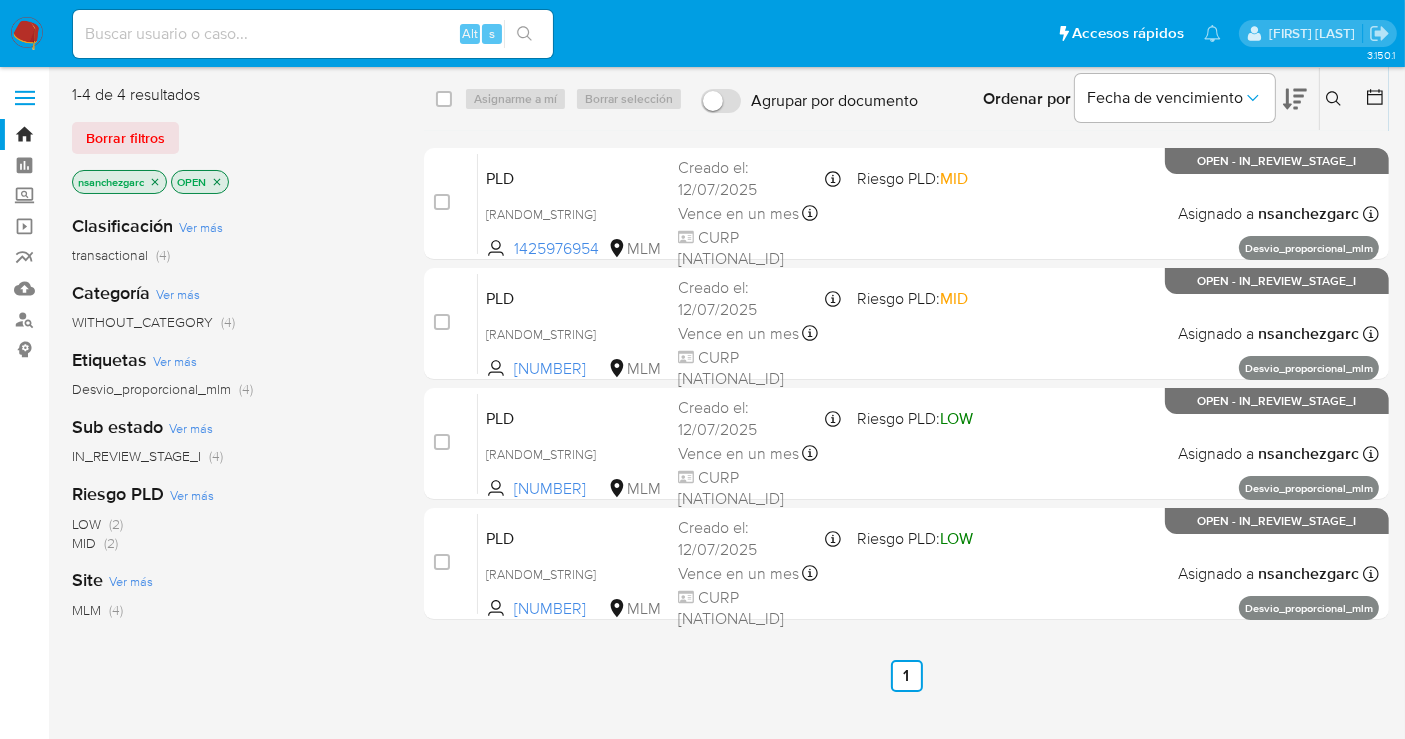 click at bounding box center (27, 34) 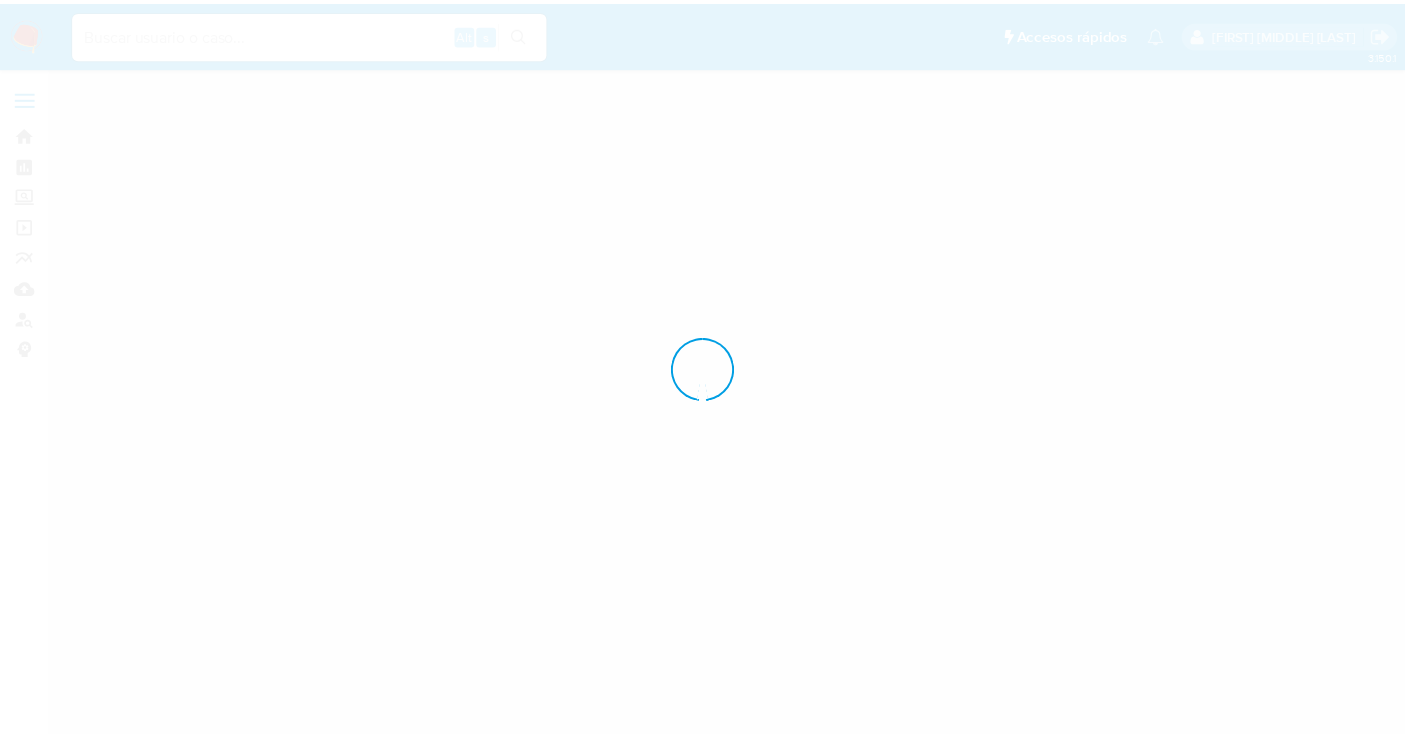 scroll, scrollTop: 0, scrollLeft: 0, axis: both 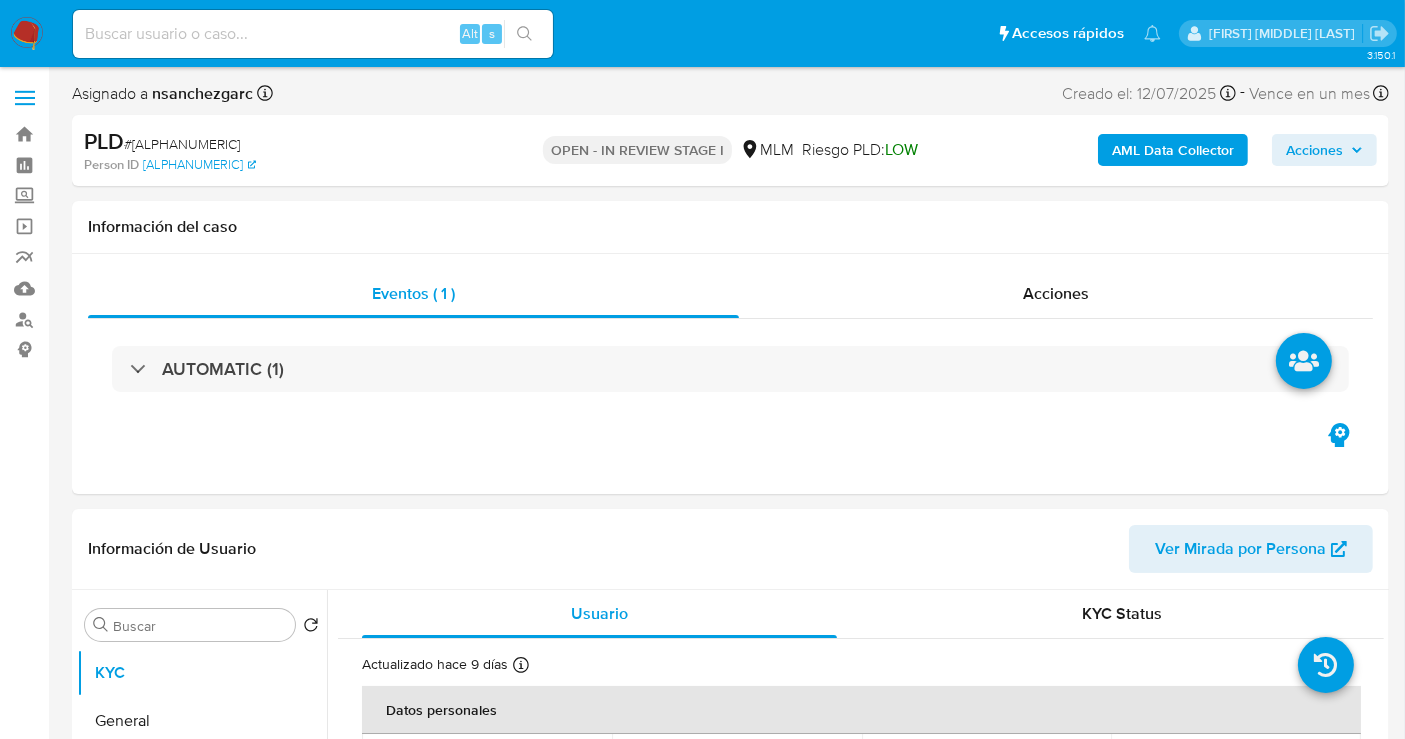 select on "10" 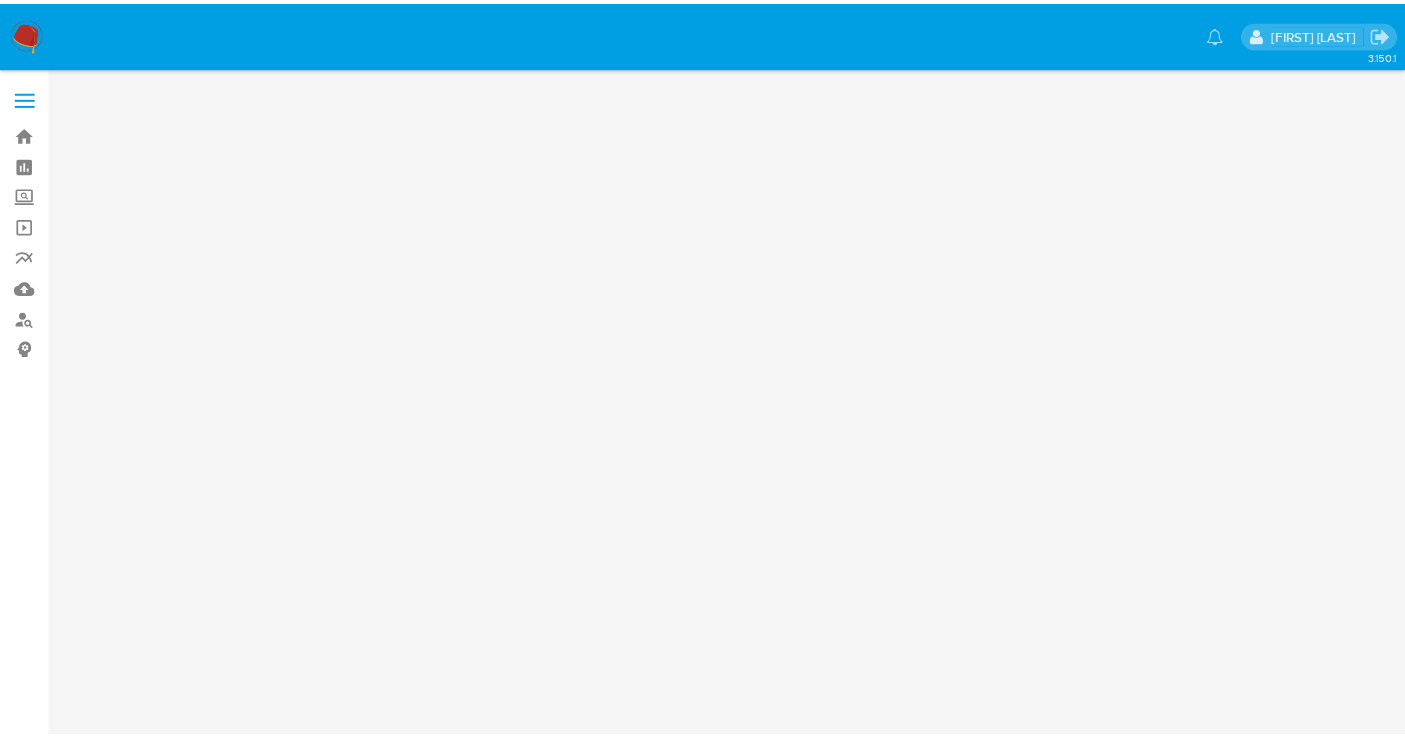 scroll, scrollTop: 0, scrollLeft: 0, axis: both 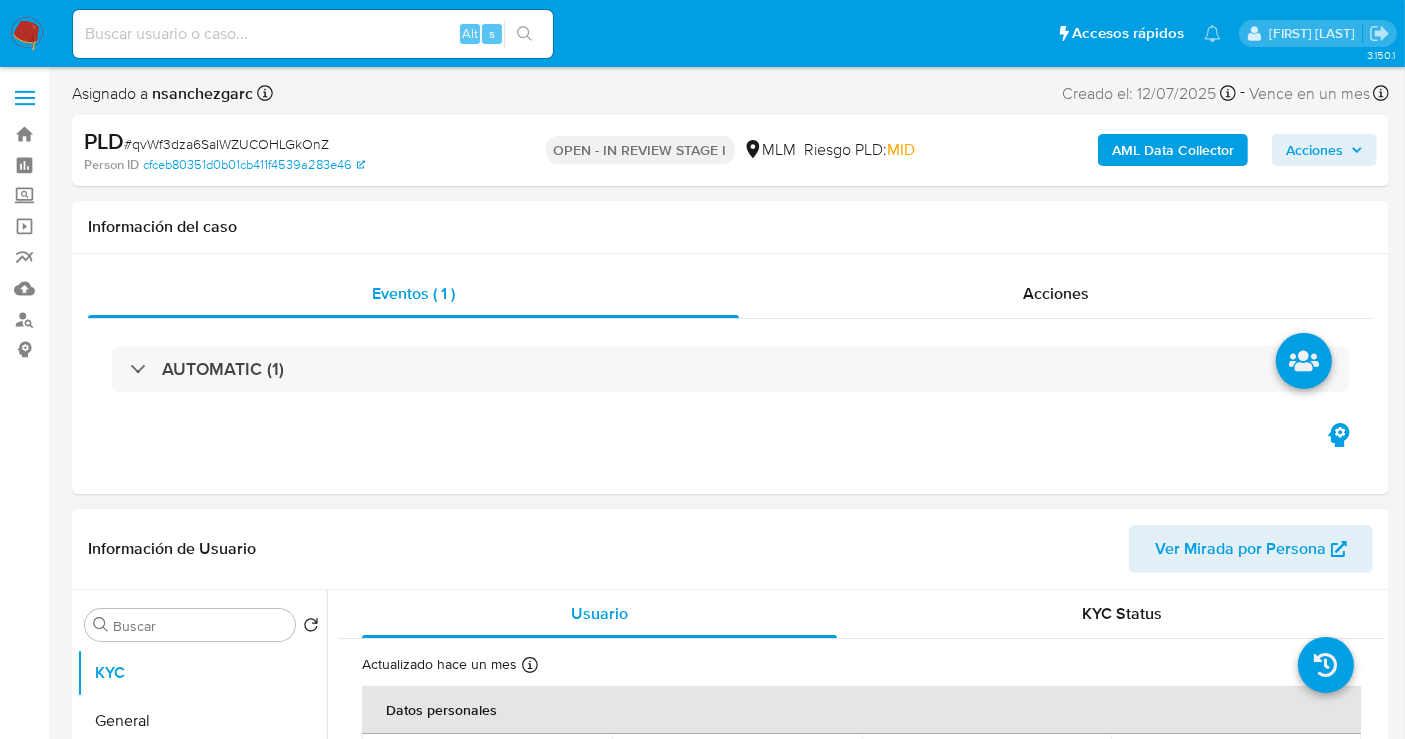 select on "10" 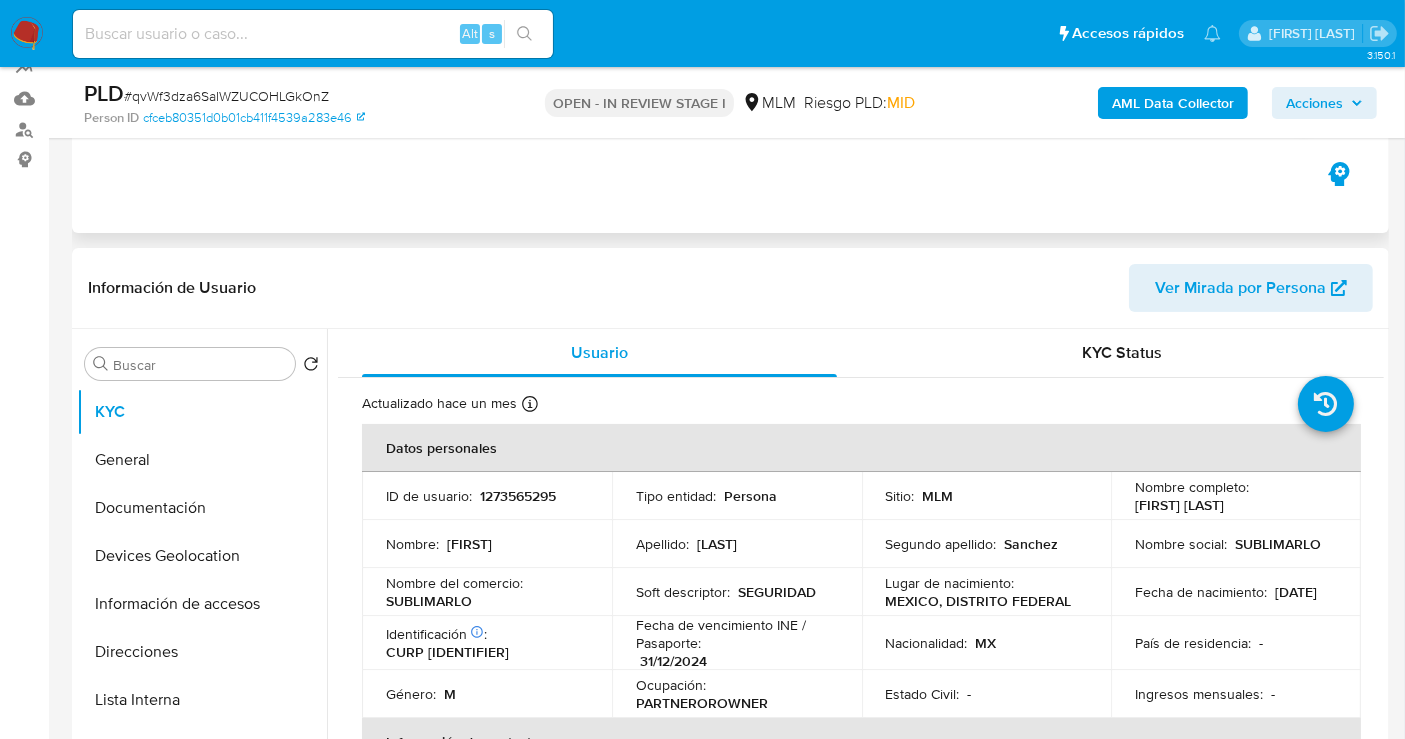 scroll, scrollTop: 222, scrollLeft: 0, axis: vertical 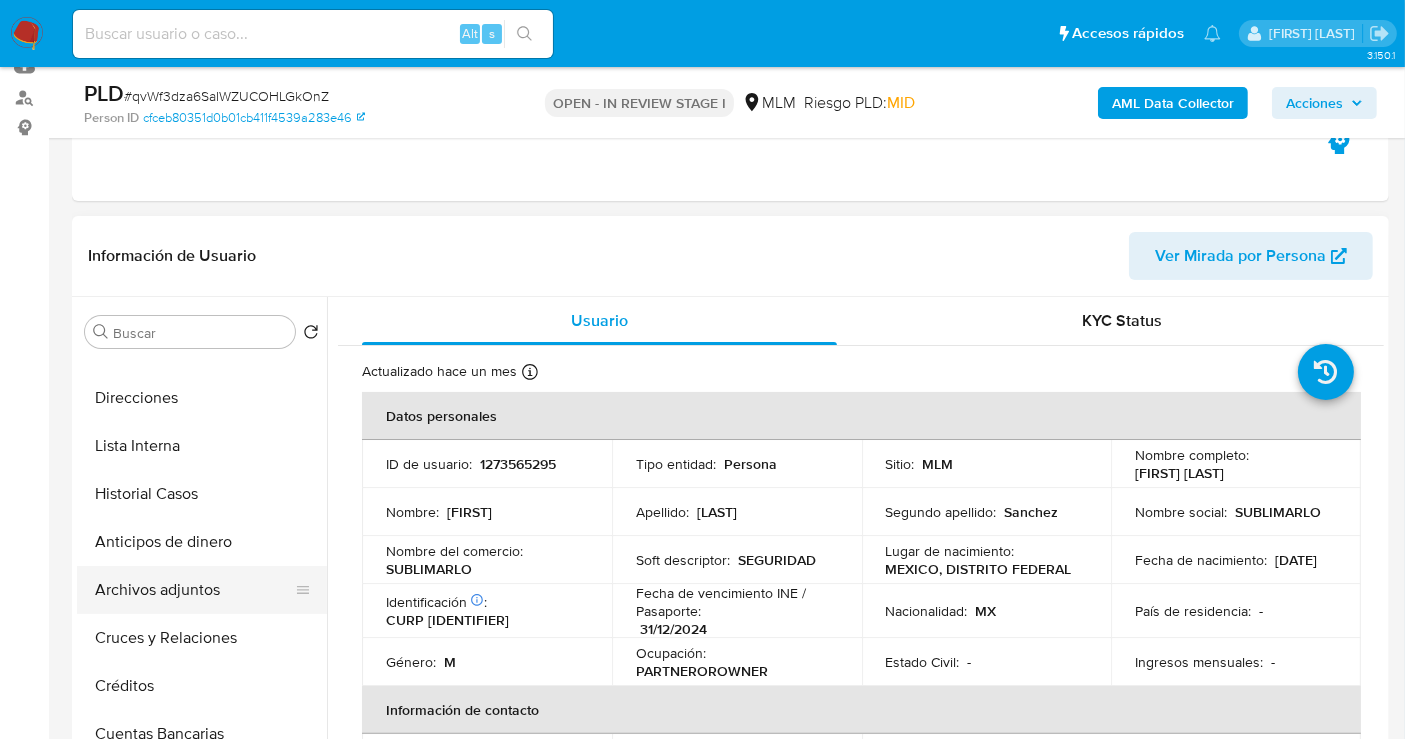 click on "Archivos adjuntos" at bounding box center [194, 590] 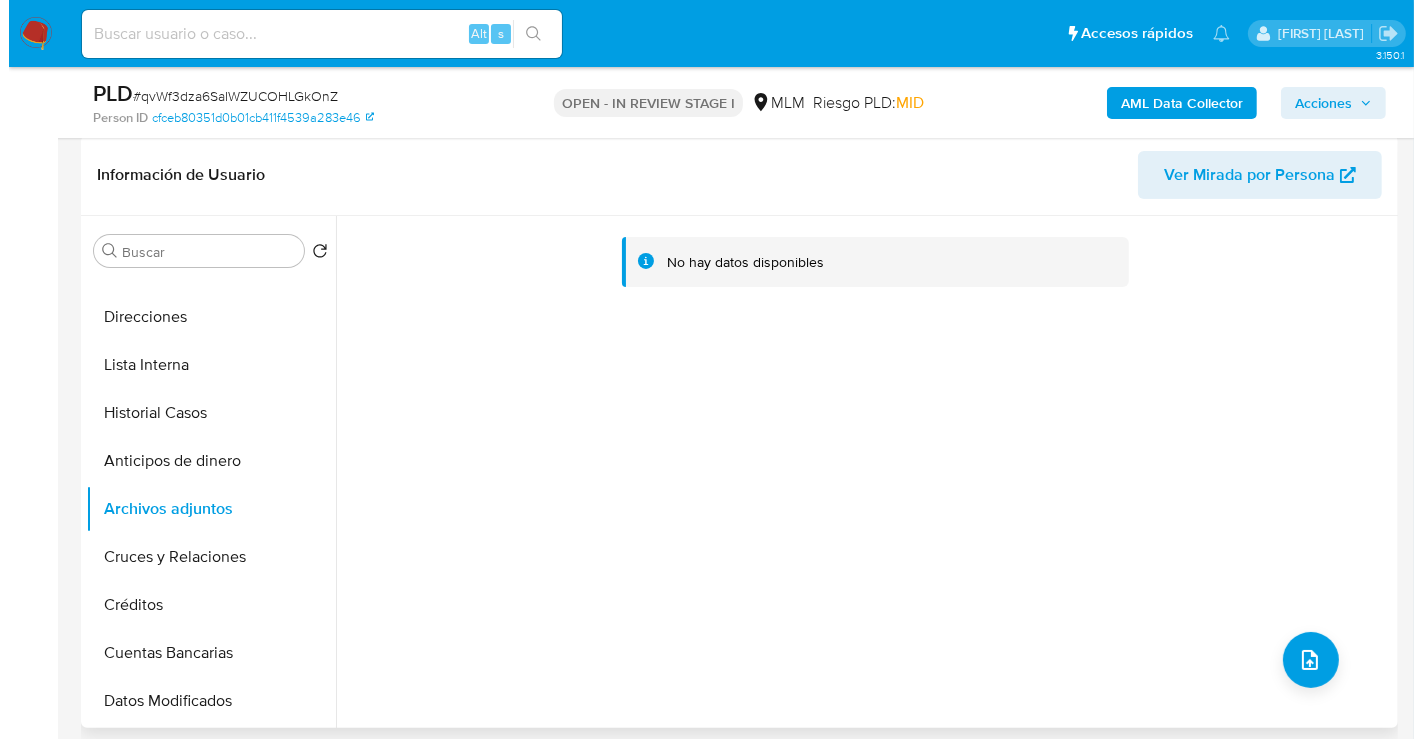 scroll, scrollTop: 333, scrollLeft: 0, axis: vertical 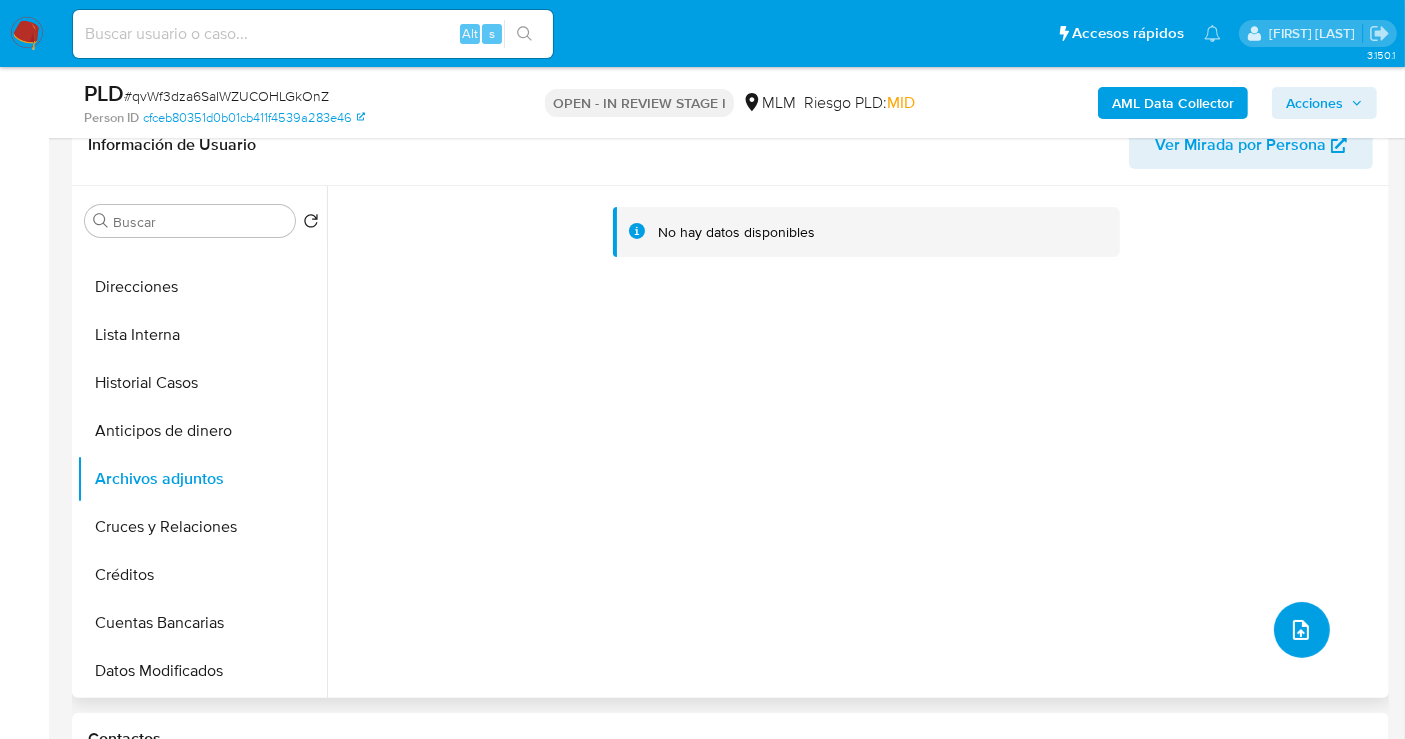 click 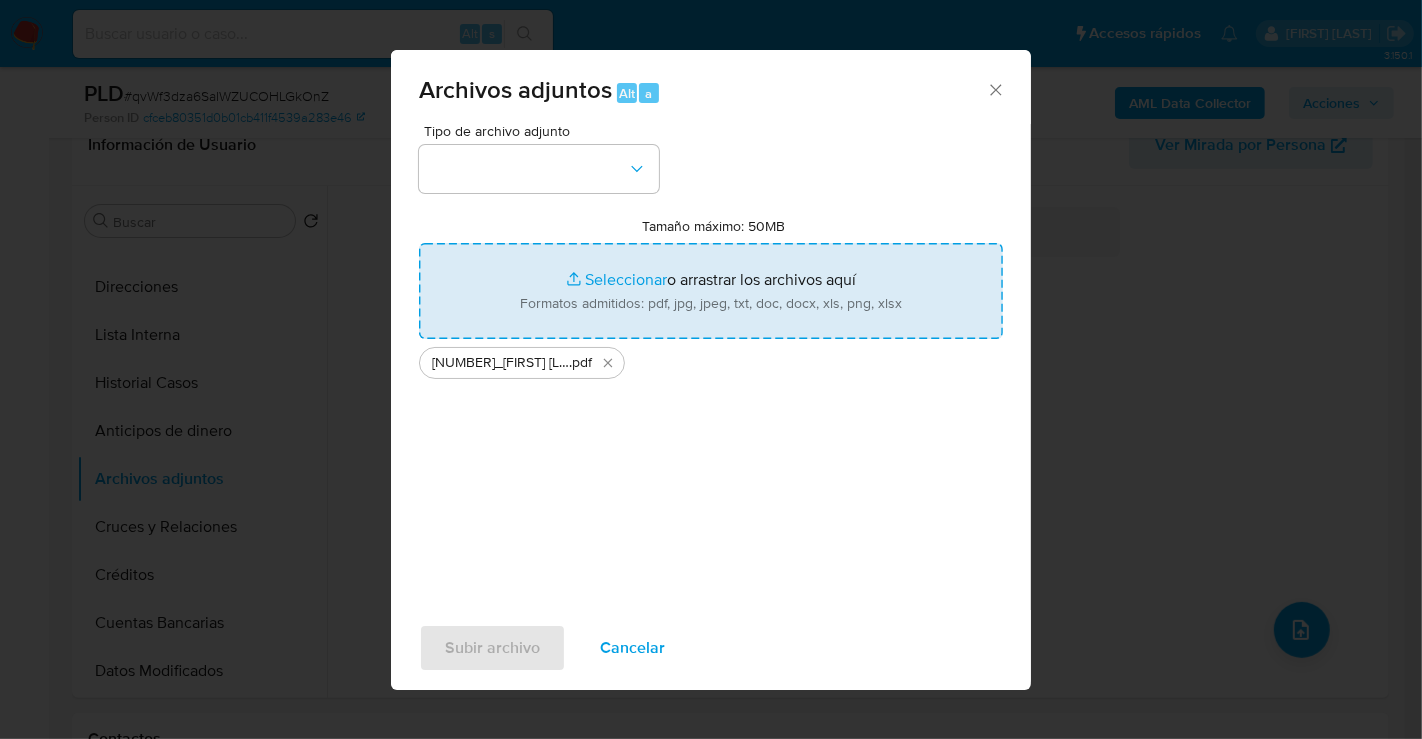 type on "C:\fakepath\1273565295_ALBERTO ARZATE SANCHEZ_JUL25.xlsx" 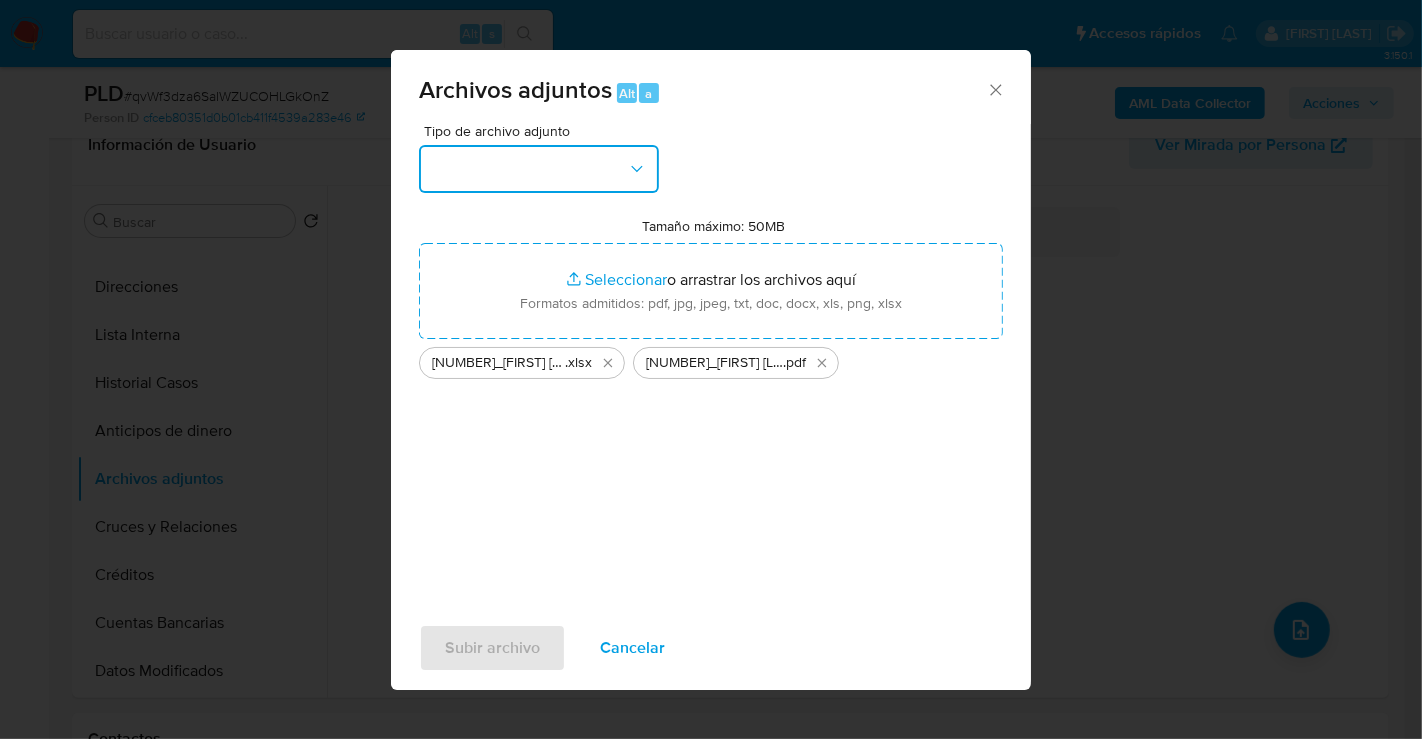 click at bounding box center [539, 169] 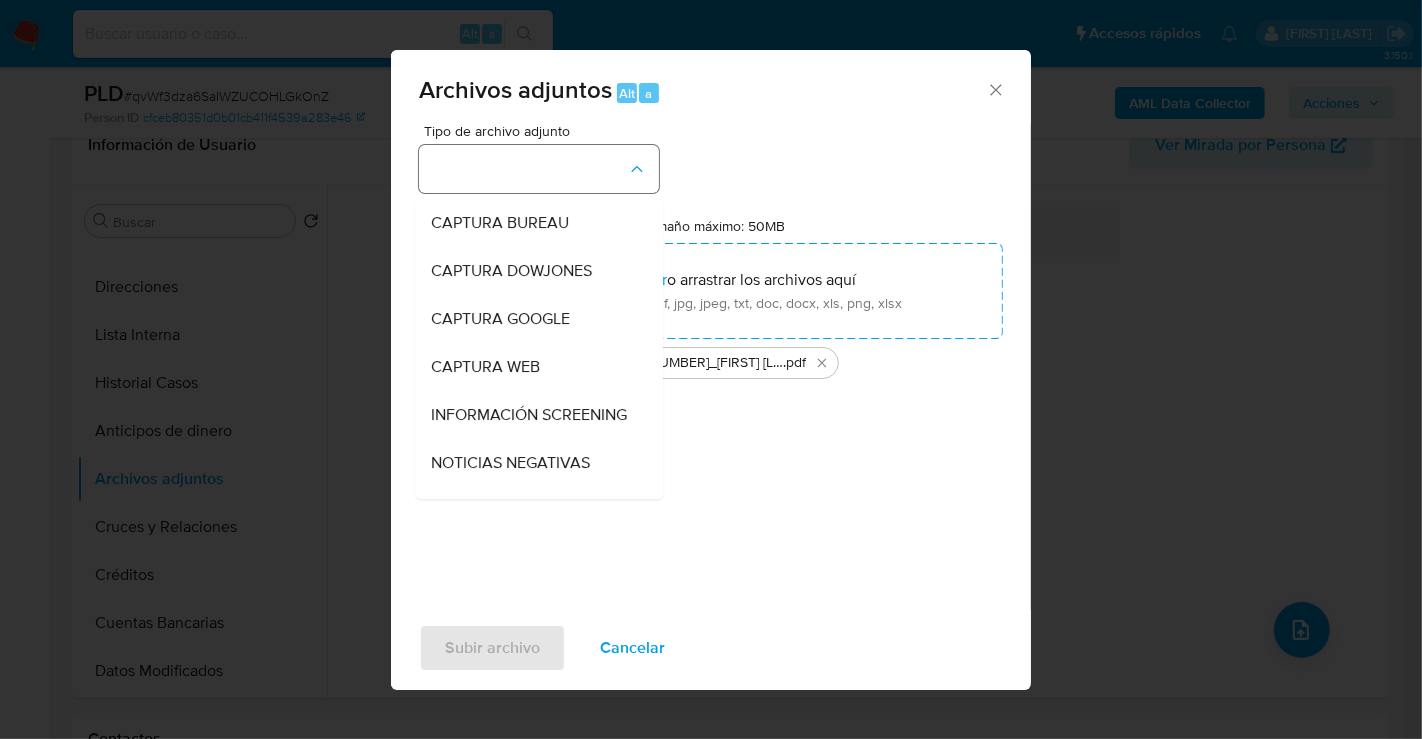 type 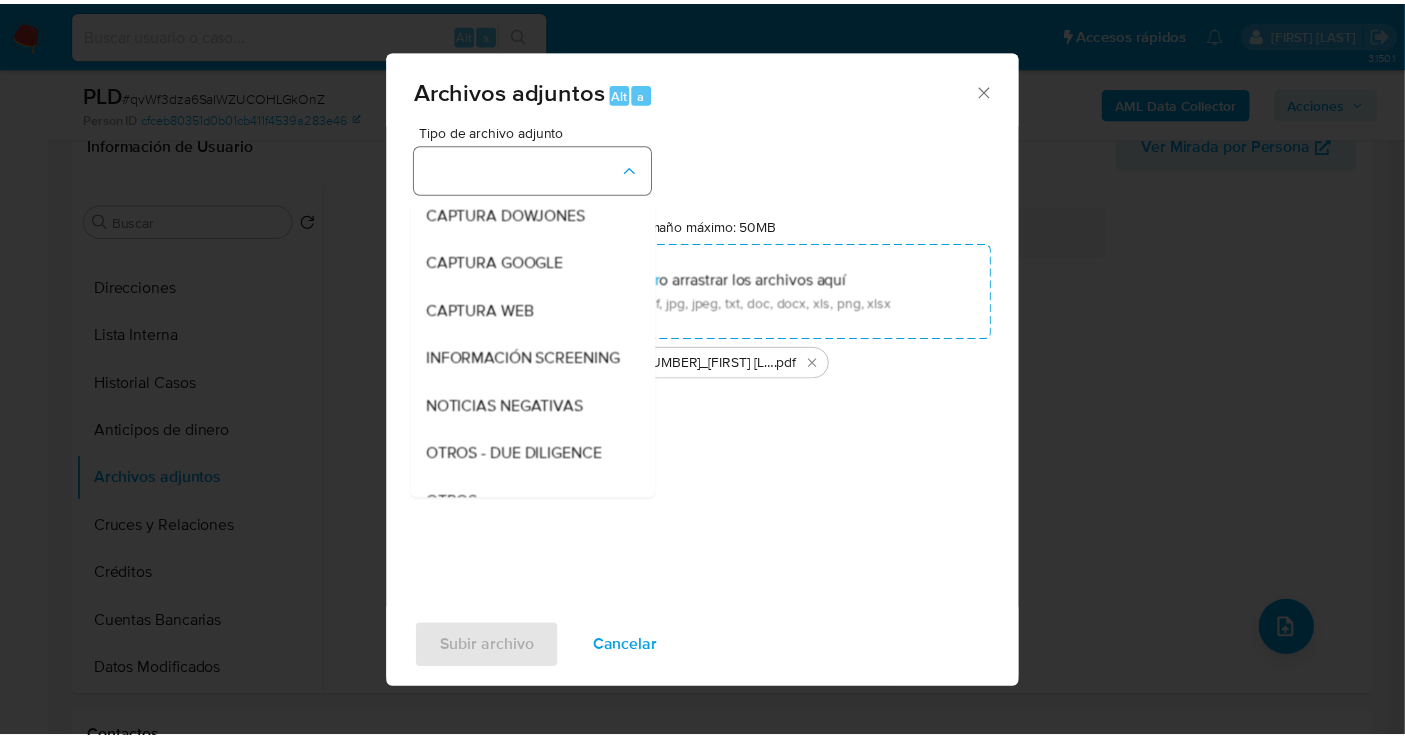 scroll, scrollTop: 103, scrollLeft: 0, axis: vertical 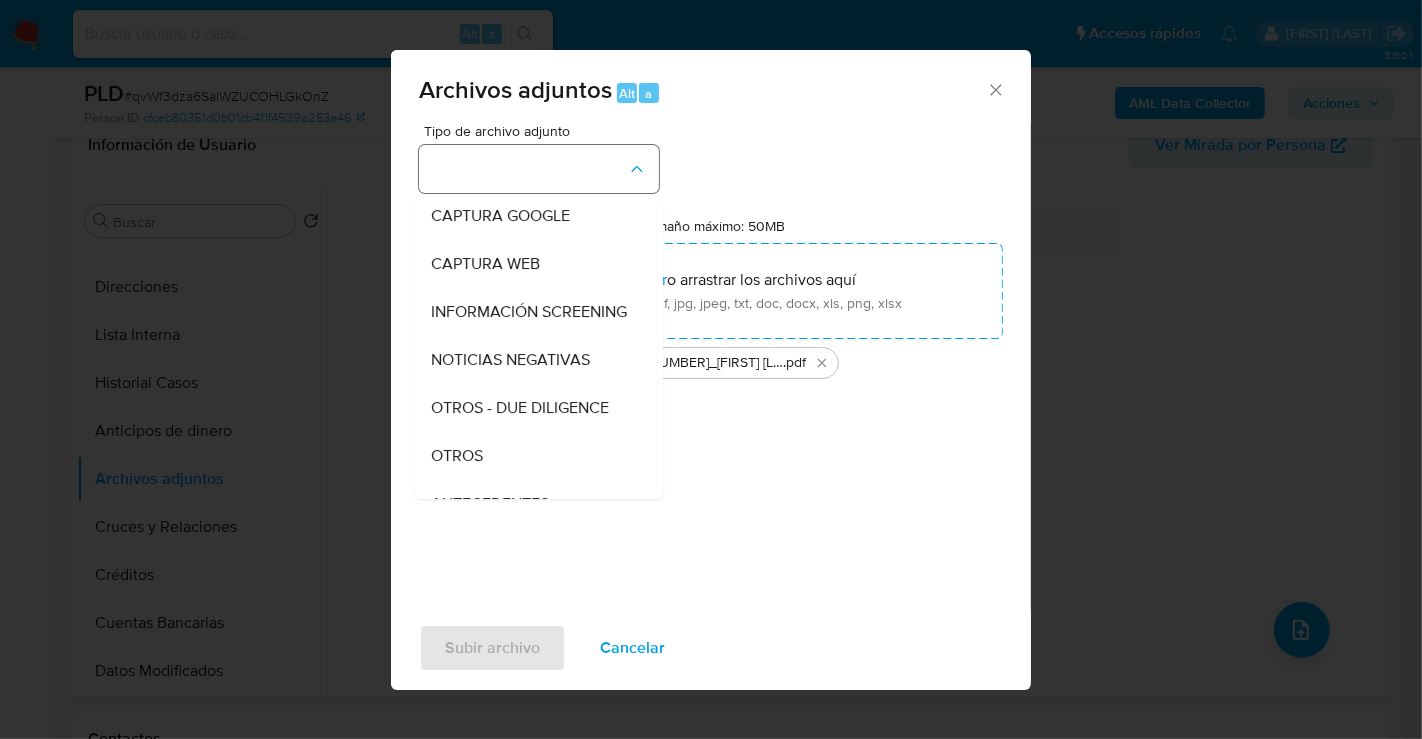type 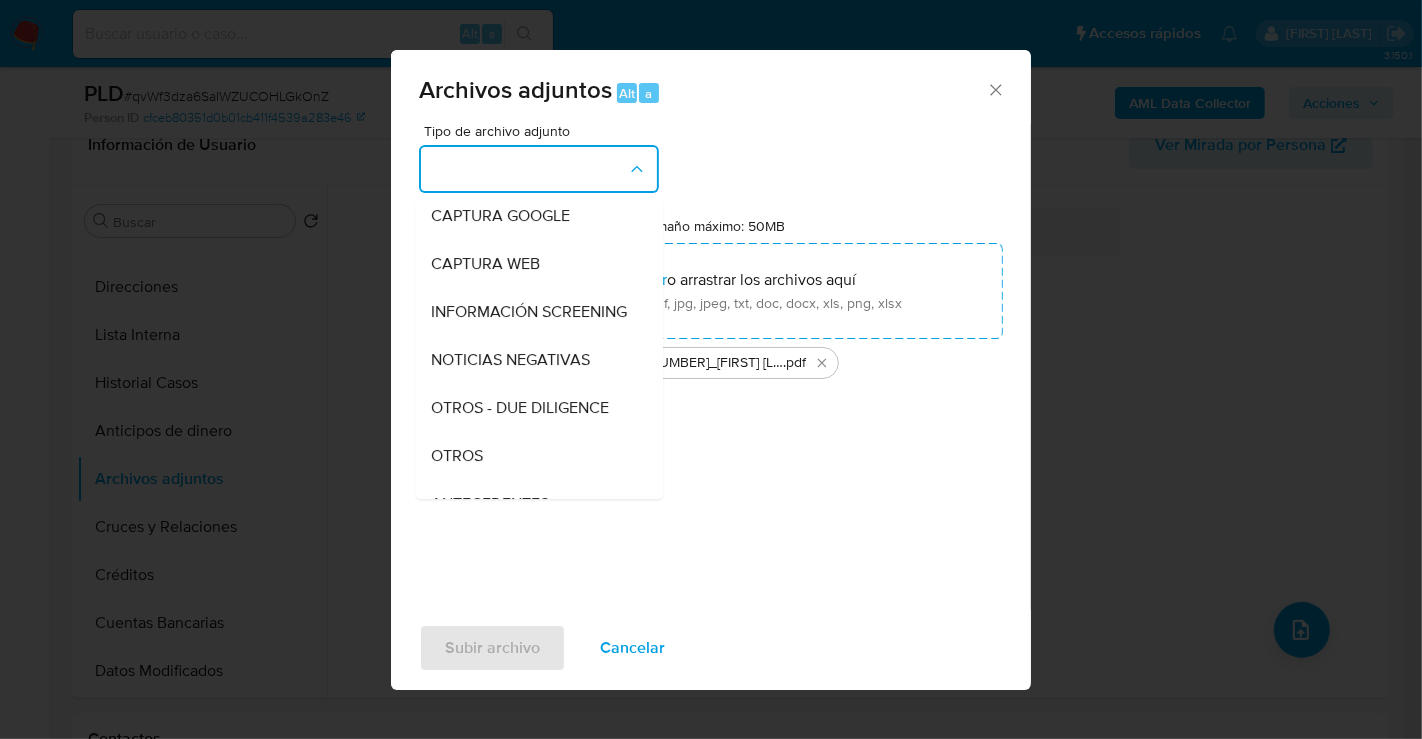 type 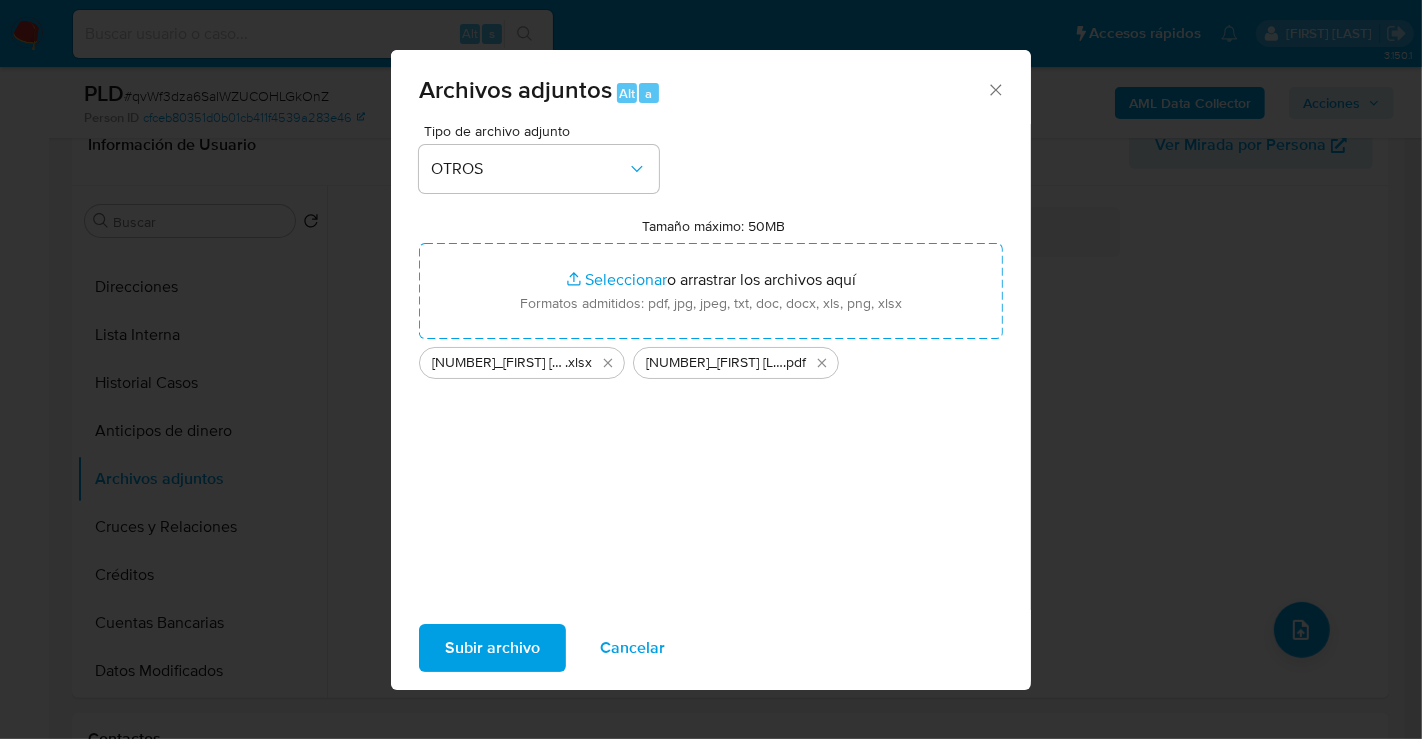 click on "Subir archivo" at bounding box center (492, 648) 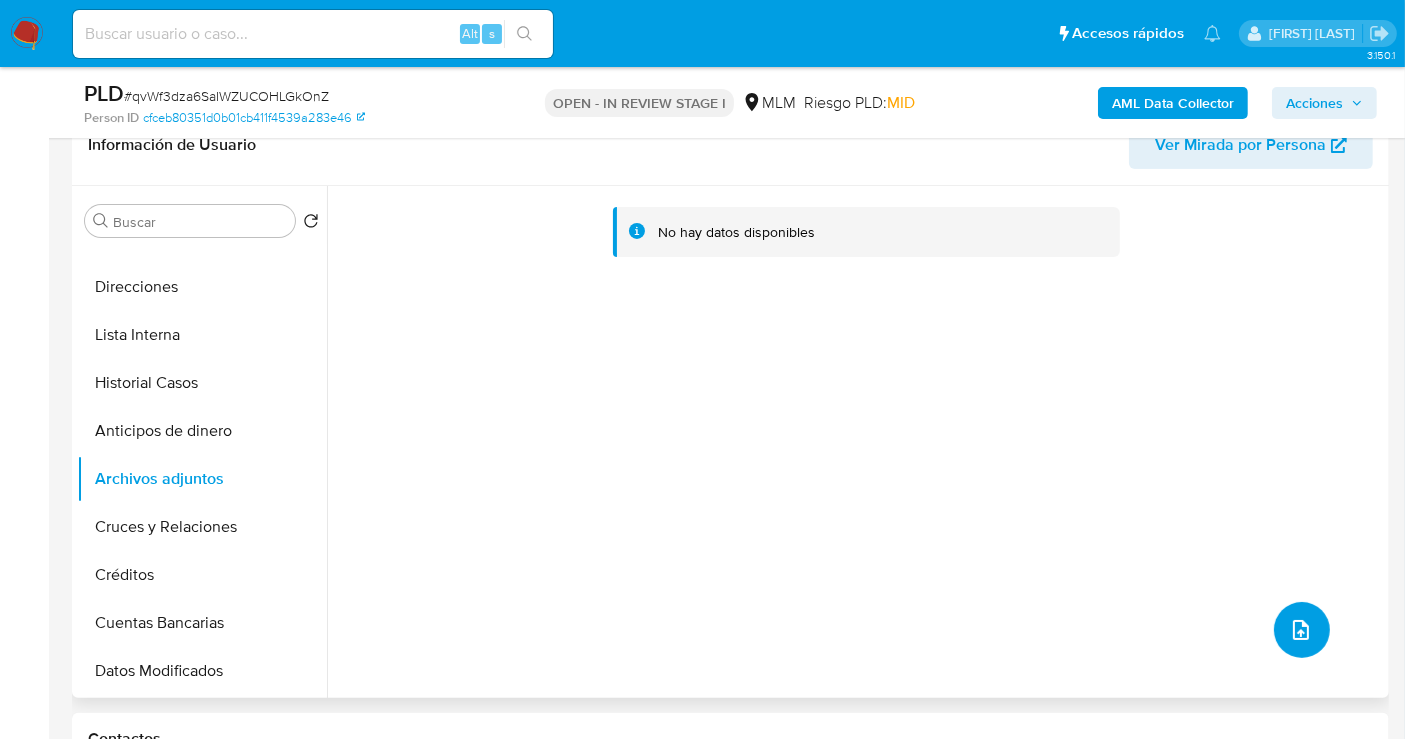 click 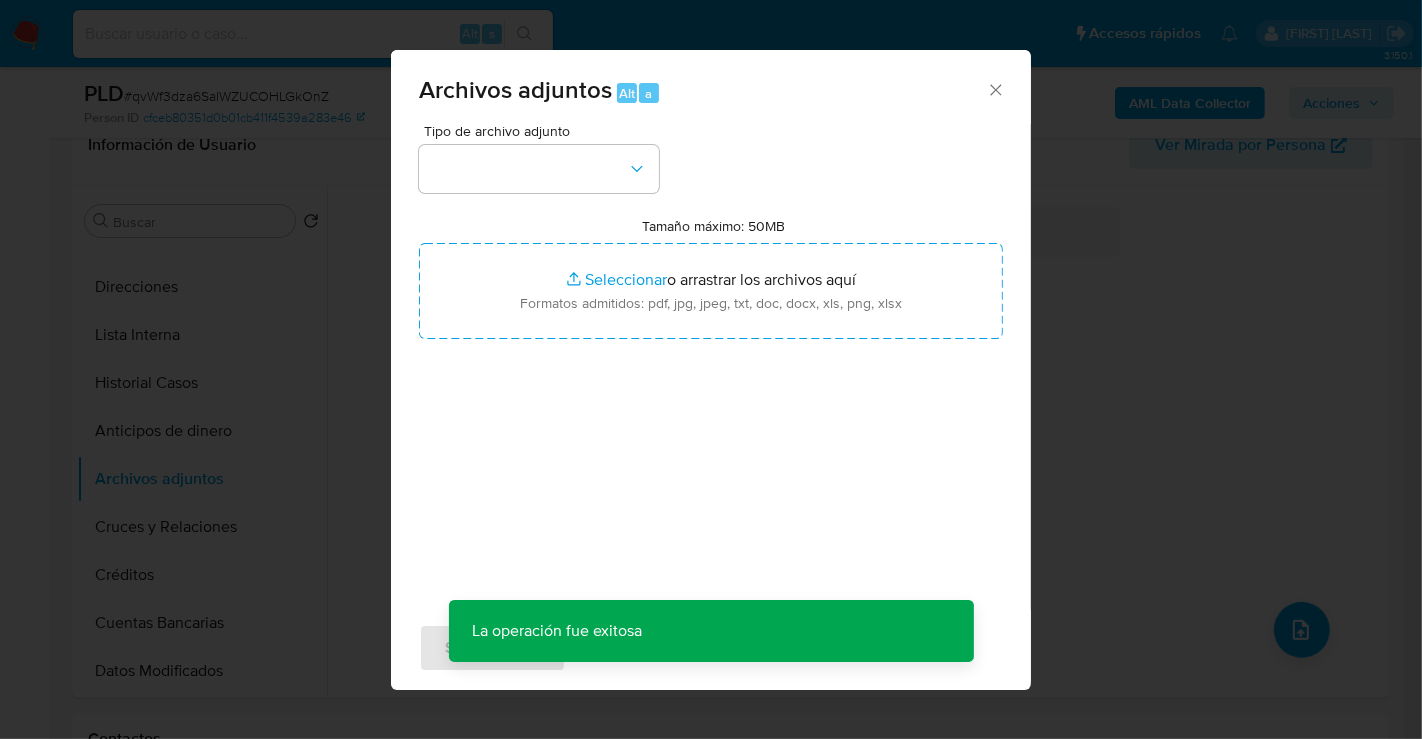 click 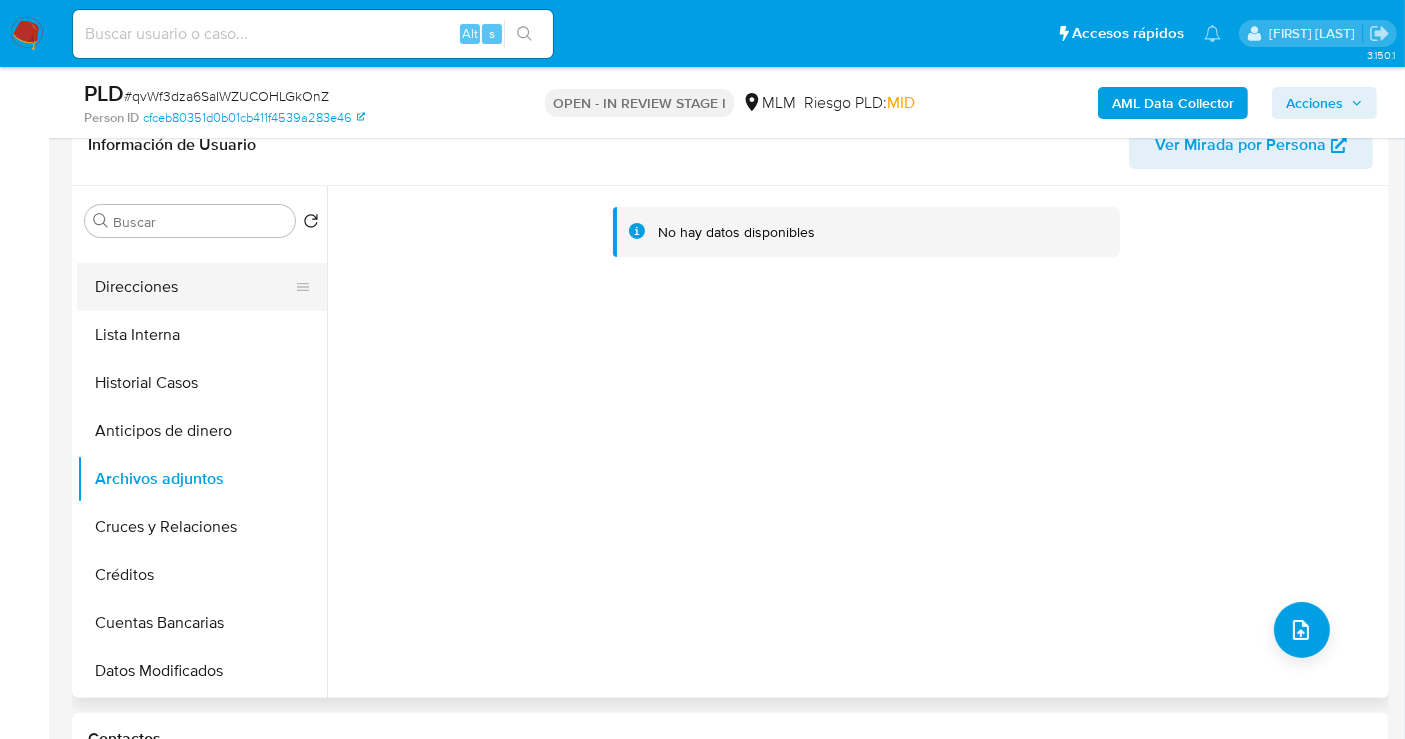 click on "Direcciones" at bounding box center (194, 287) 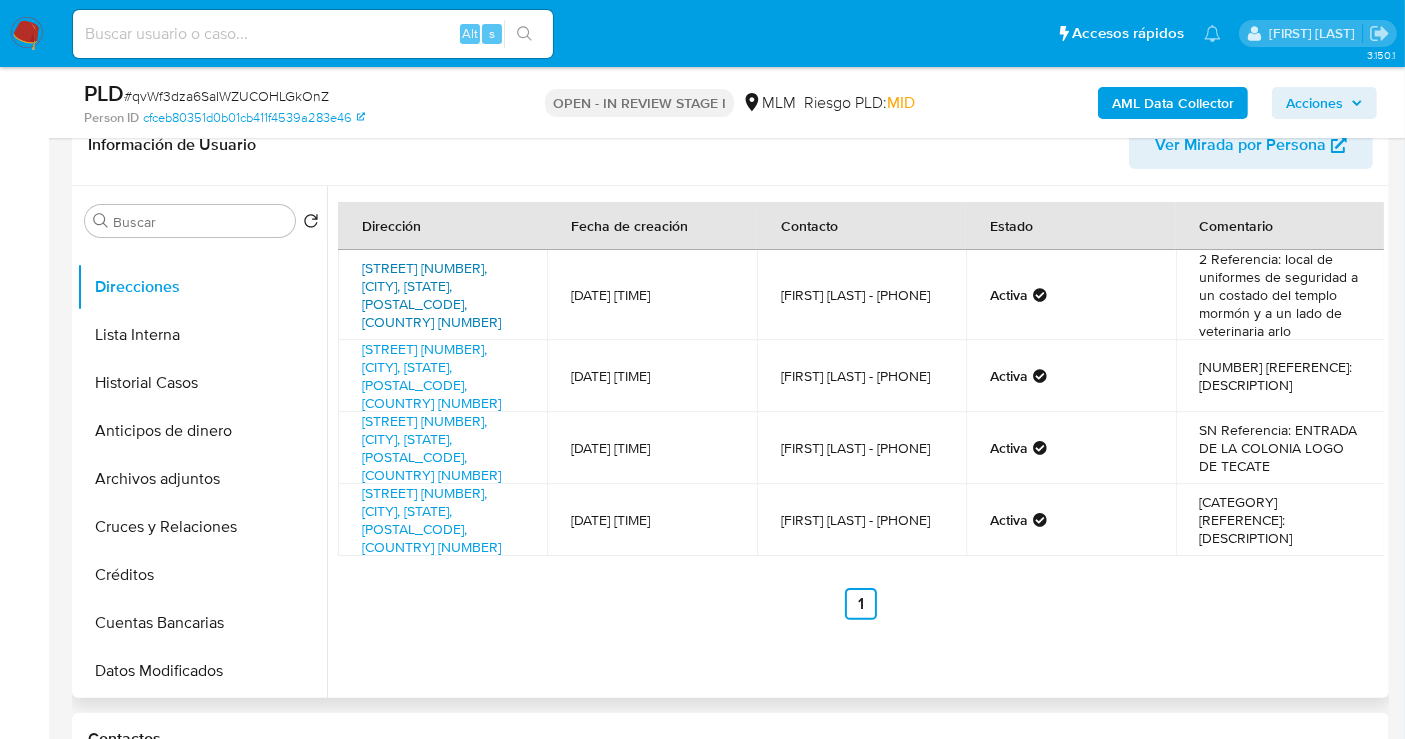 type 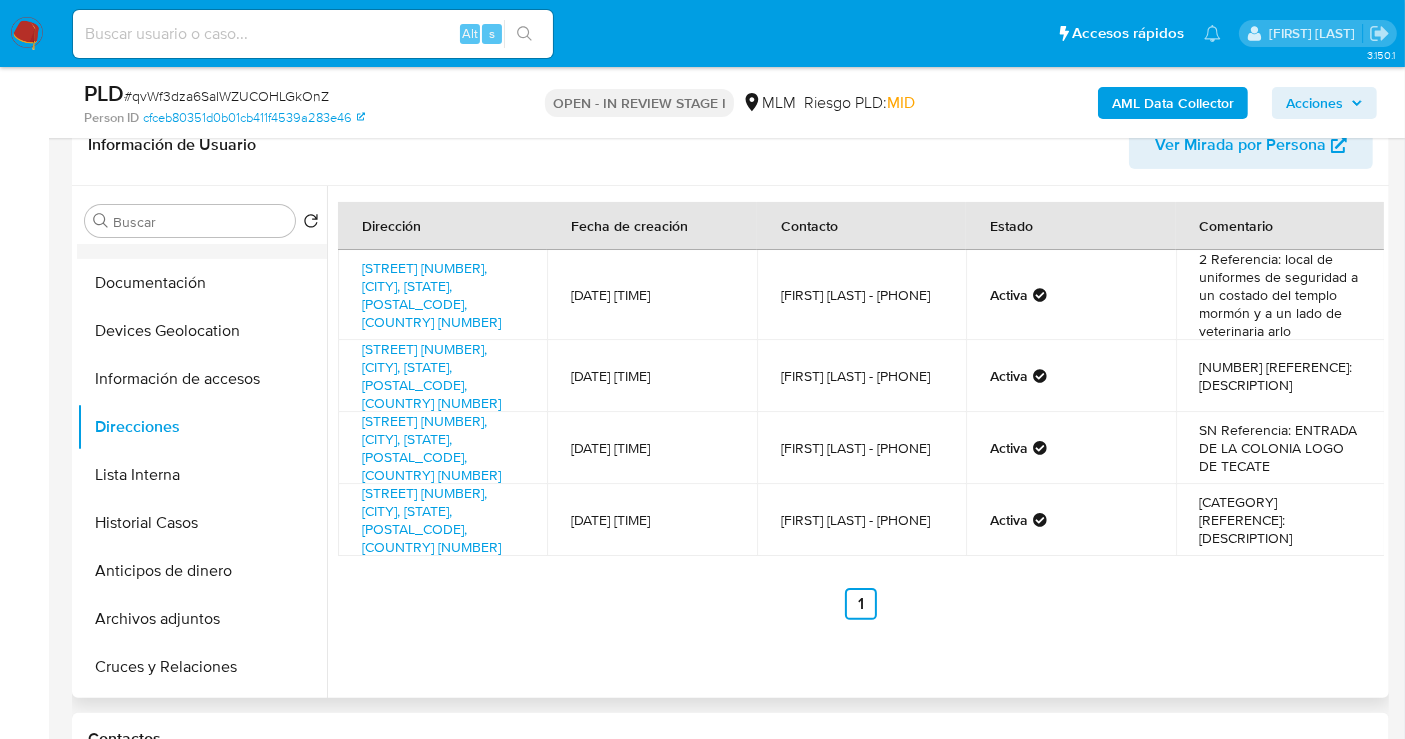 scroll, scrollTop: 0, scrollLeft: 0, axis: both 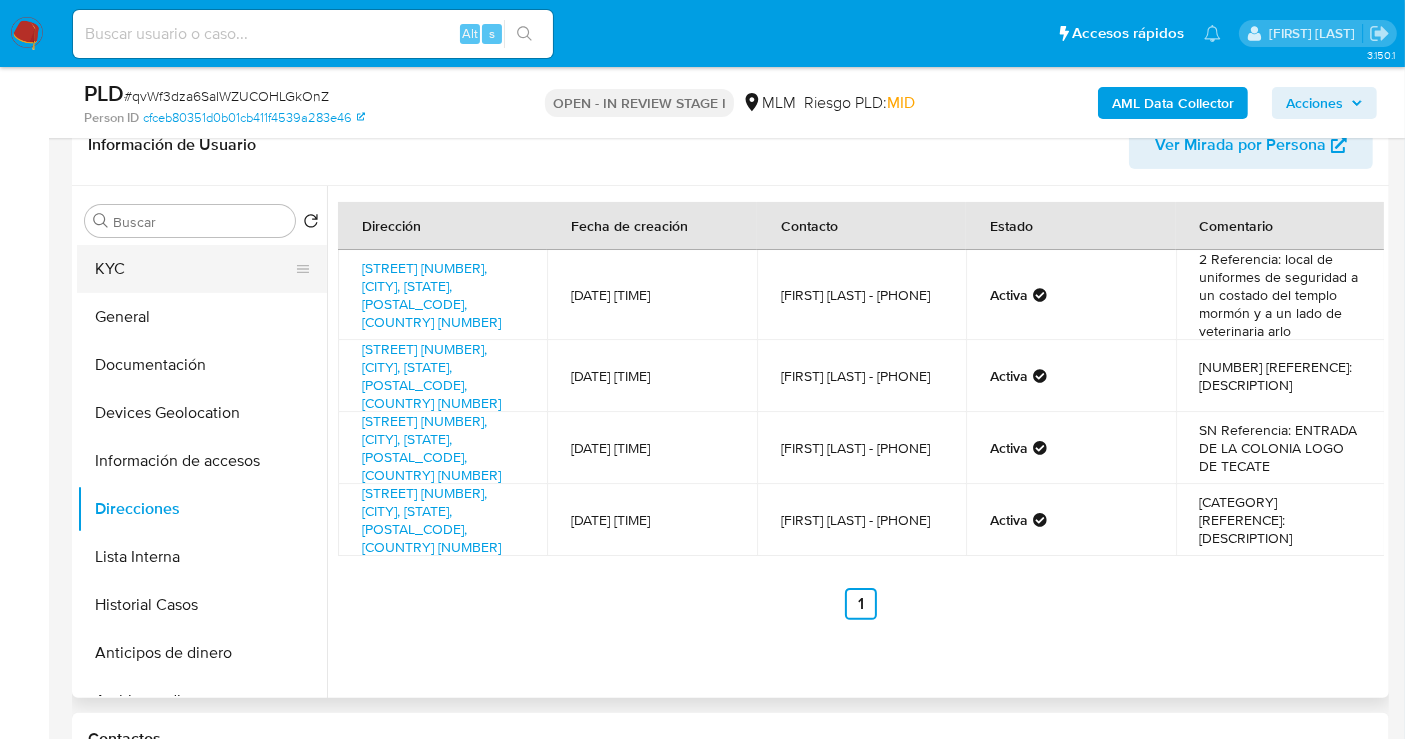click on "KYC" at bounding box center [194, 269] 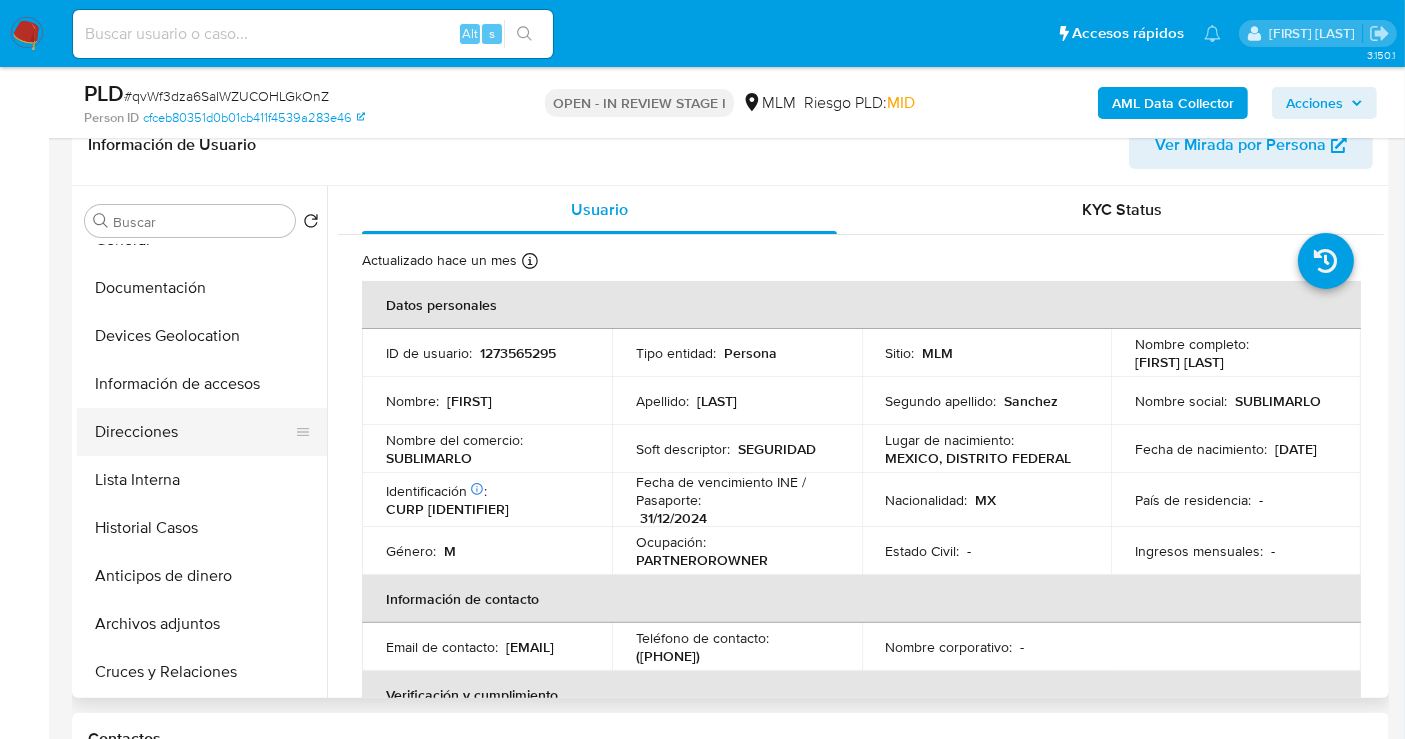 scroll, scrollTop: 111, scrollLeft: 0, axis: vertical 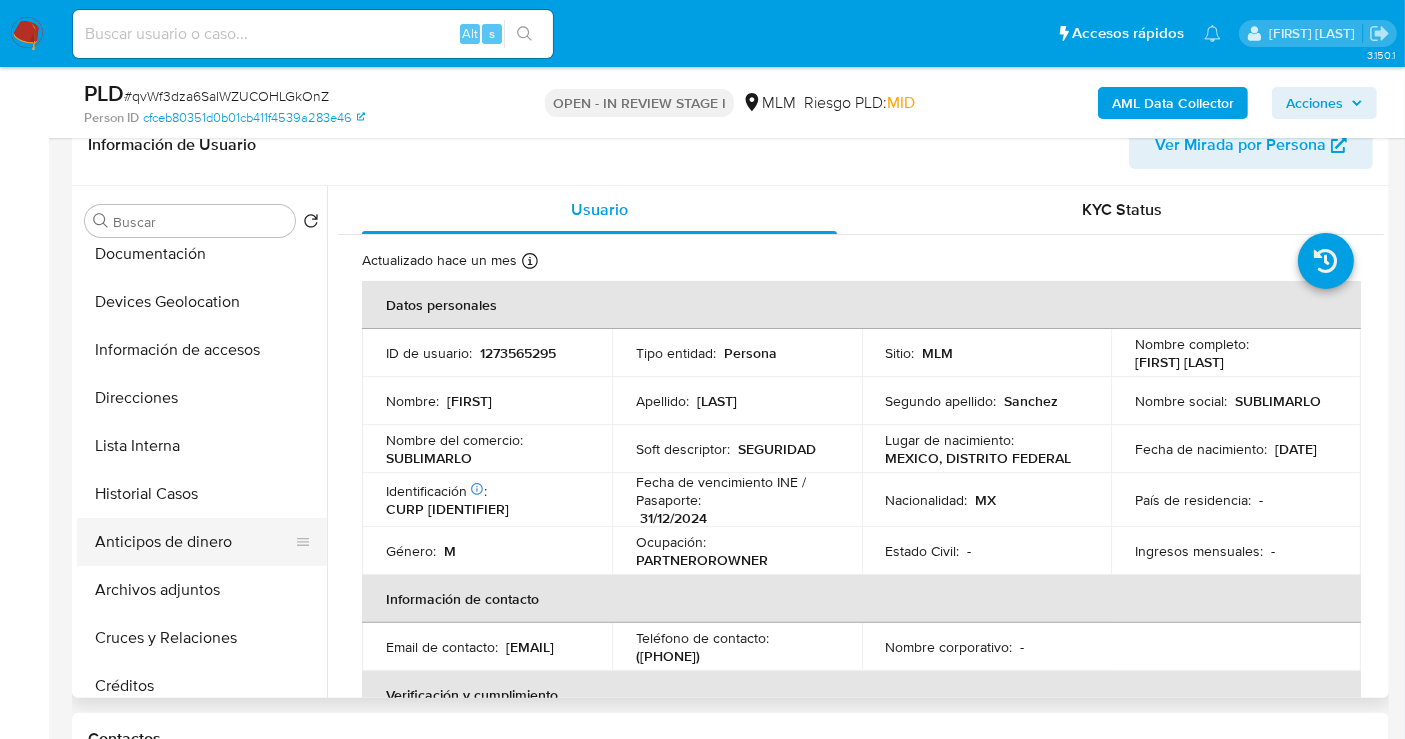 click on "Anticipos de dinero" at bounding box center (194, 542) 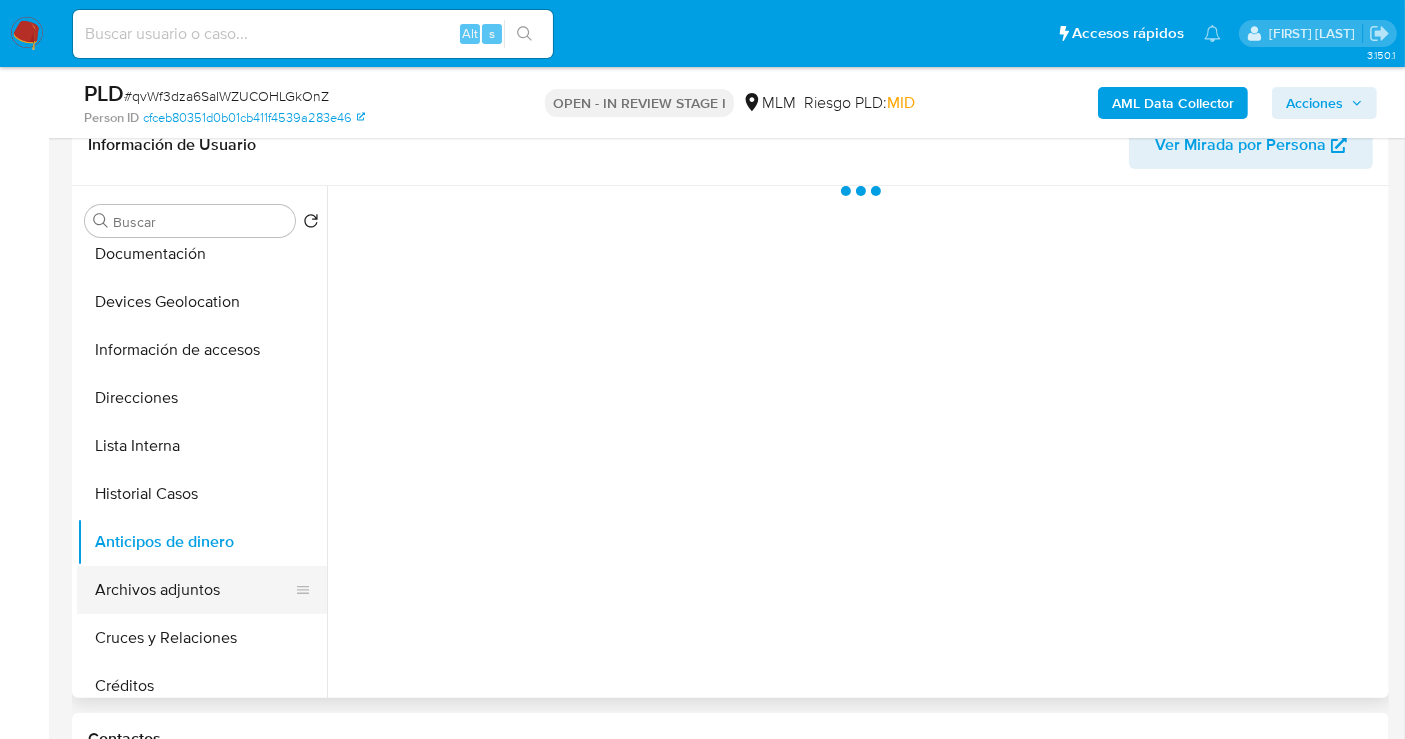 click on "Archivos adjuntos" at bounding box center (194, 590) 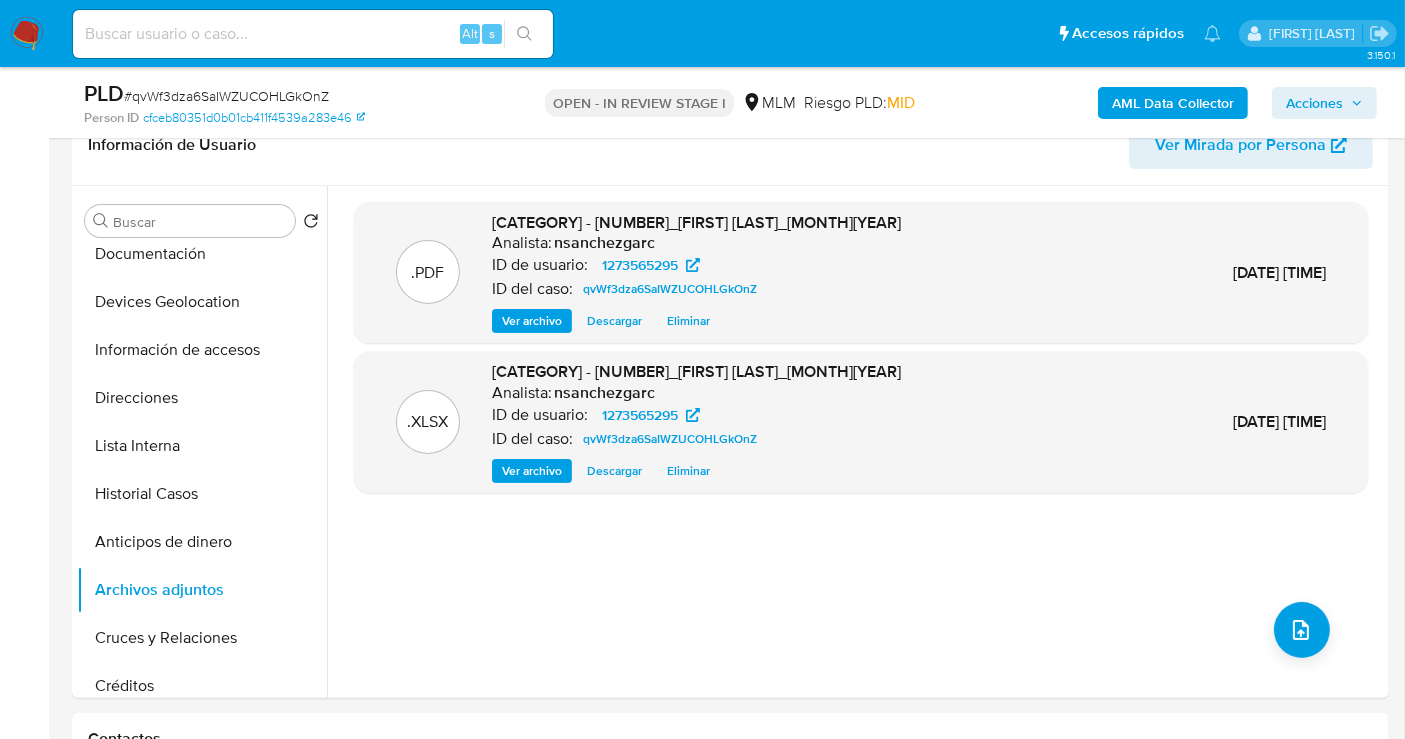 drag, startPoint x: 1334, startPoint y: 92, endPoint x: 1315, endPoint y: 113, distance: 28.319605 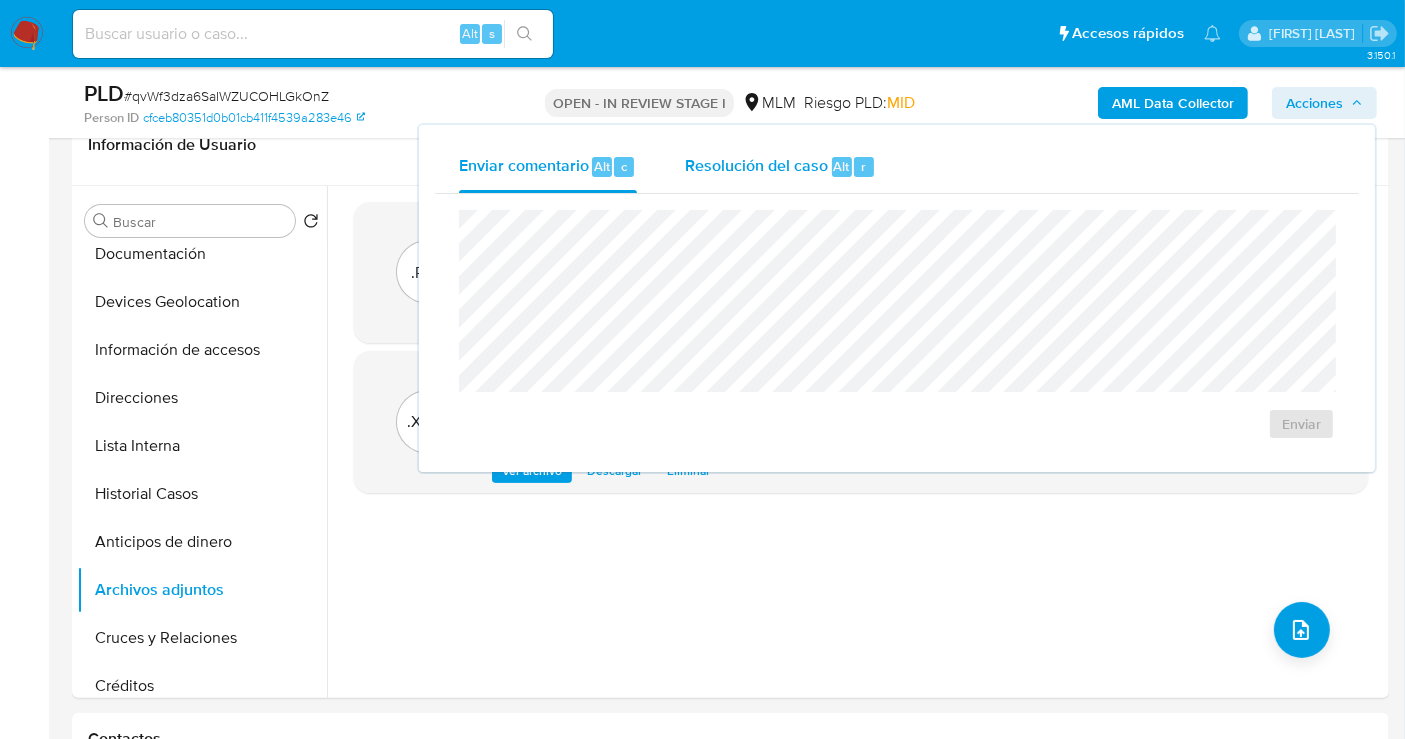 click on "Resolución del caso" at bounding box center [756, 165] 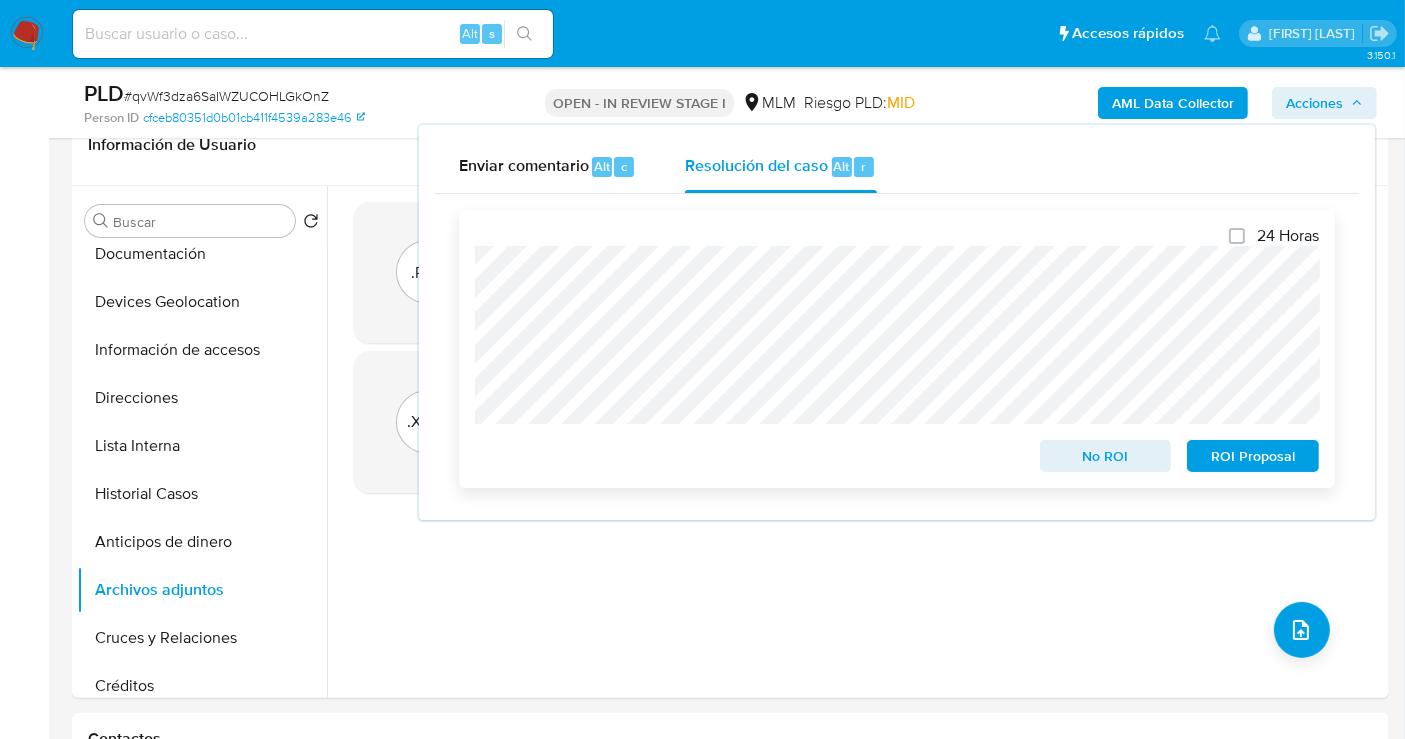 click on "No ROI" at bounding box center (1106, 456) 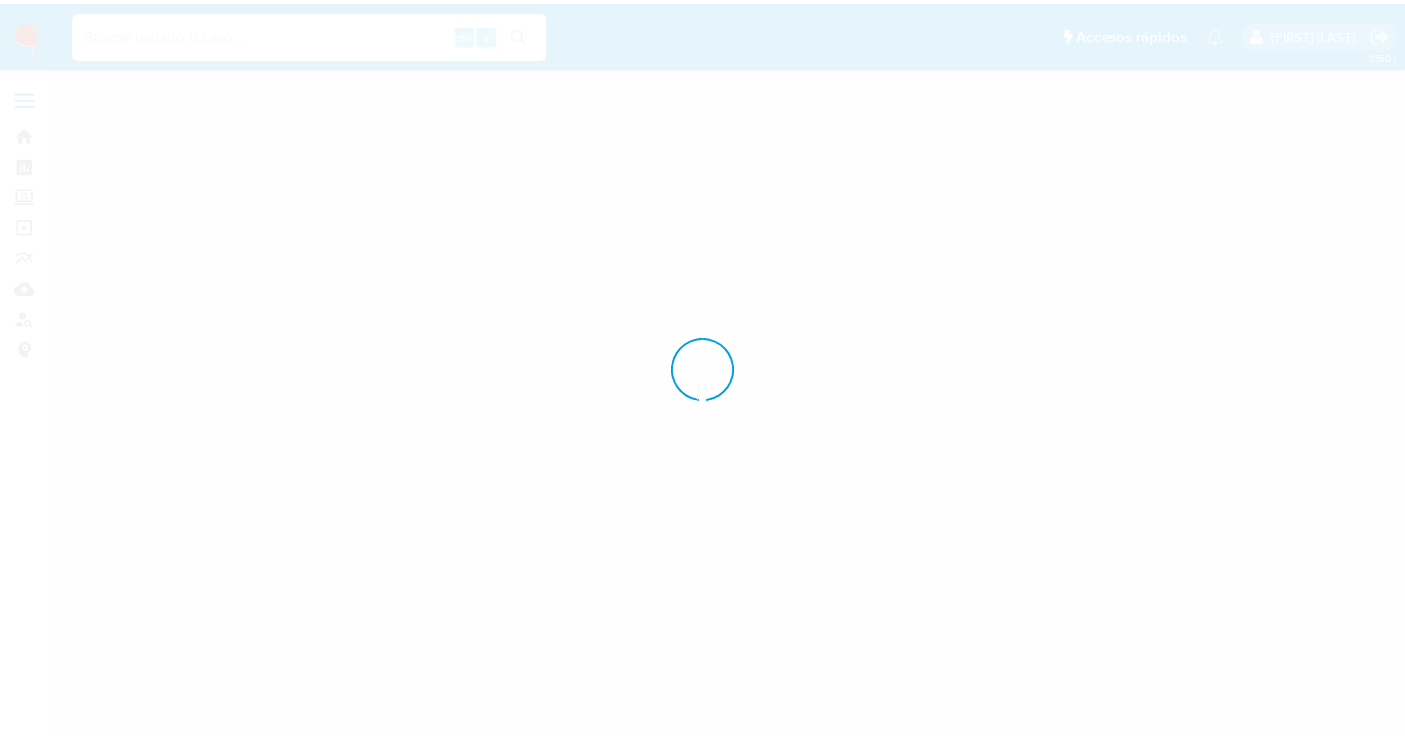 scroll, scrollTop: 0, scrollLeft: 0, axis: both 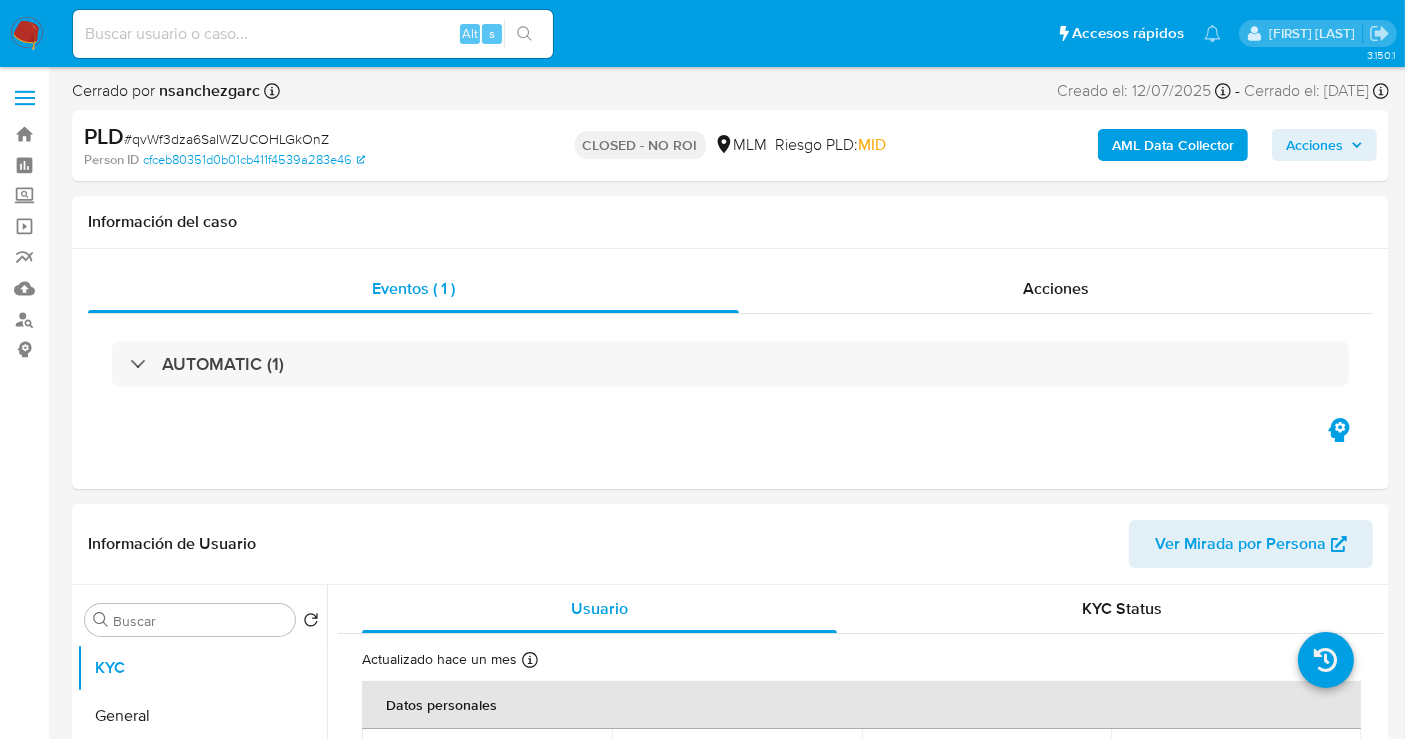 select on "10" 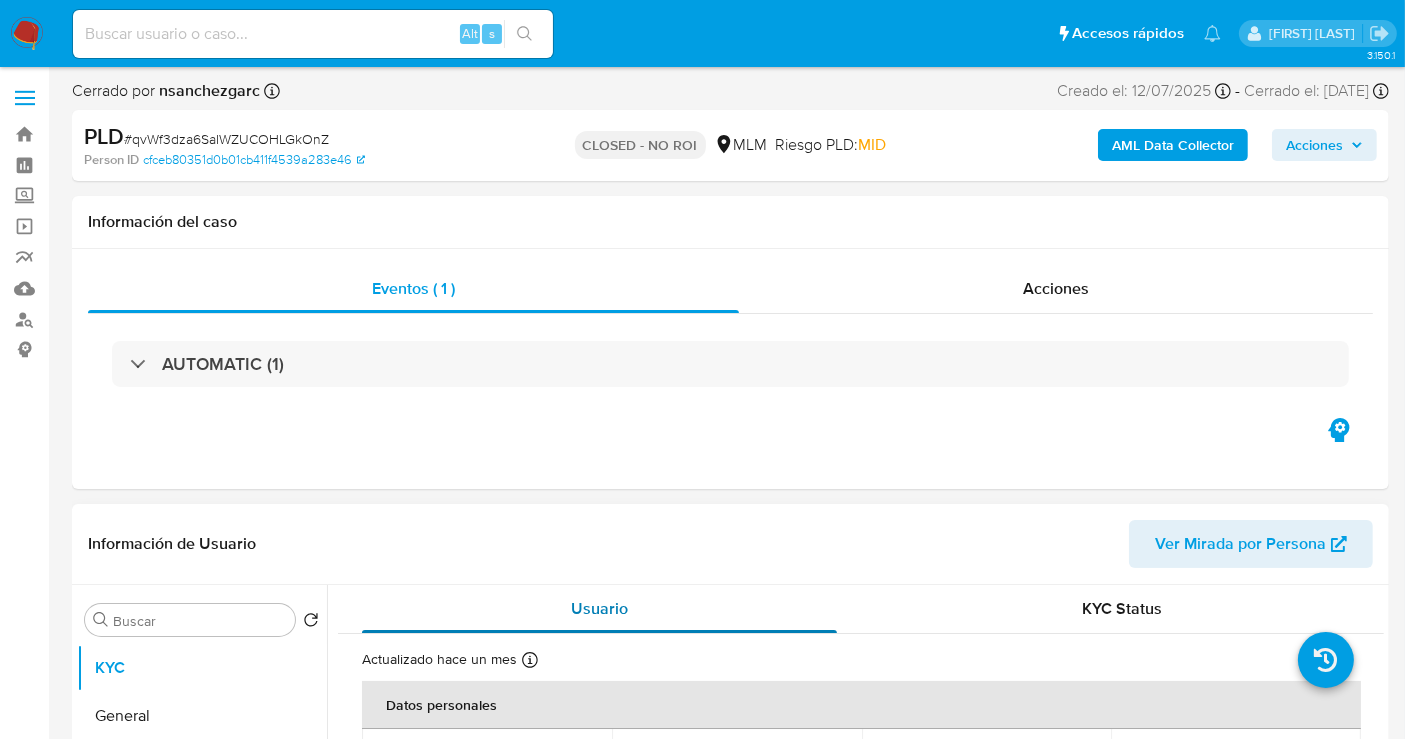 scroll, scrollTop: 333, scrollLeft: 0, axis: vertical 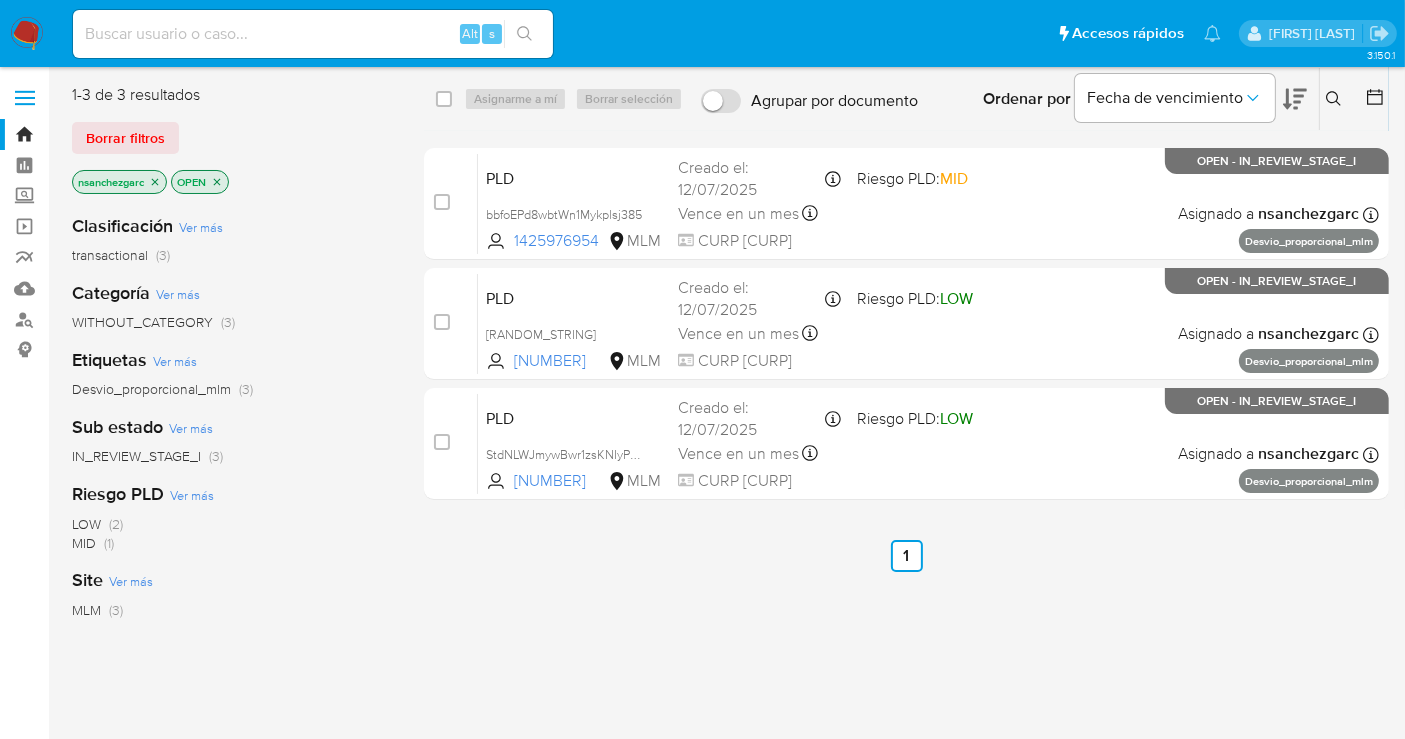 click 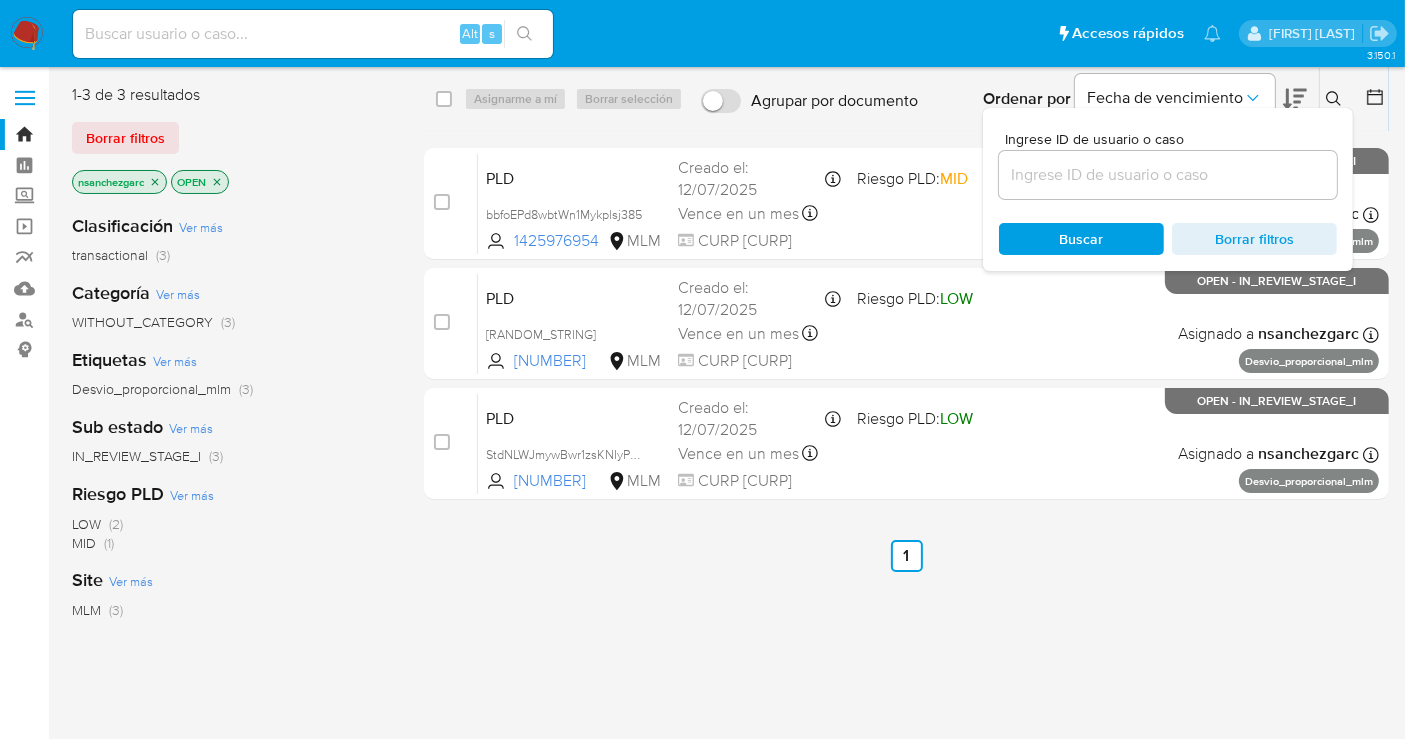 click at bounding box center [1168, 175] 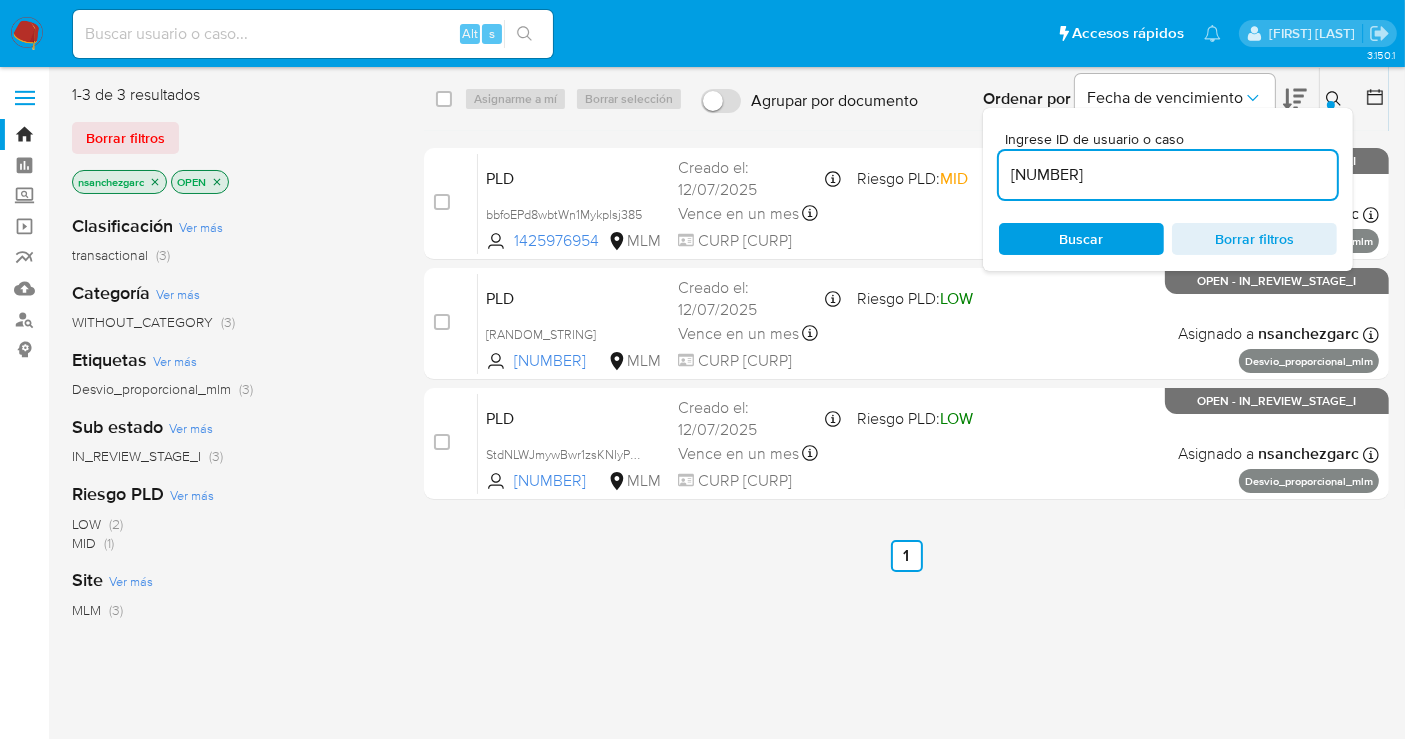 type on "[NUMBER]" 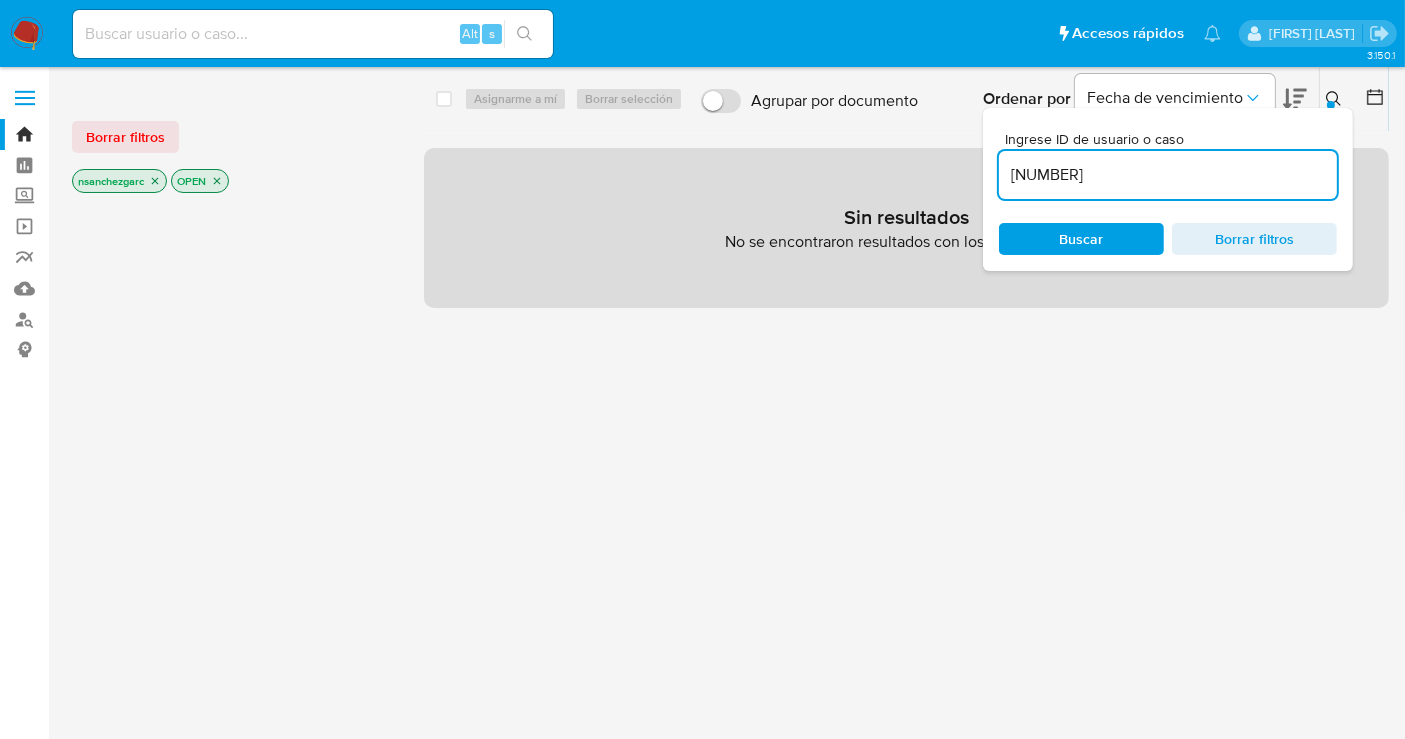 click 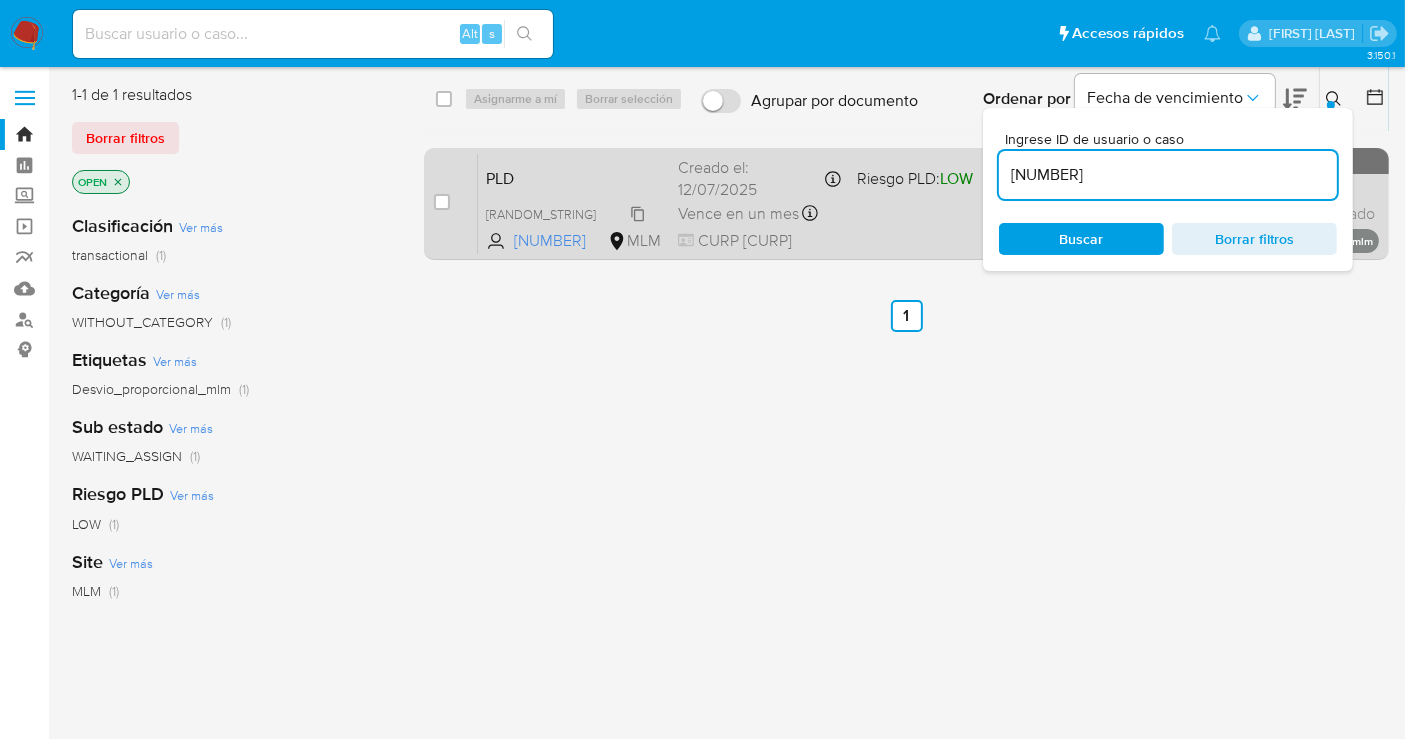 click on "[RANDOM_STRING]" at bounding box center (541, 214) 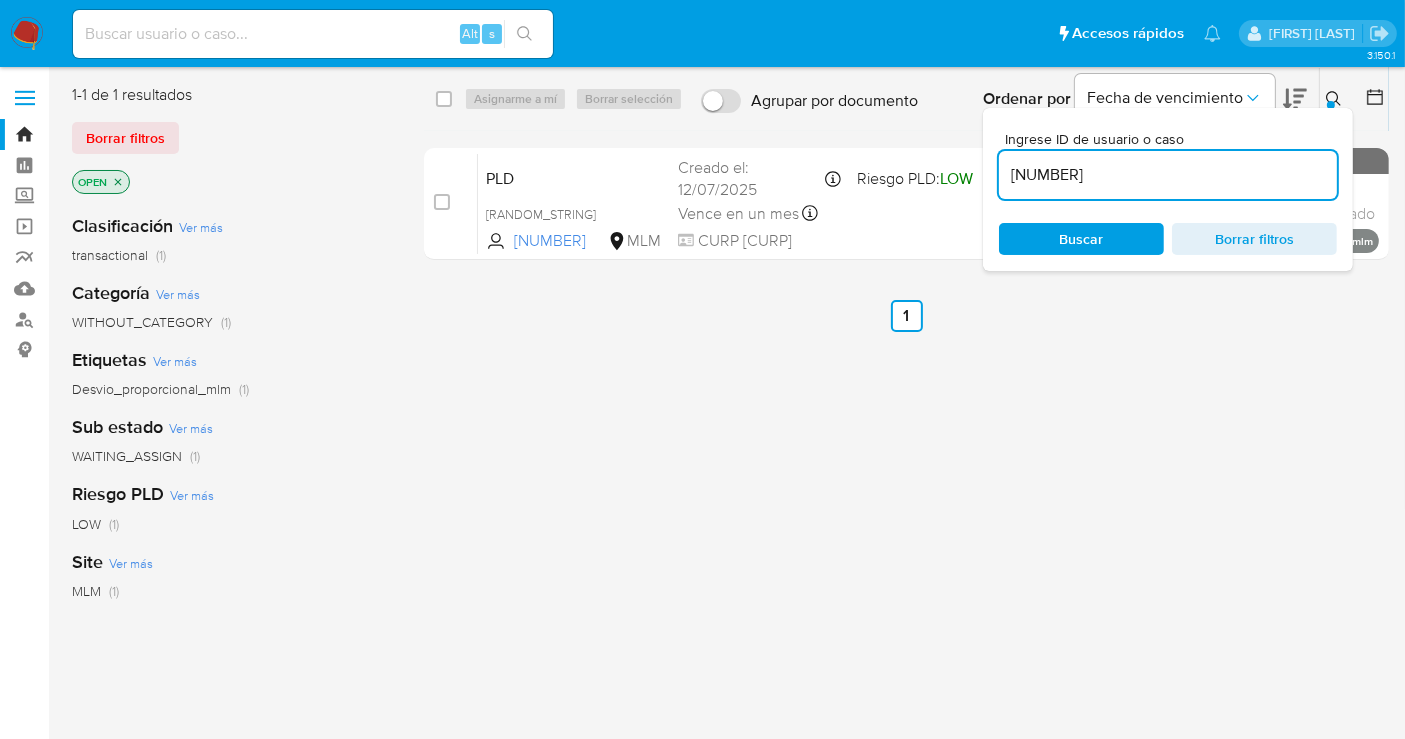 click 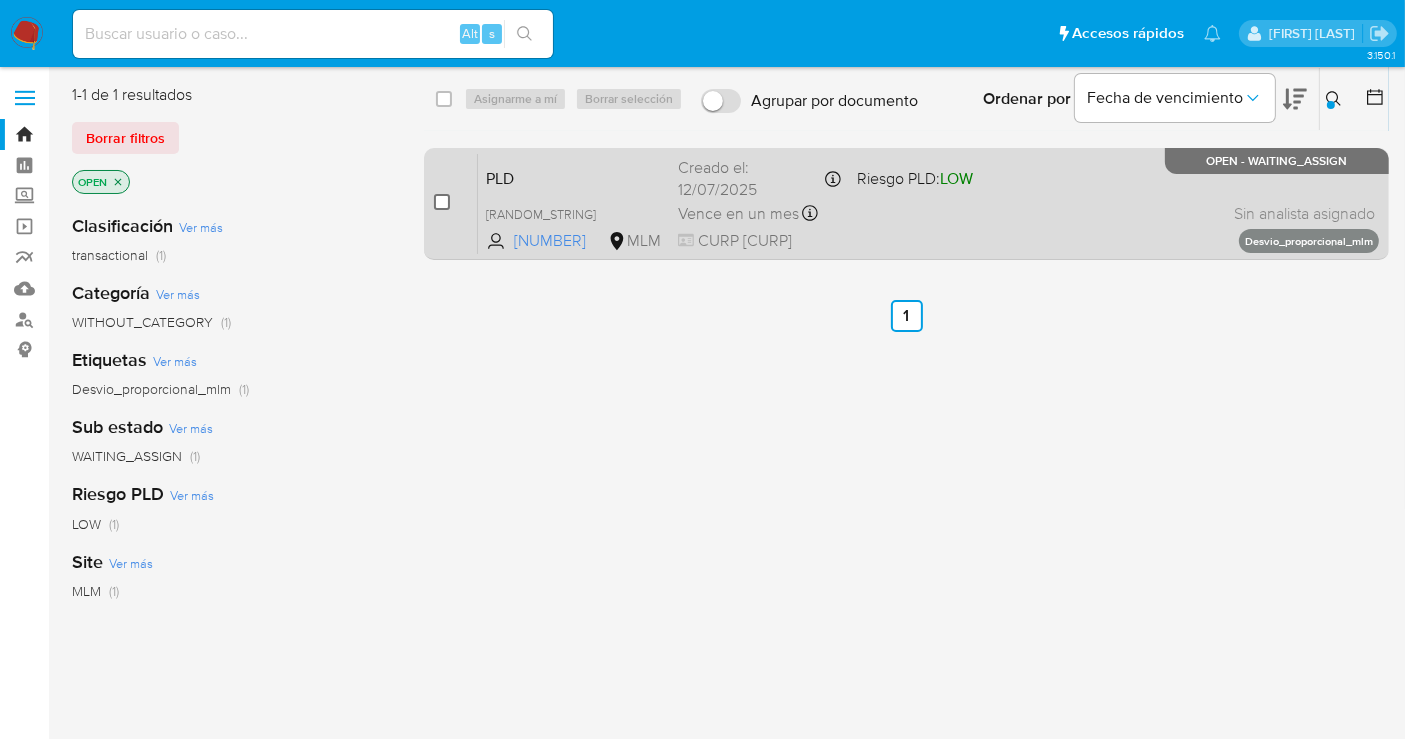 click at bounding box center (442, 202) 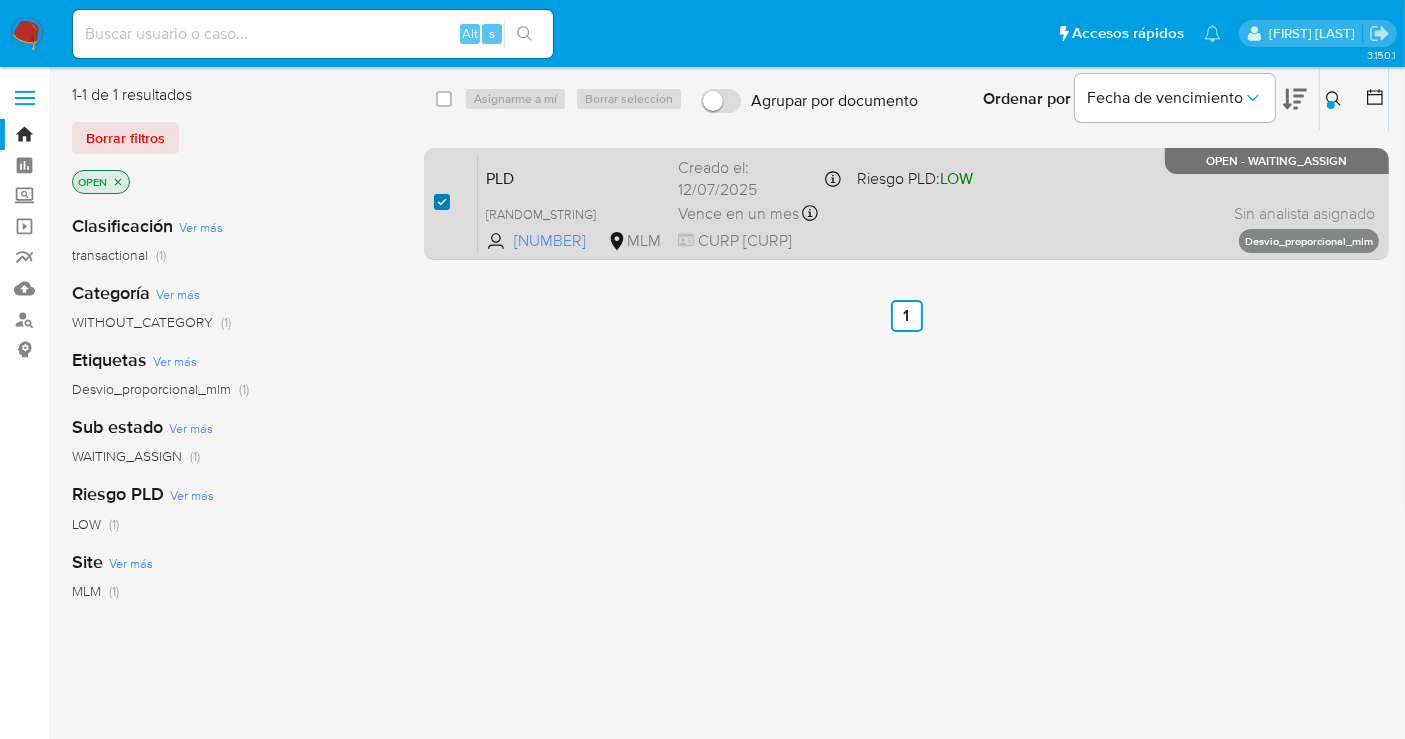 checkbox on "true" 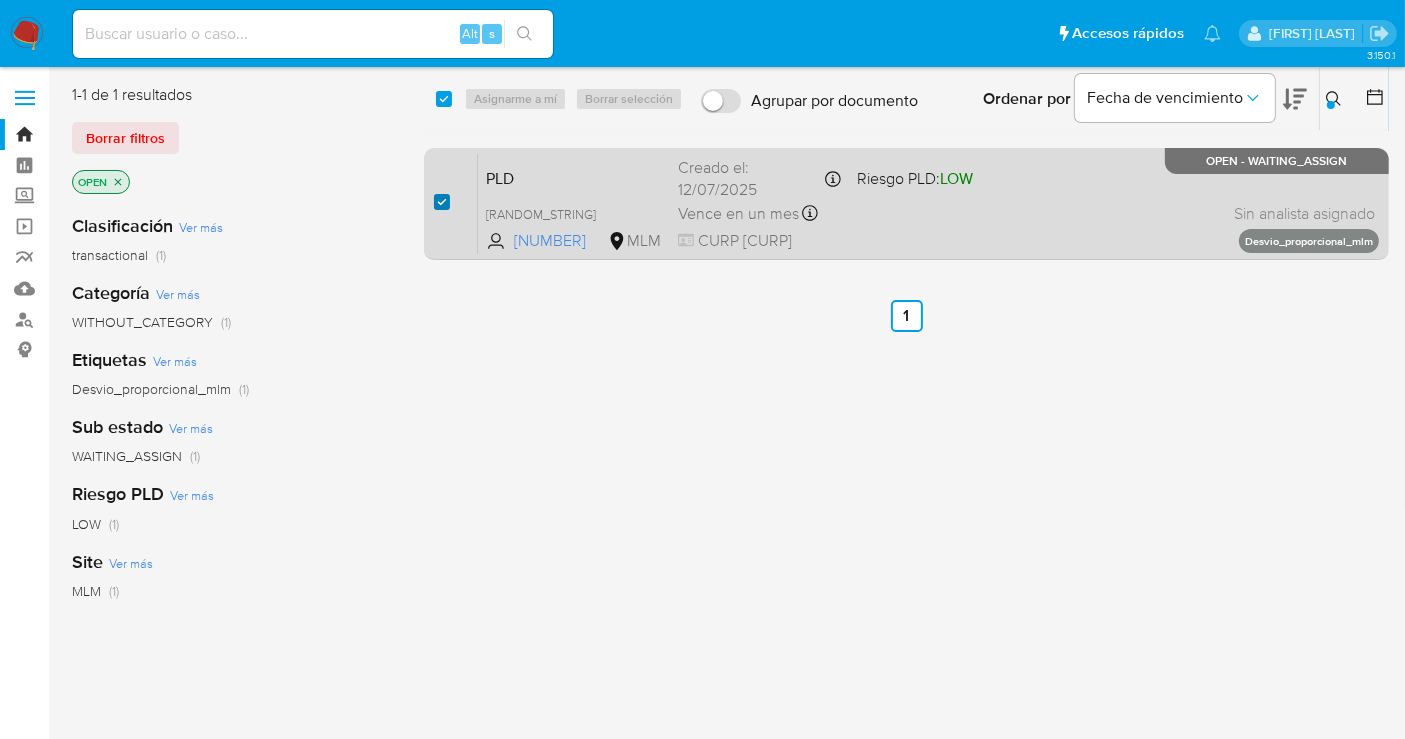checkbox on "true" 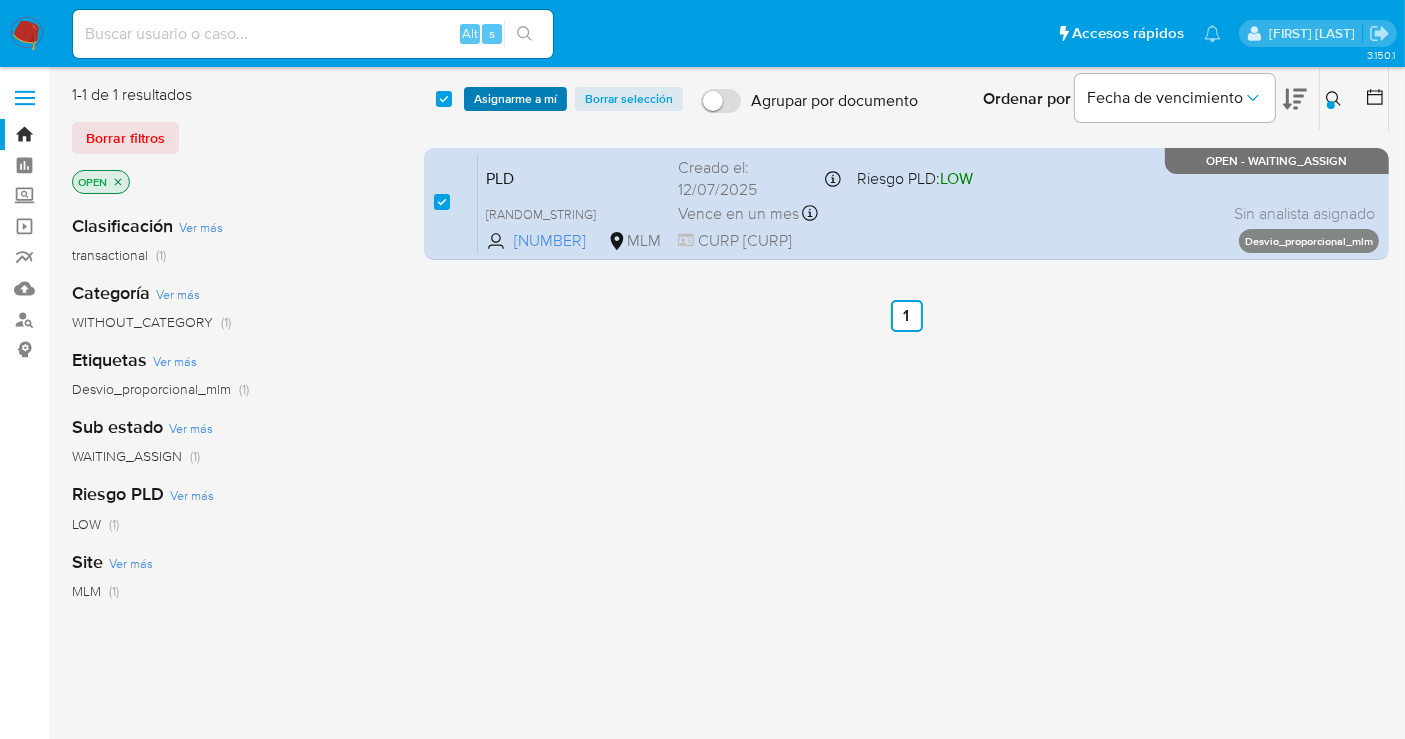 click on "Asignarme a mí" at bounding box center [515, 99] 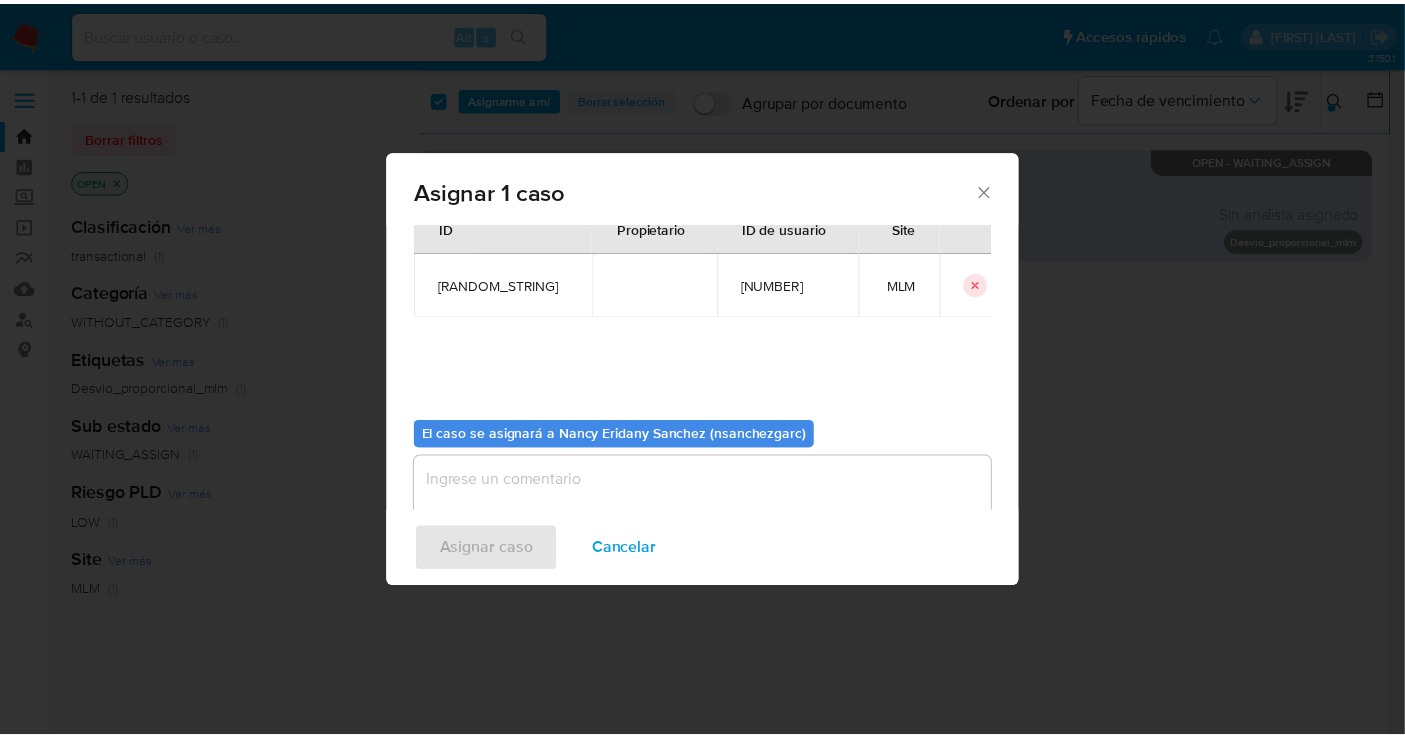scroll, scrollTop: 102, scrollLeft: 0, axis: vertical 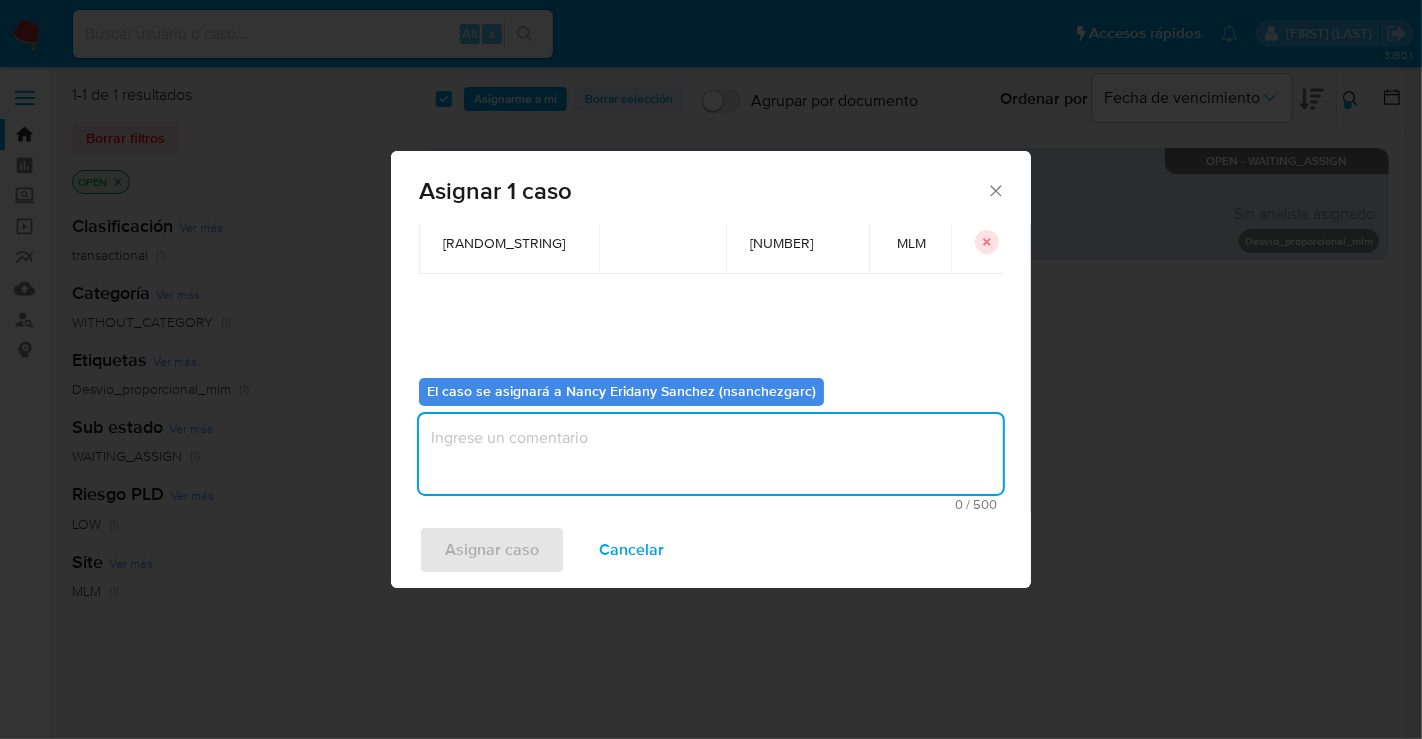 click at bounding box center (711, 454) 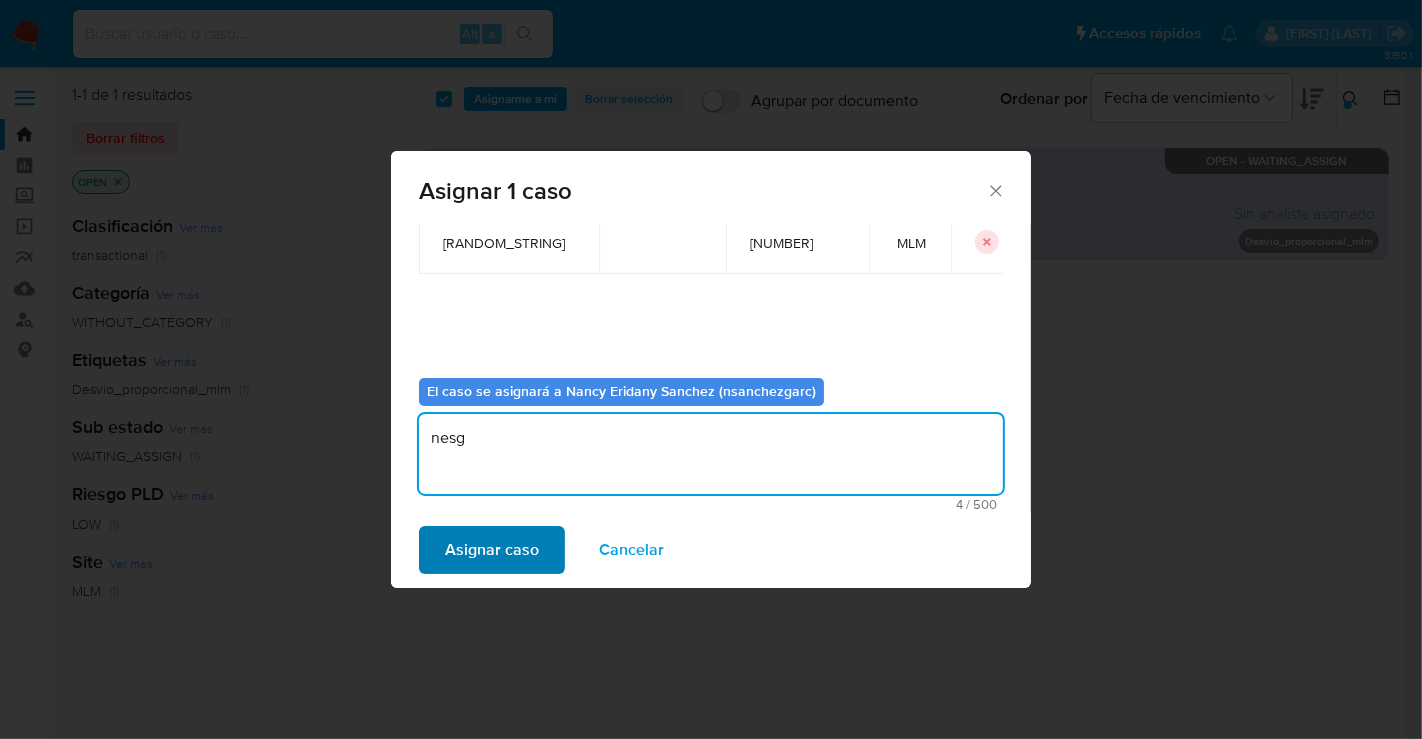 type on "nesg" 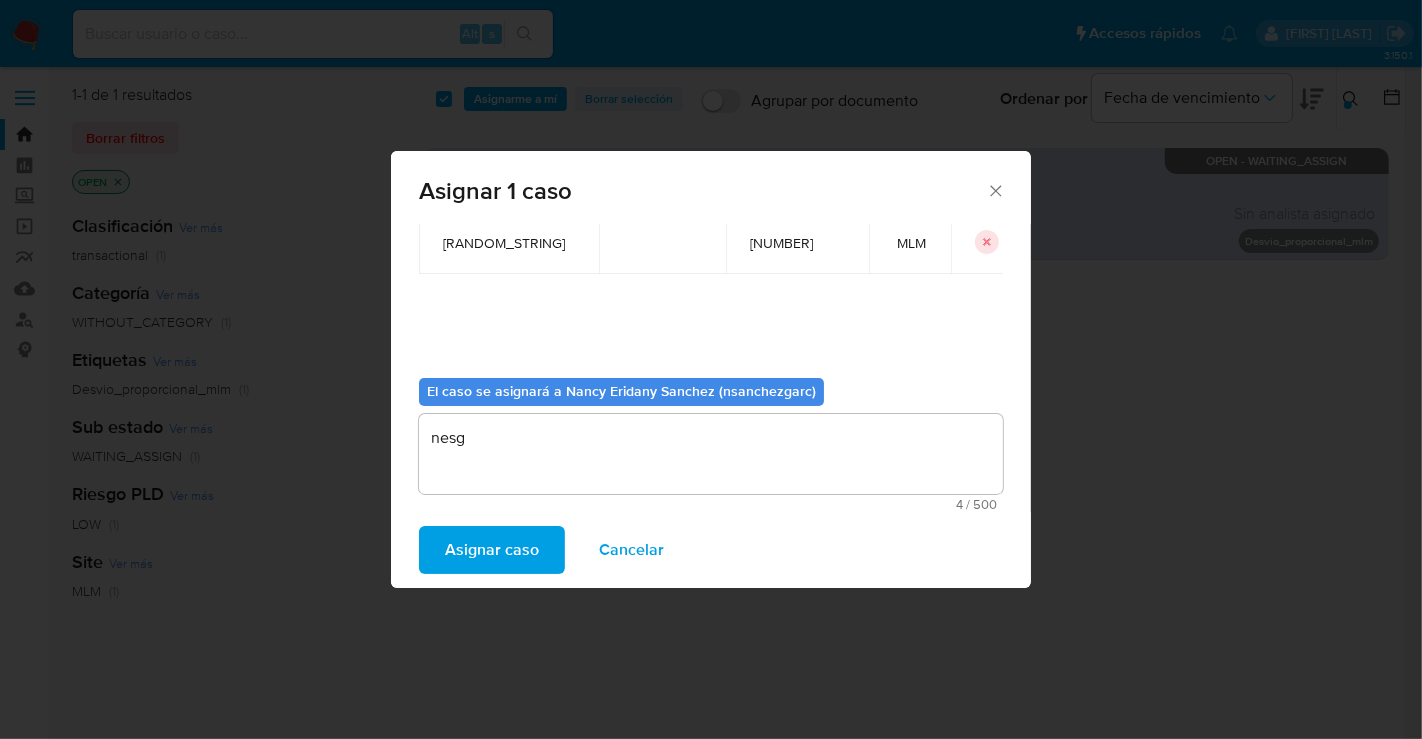 click on "Asignar caso" at bounding box center [492, 550] 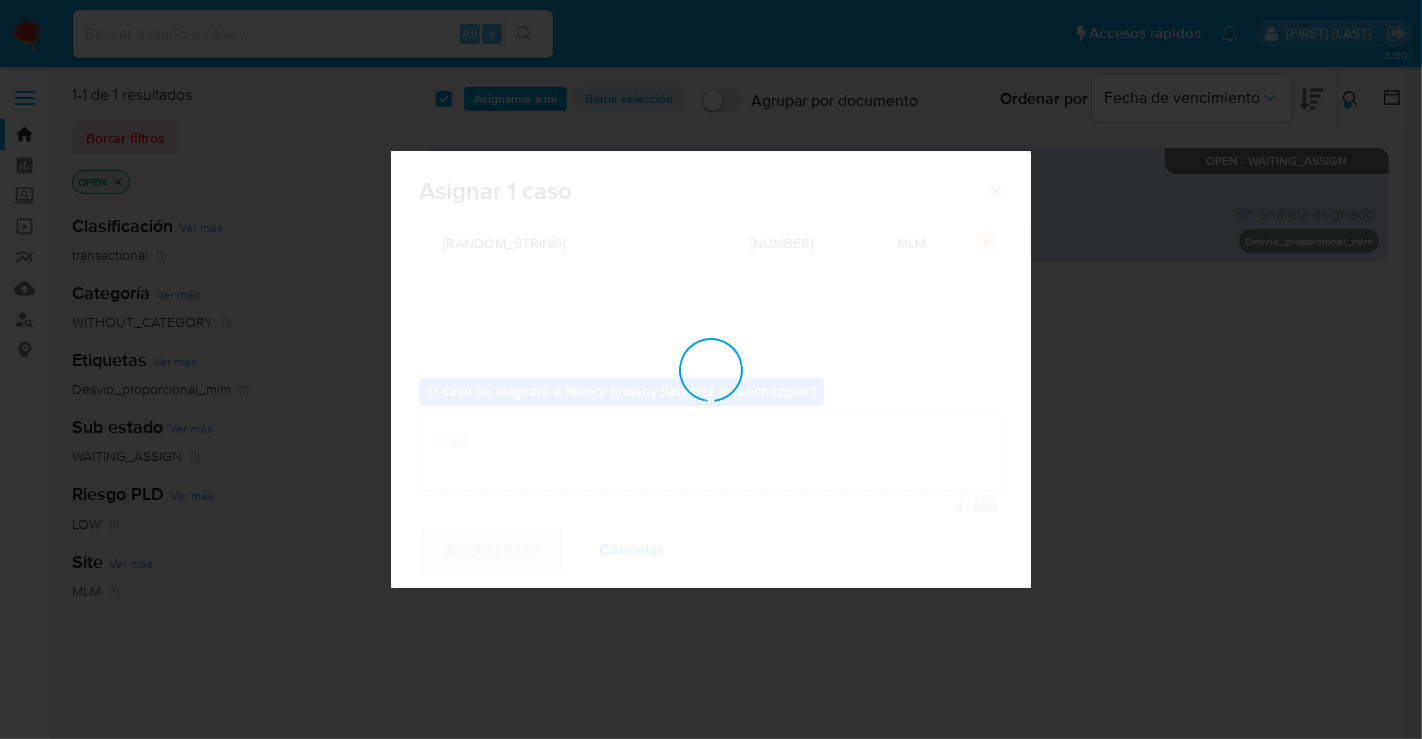 type 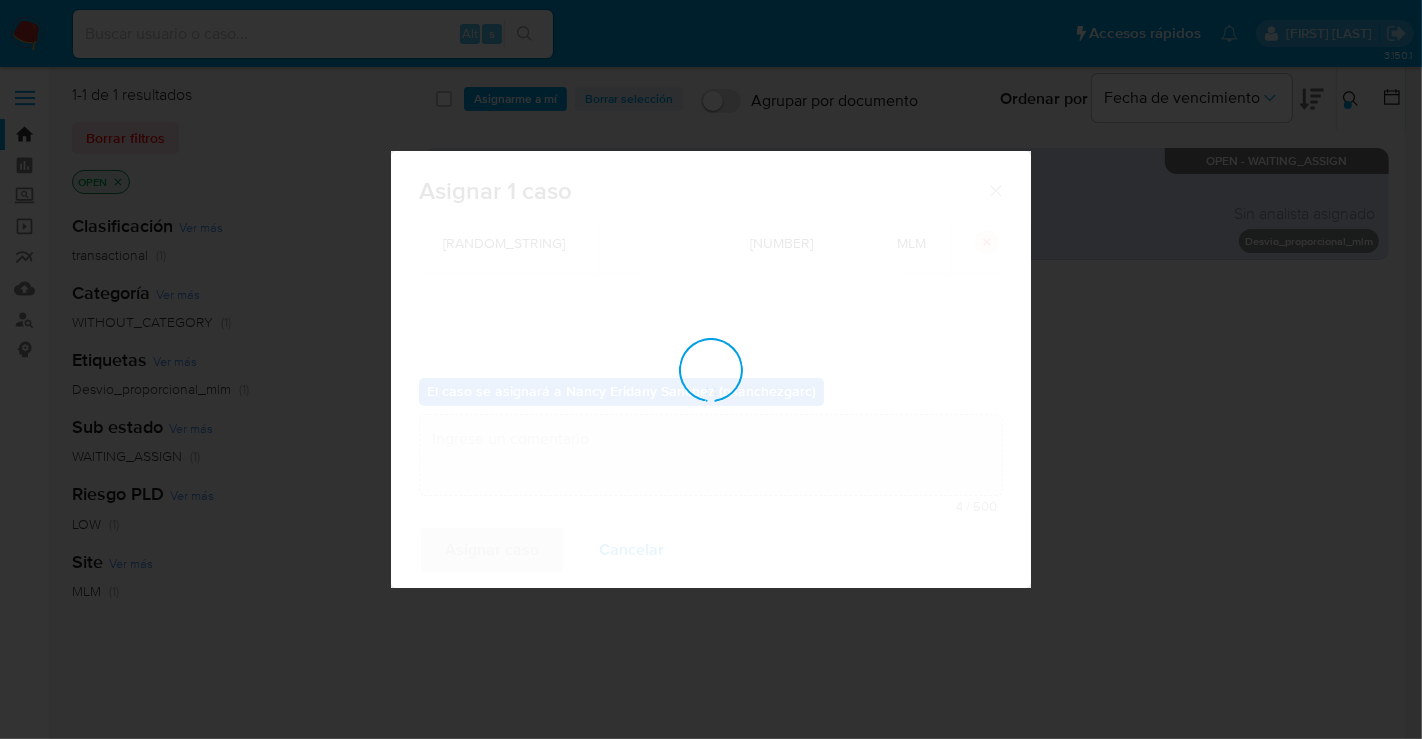 checkbox on "false" 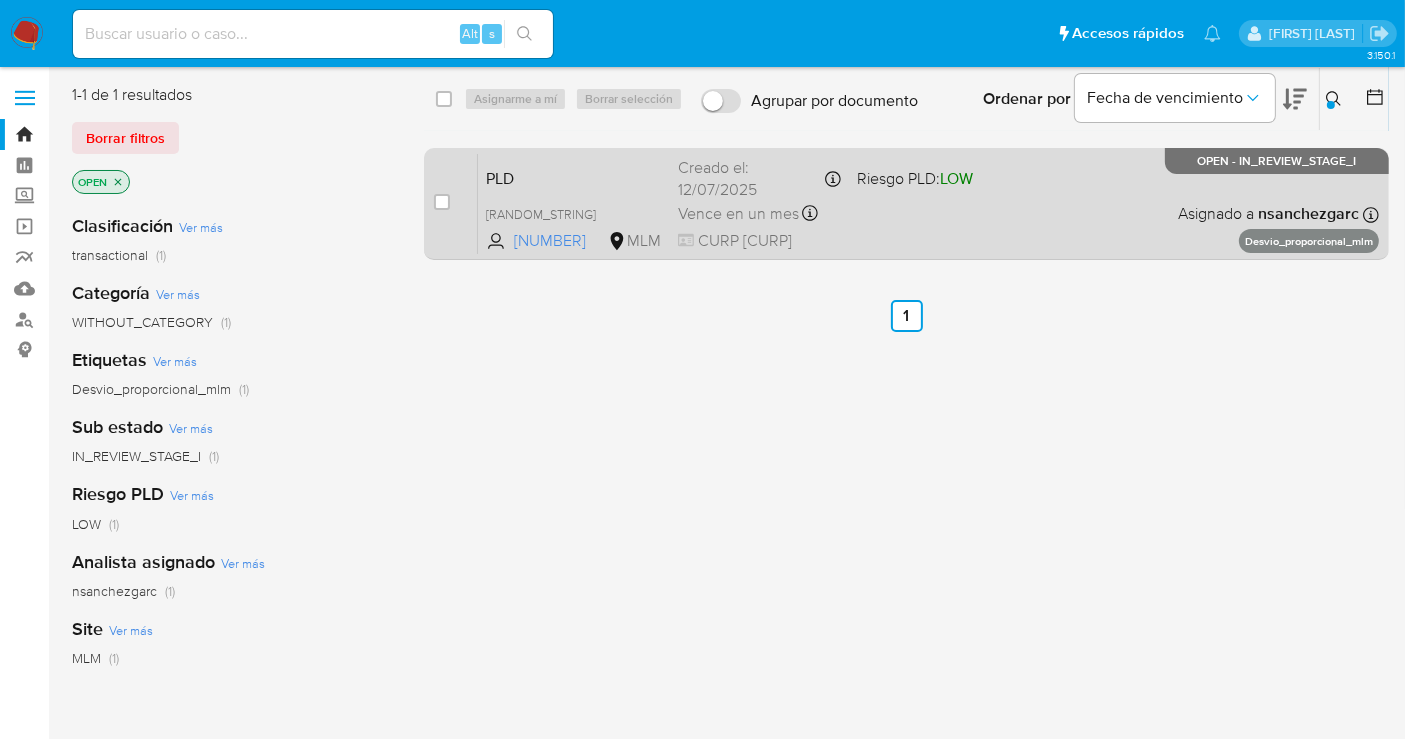click on "Vence en un mes   Vence el 10/09/2025 02:10:11" at bounding box center (759, 213) 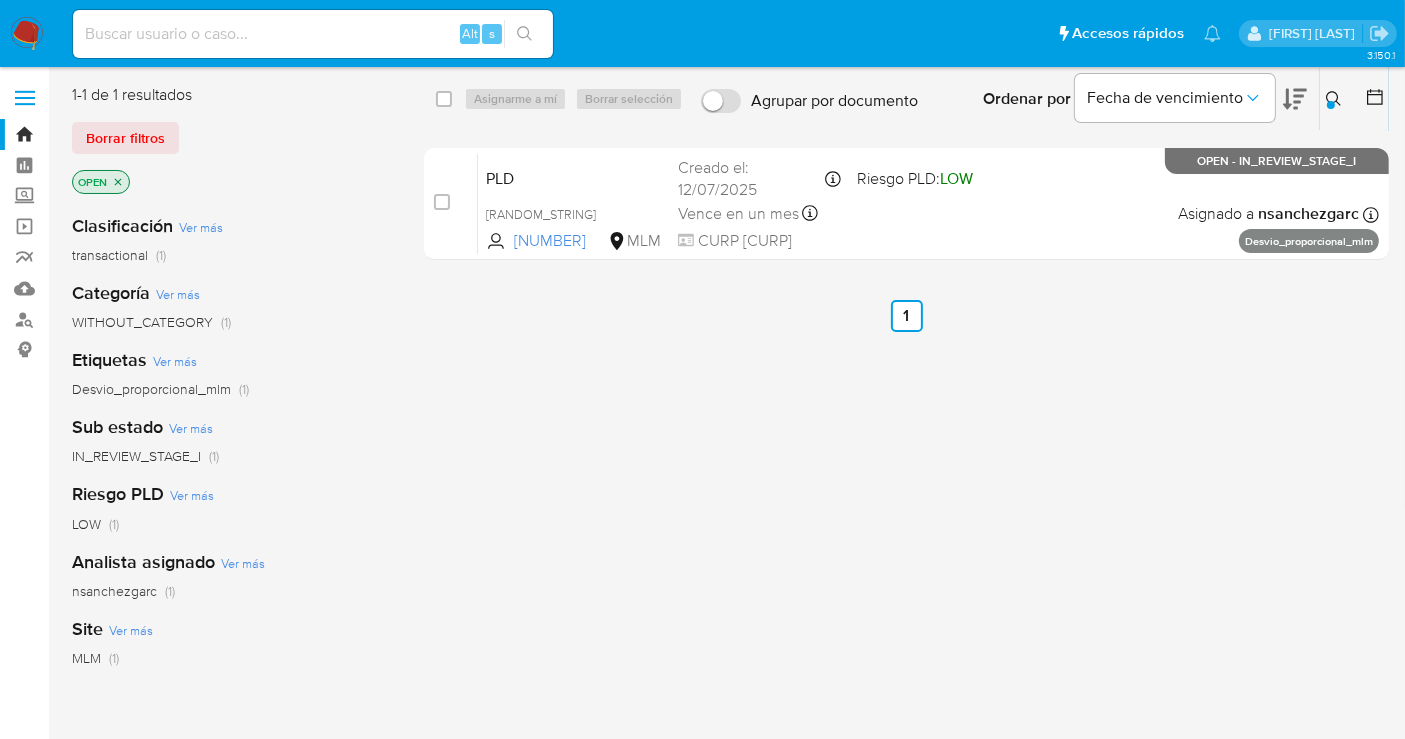 click at bounding box center (27, 34) 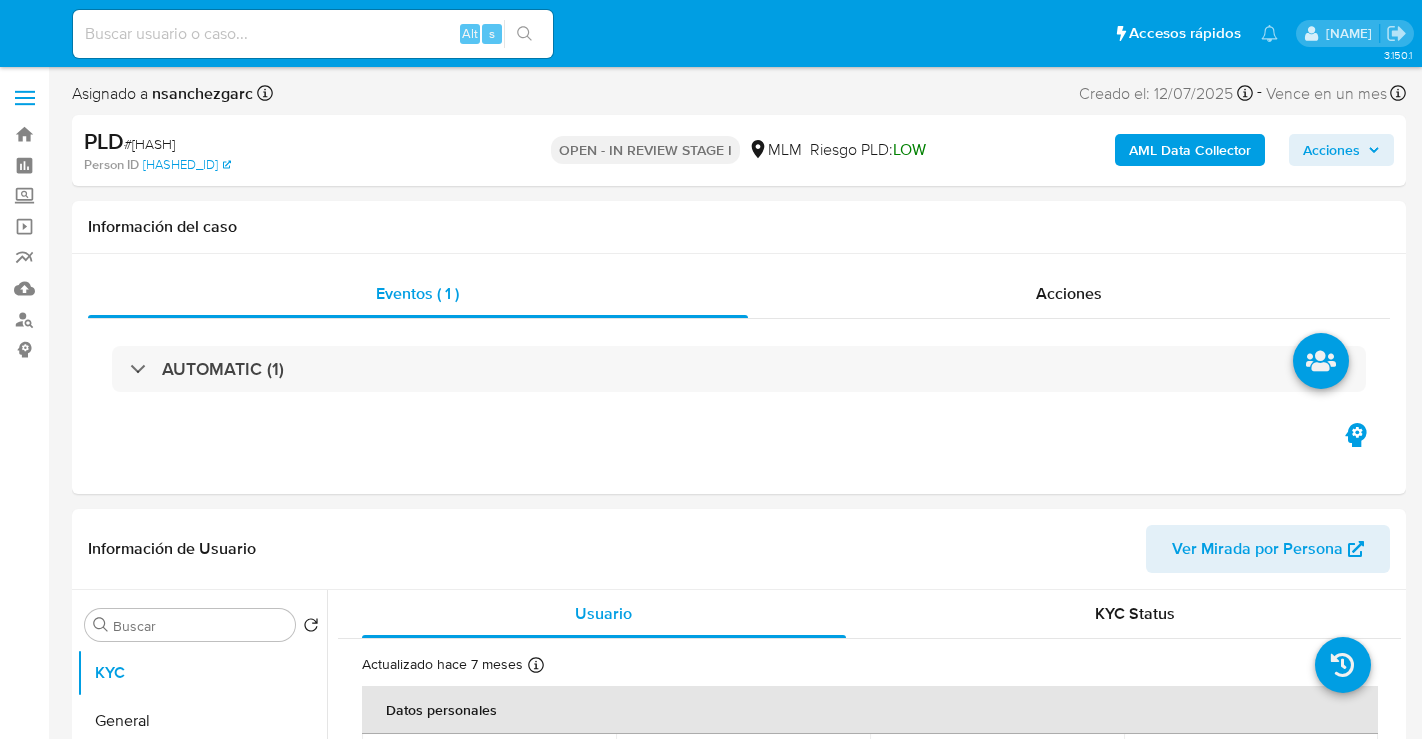 select on "10" 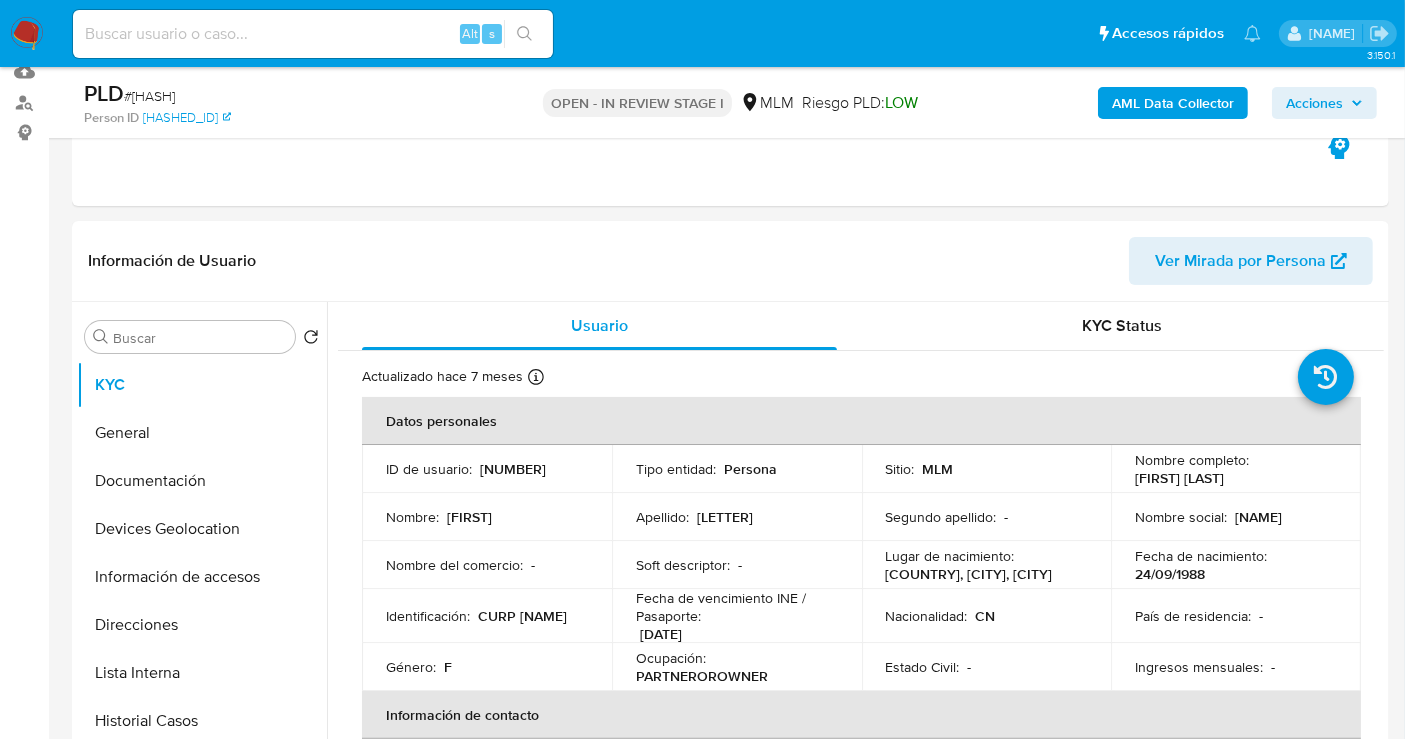 scroll, scrollTop: 222, scrollLeft: 0, axis: vertical 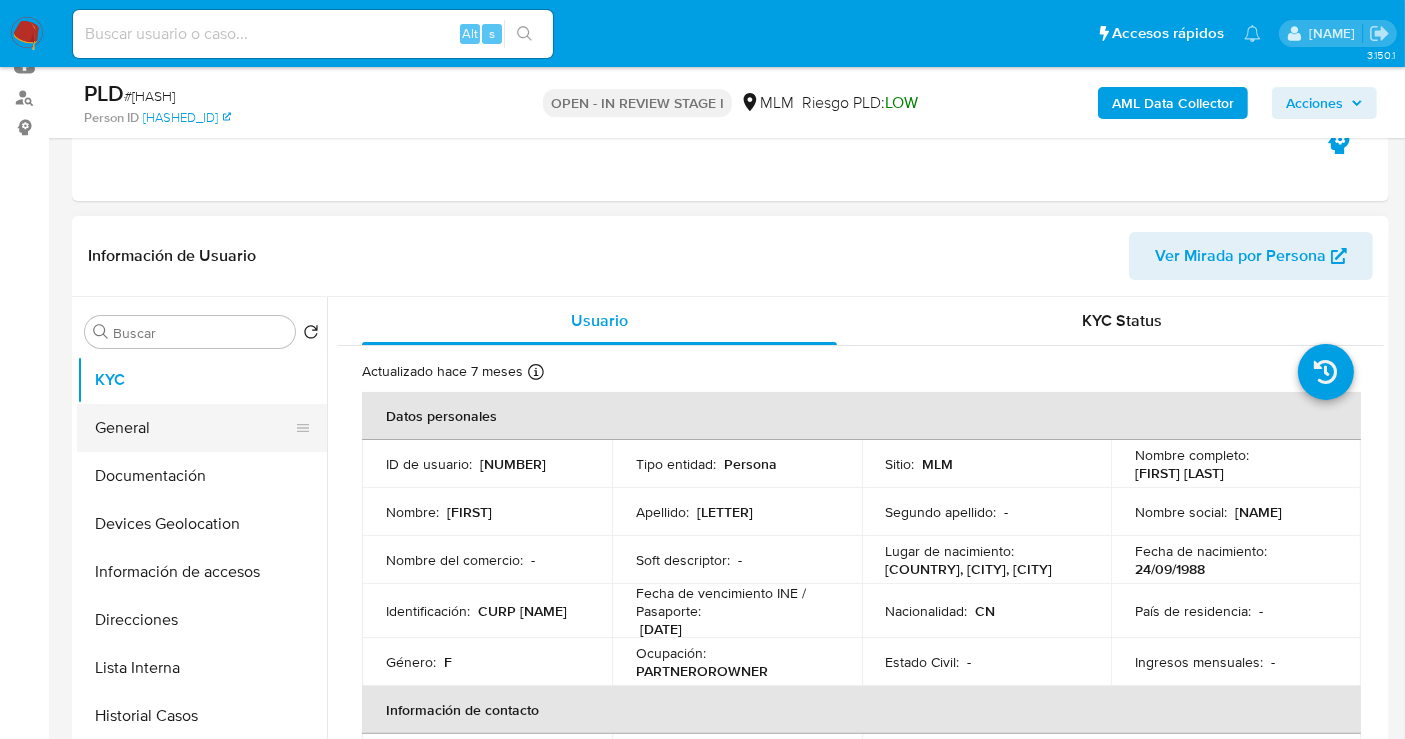click on "General" at bounding box center [194, 428] 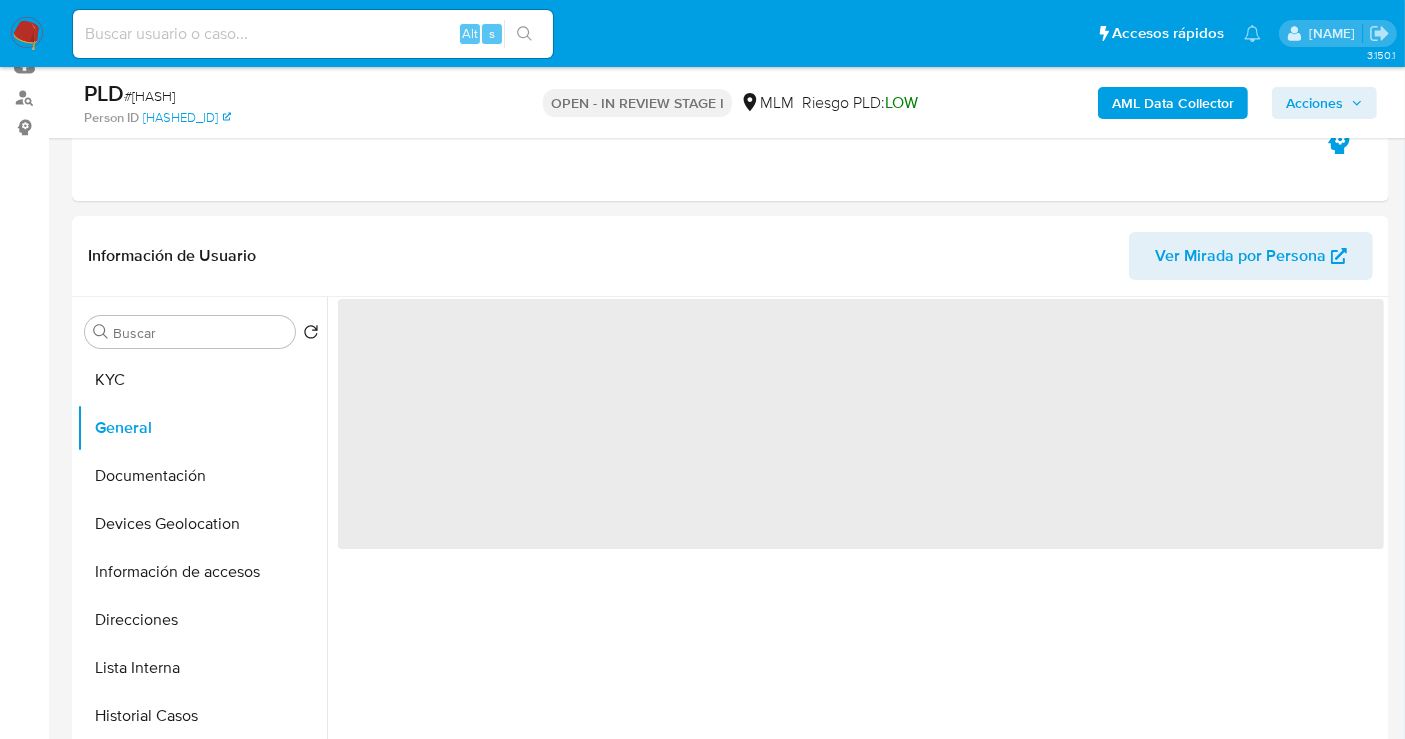 scroll, scrollTop: 333, scrollLeft: 0, axis: vertical 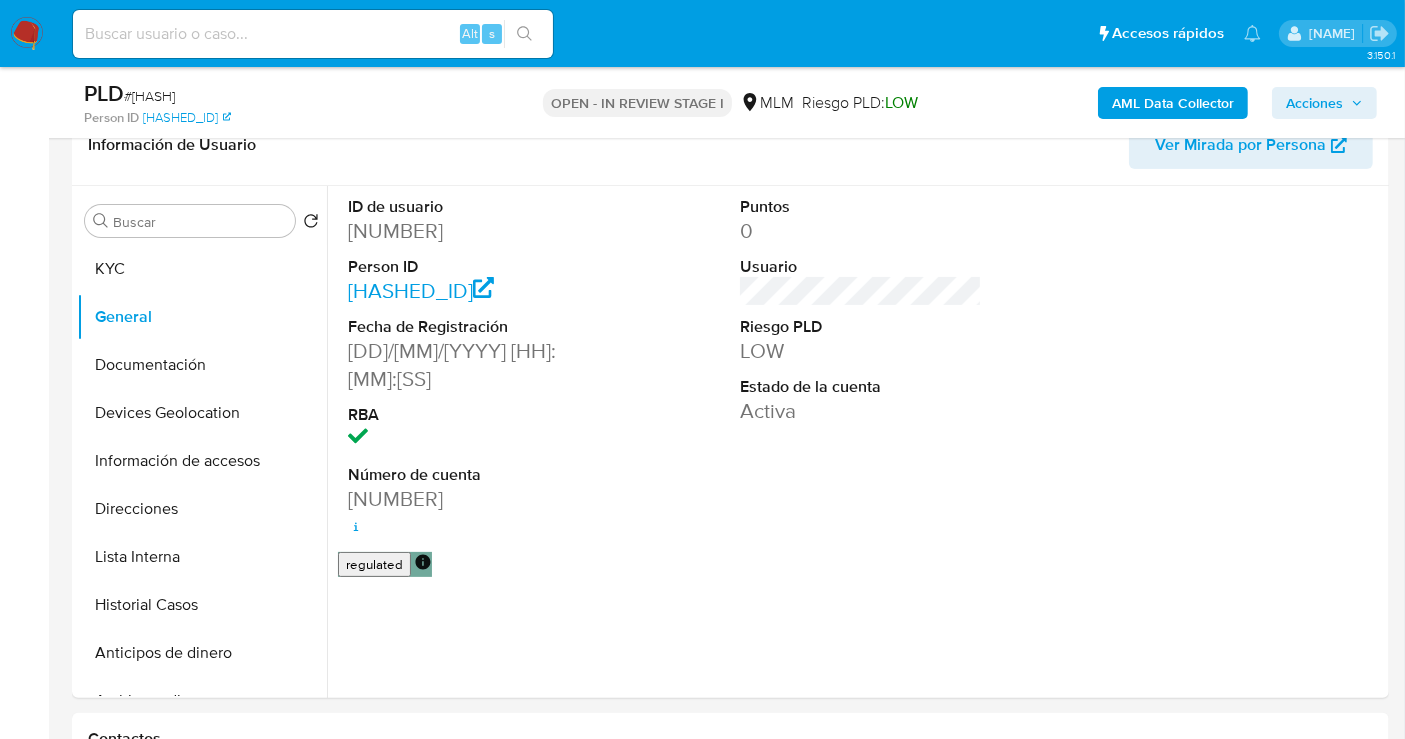 type 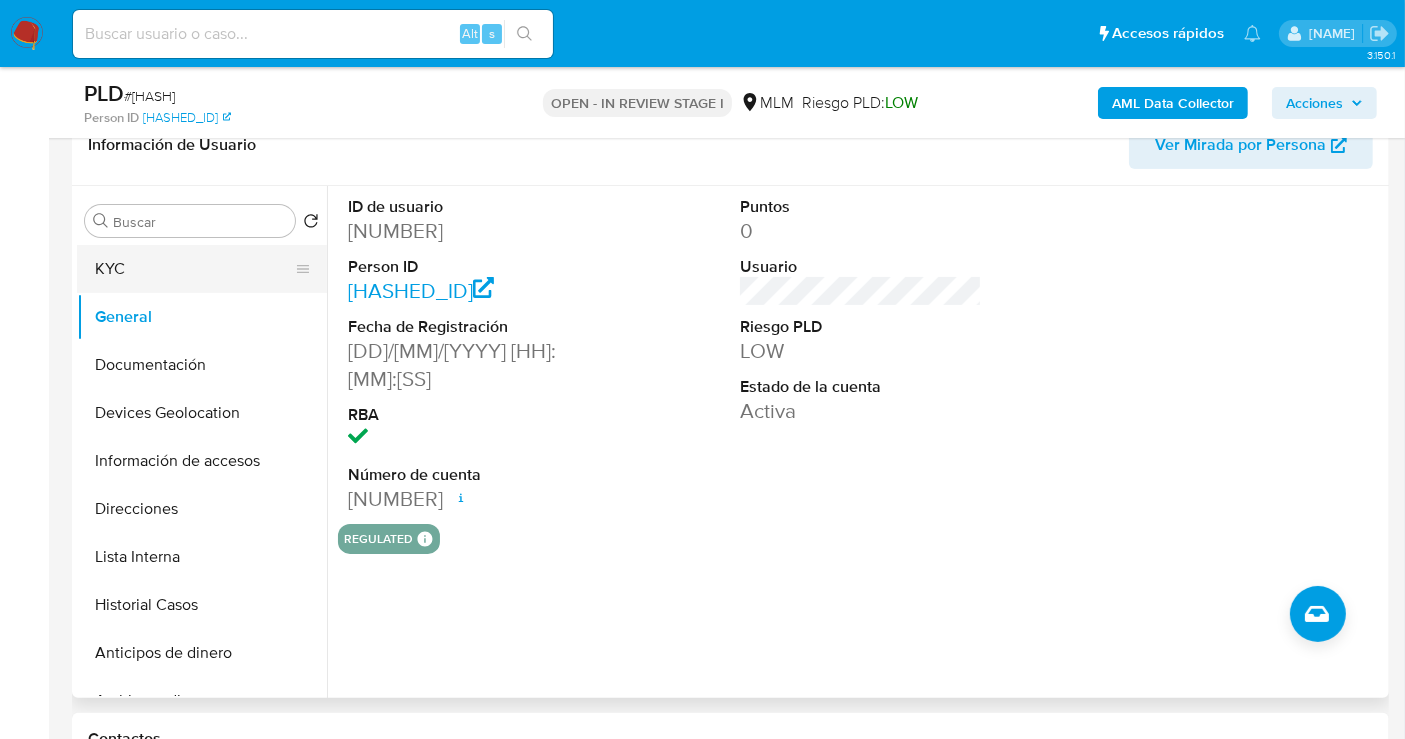 click on "KYC" at bounding box center (194, 269) 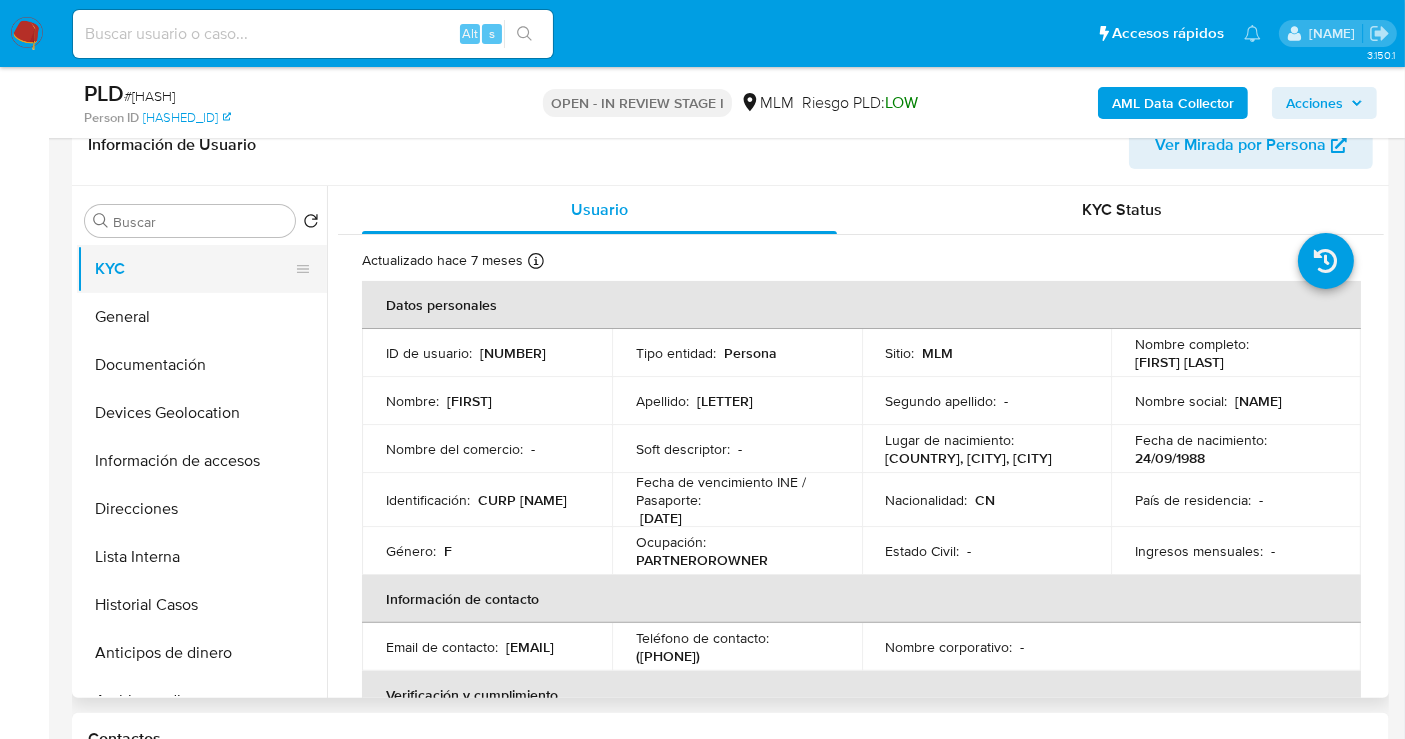 type 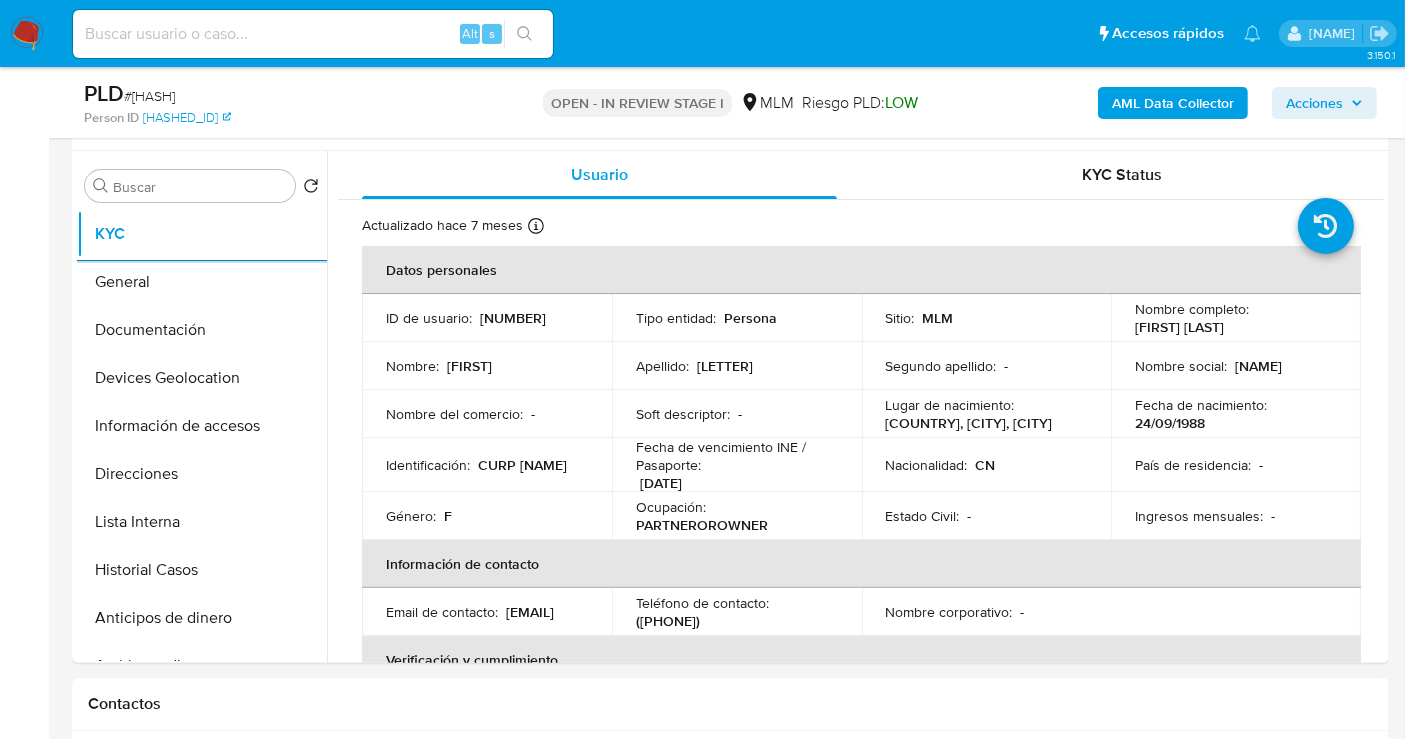 scroll, scrollTop: 333, scrollLeft: 0, axis: vertical 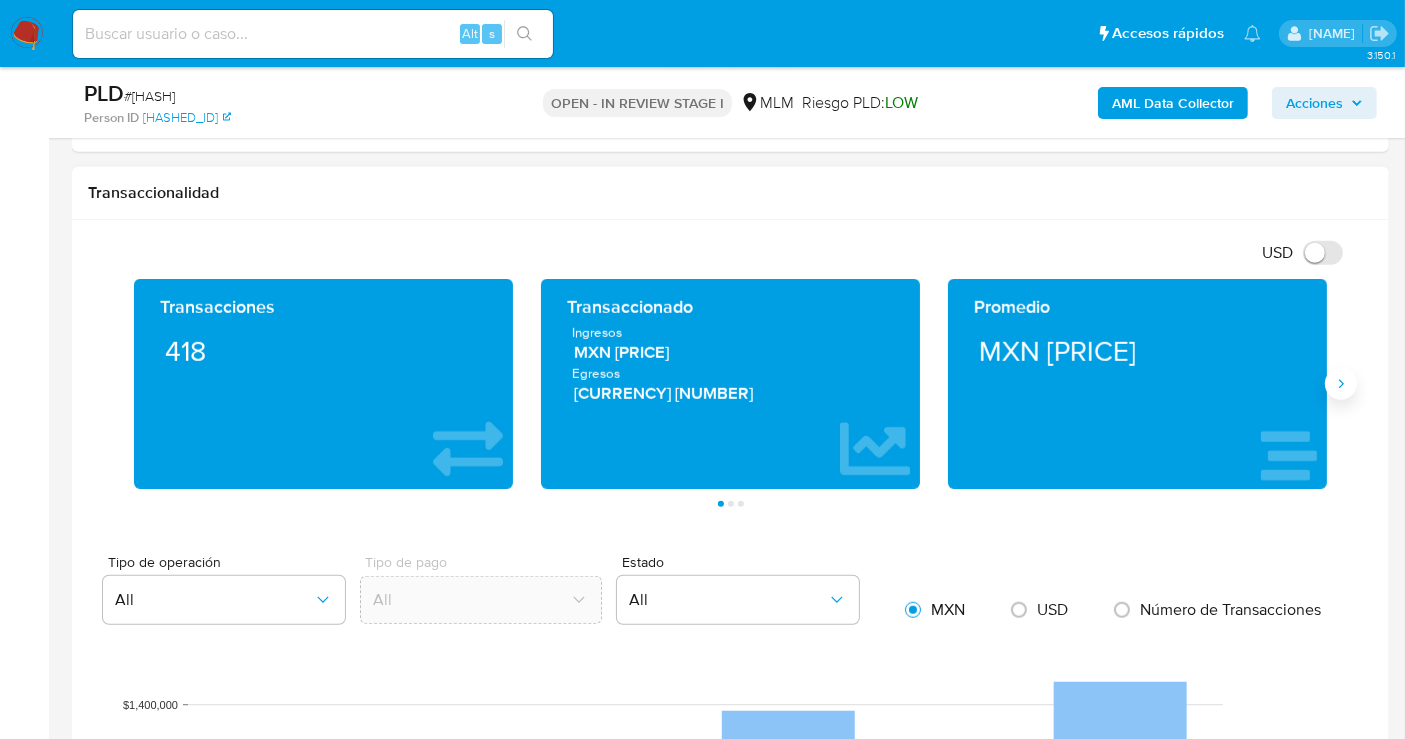 click 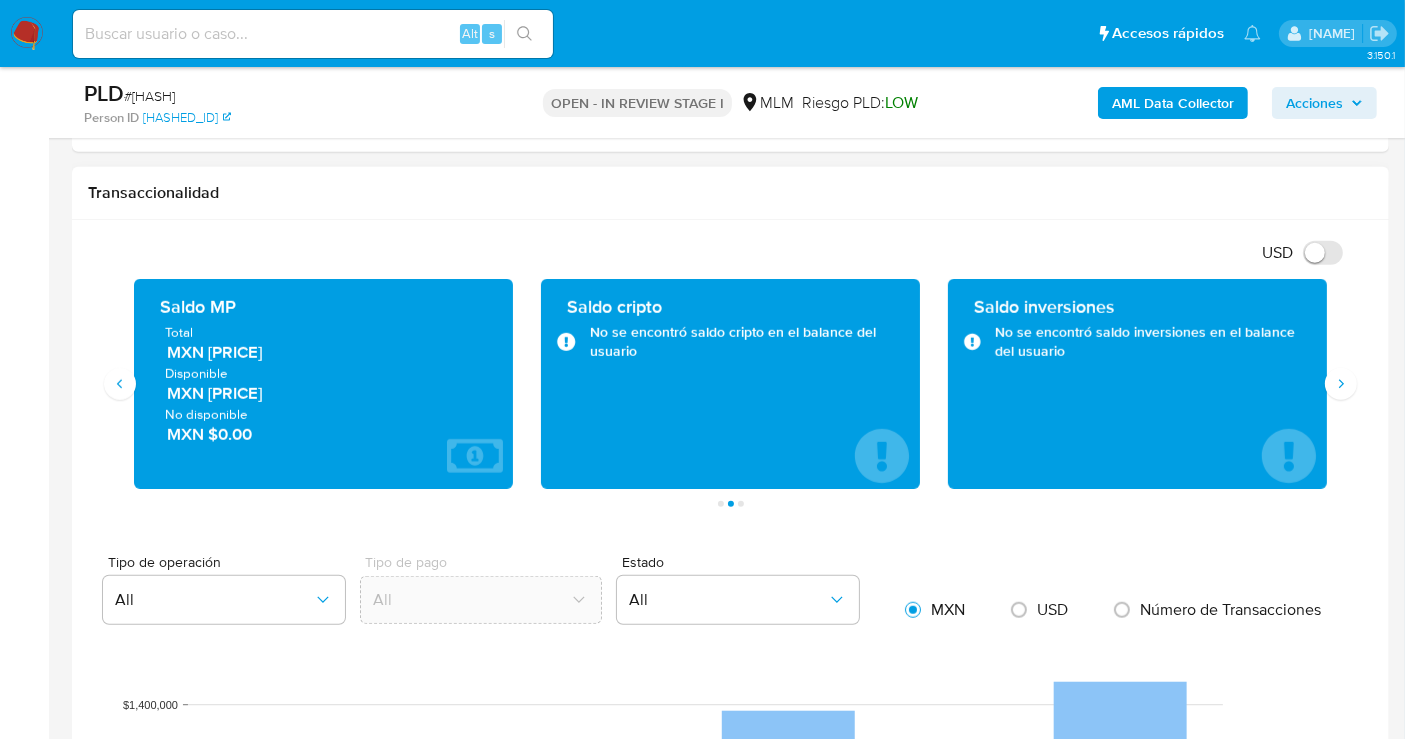 click on "[CURRENCY] [PRICE]" at bounding box center (324, 352) 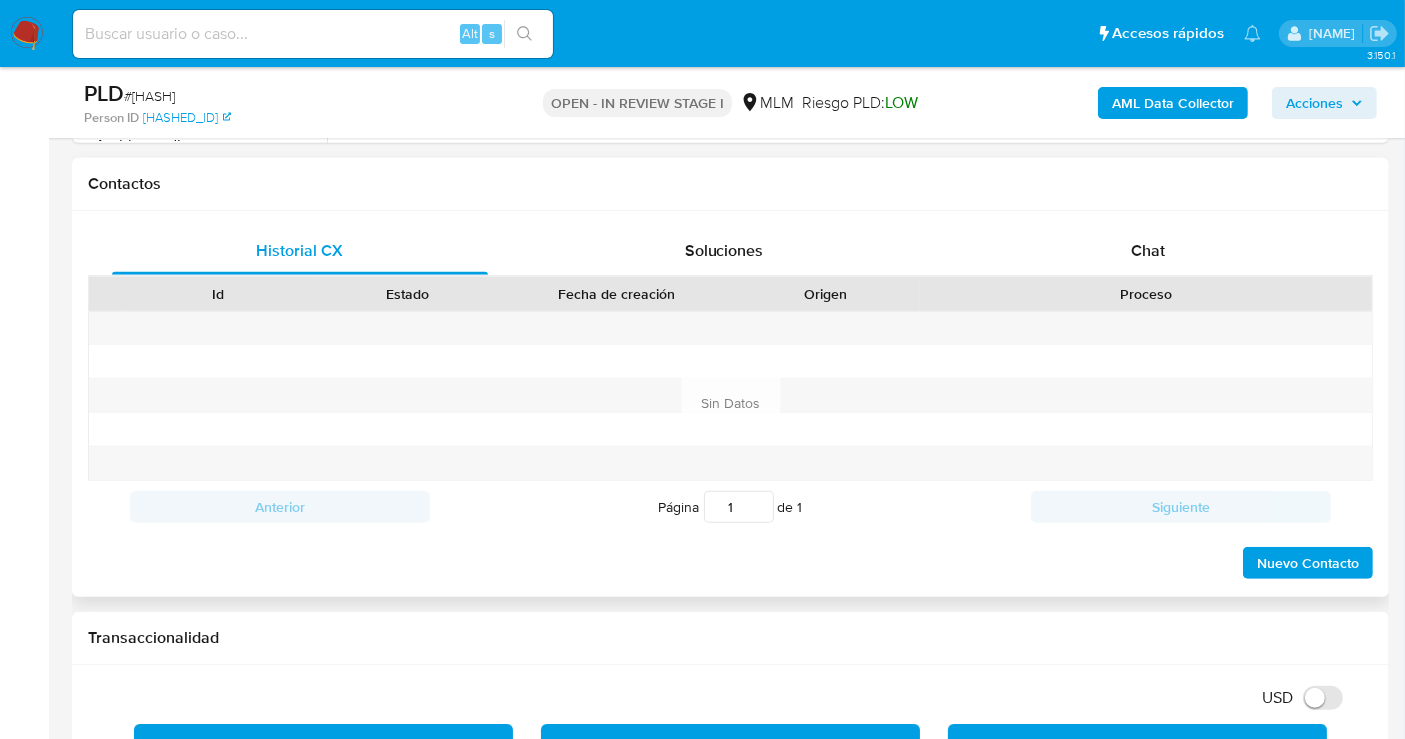 scroll, scrollTop: 444, scrollLeft: 0, axis: vertical 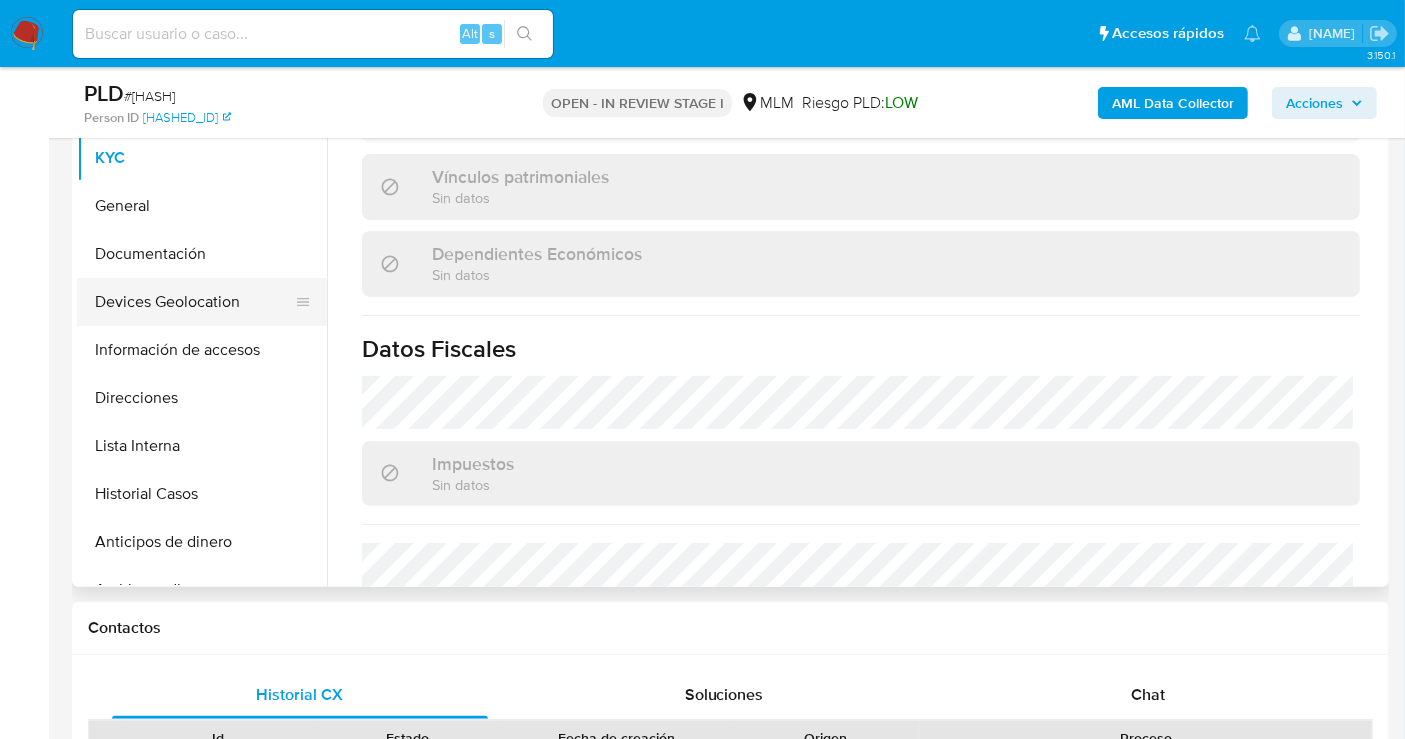click on "Devices Geolocation" at bounding box center (194, 302) 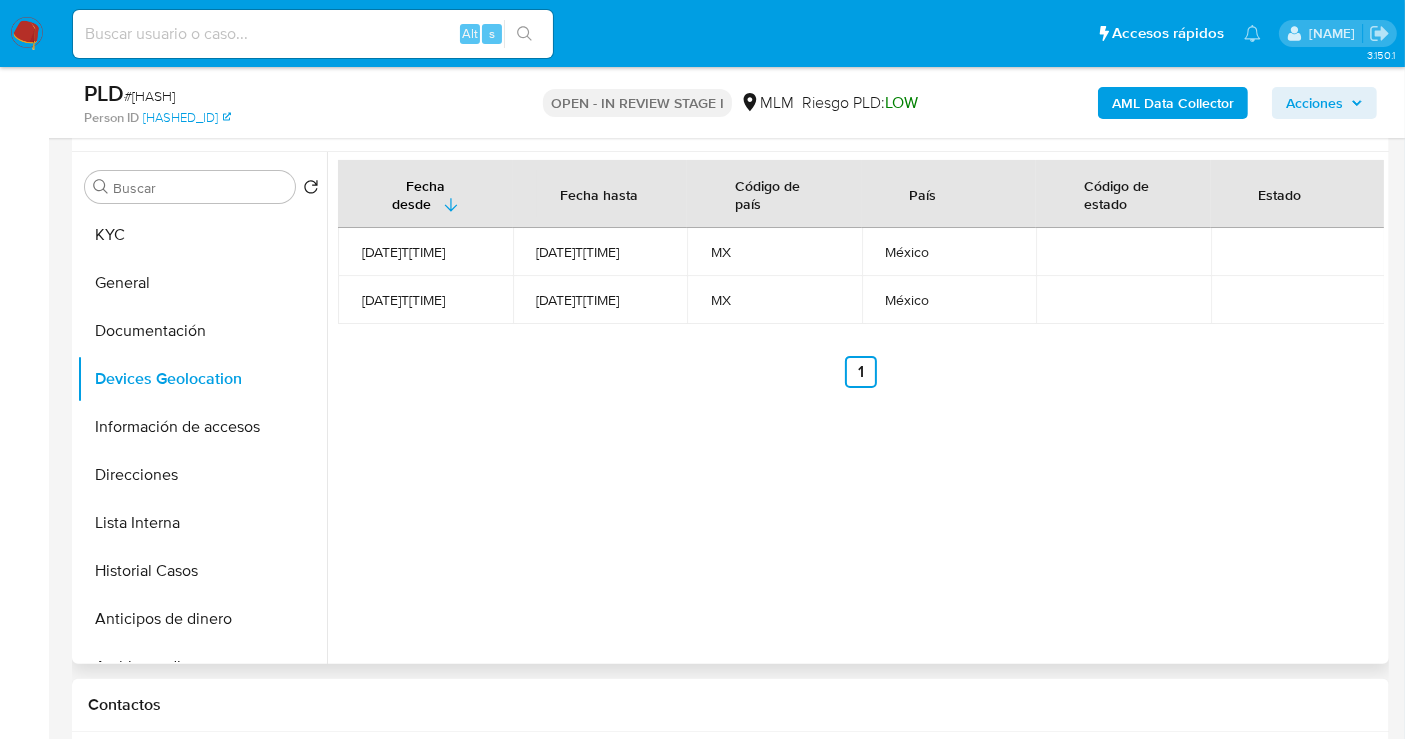 scroll, scrollTop: 333, scrollLeft: 0, axis: vertical 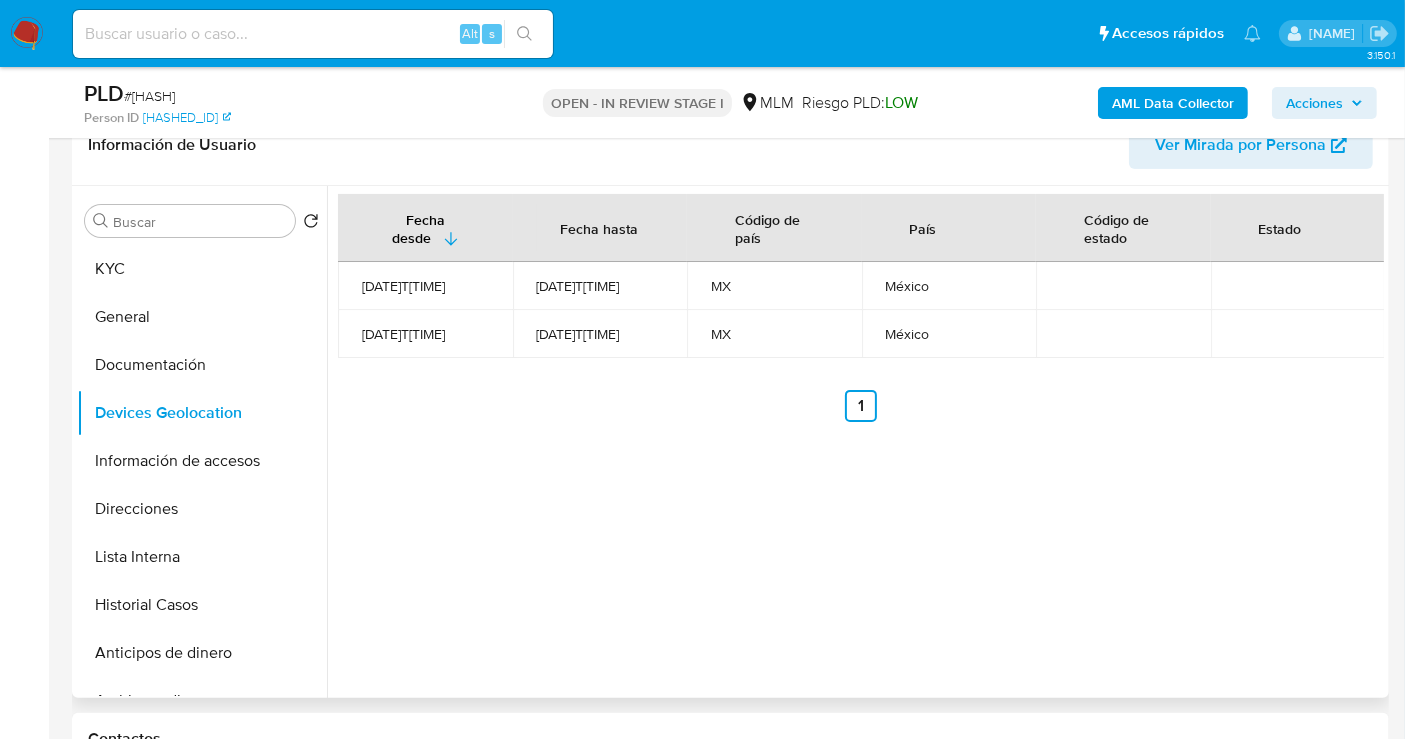 type 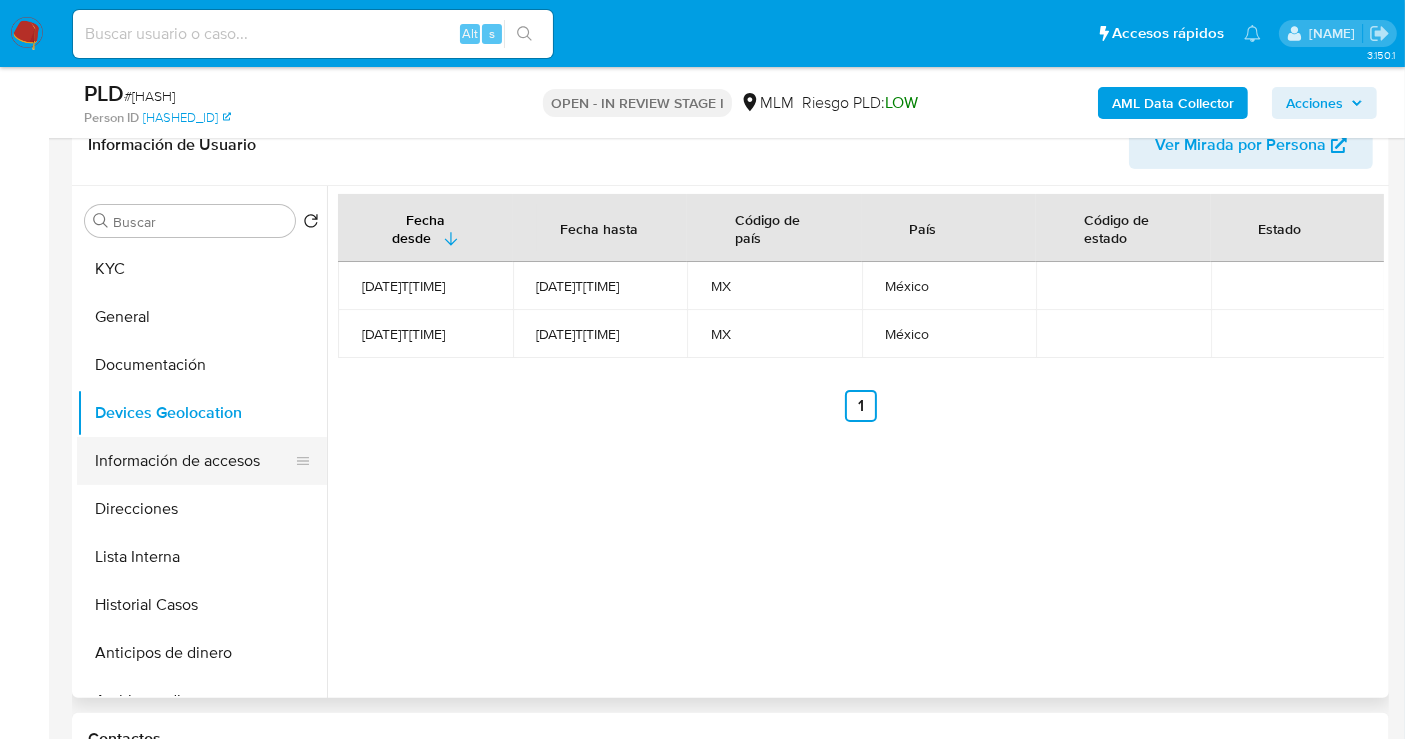 click on "Información de accesos" at bounding box center [194, 461] 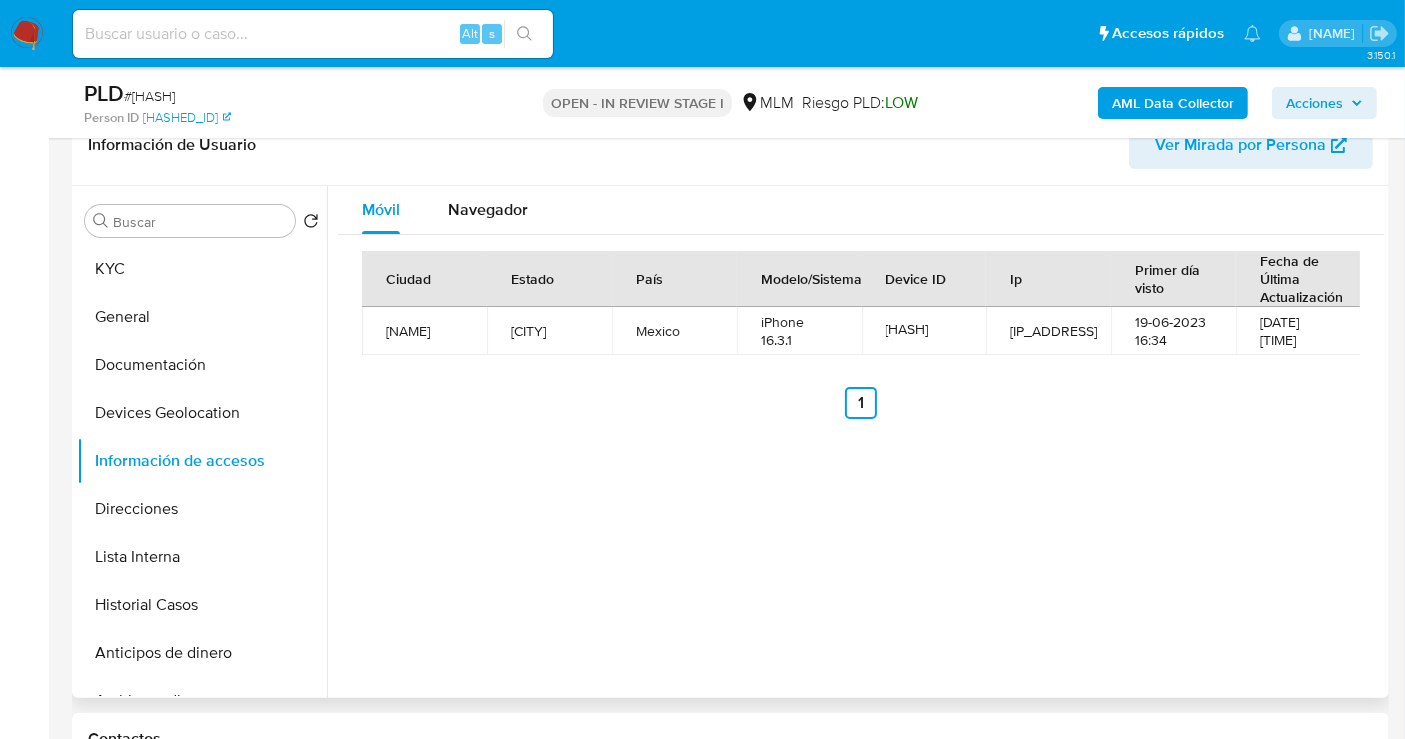 type 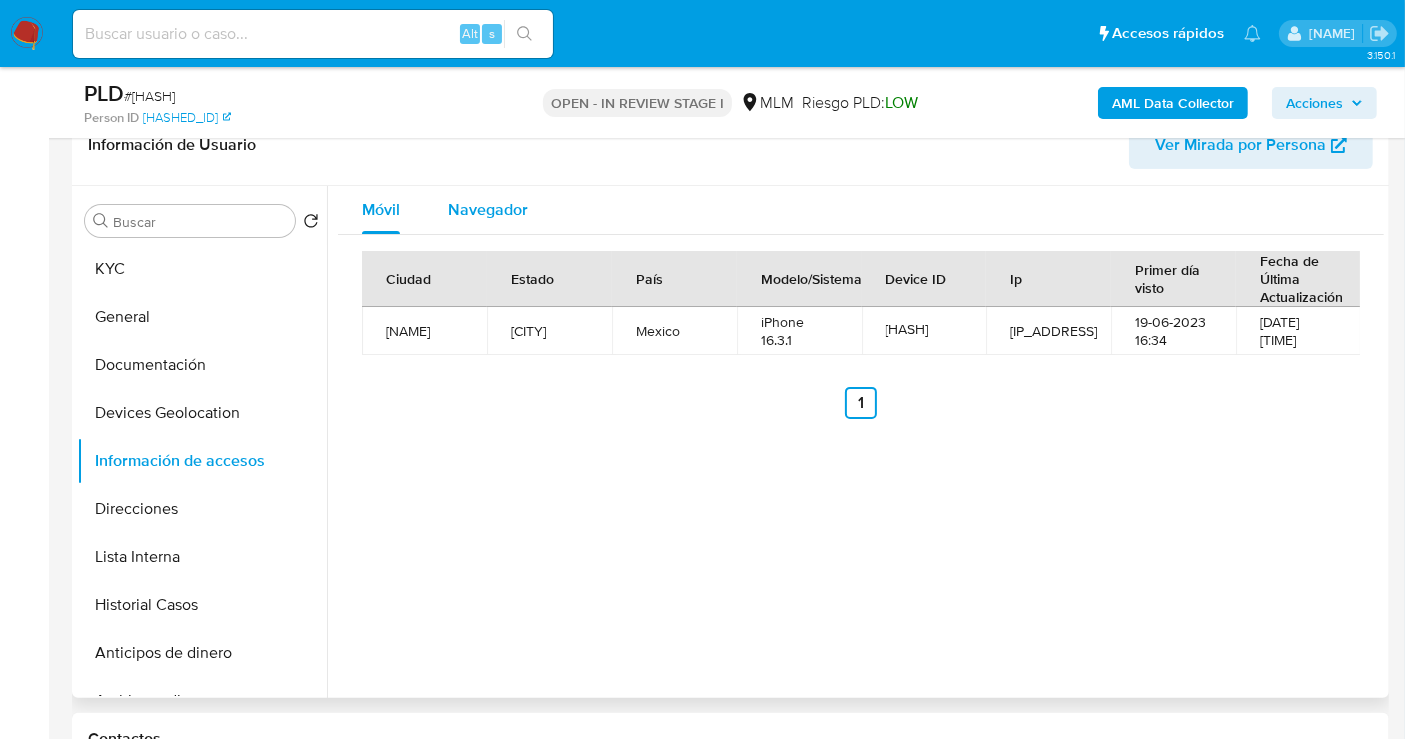 click on "Navegador" at bounding box center (488, 209) 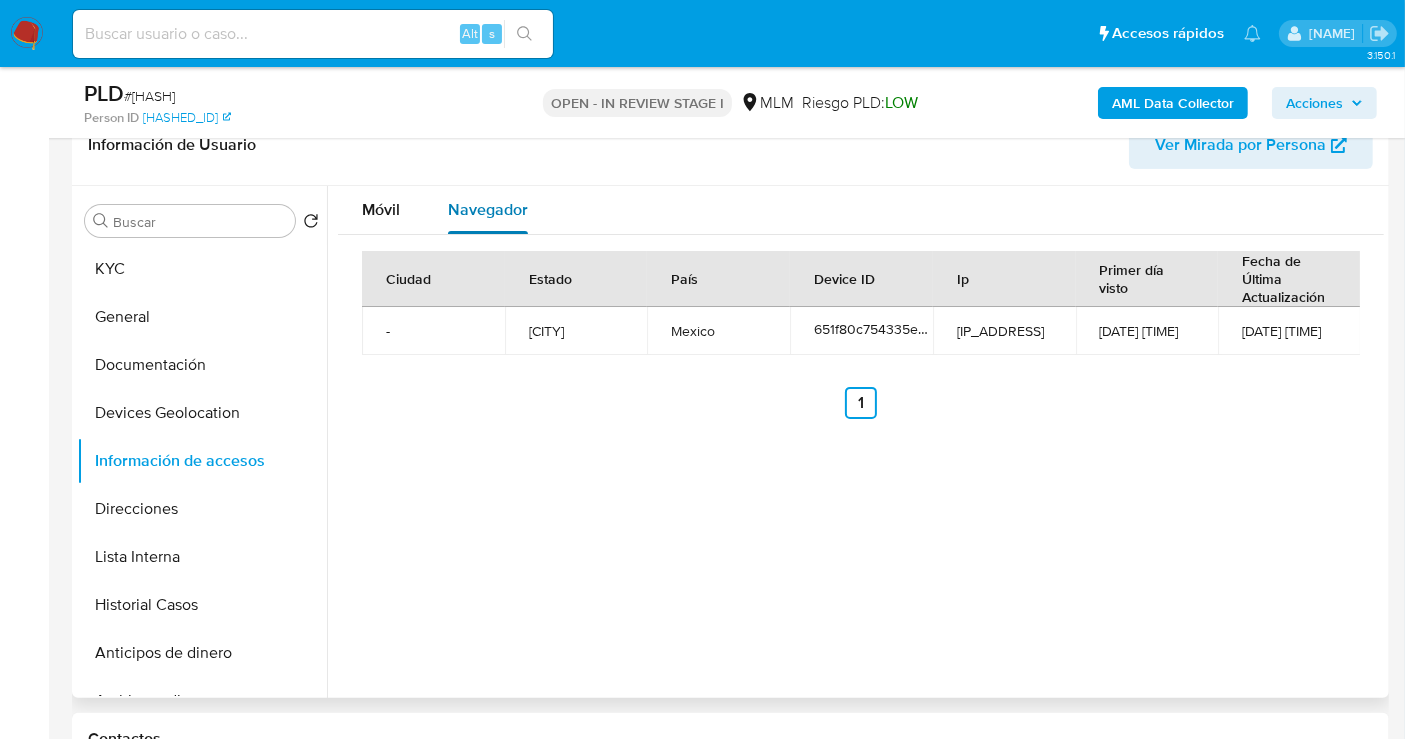 type 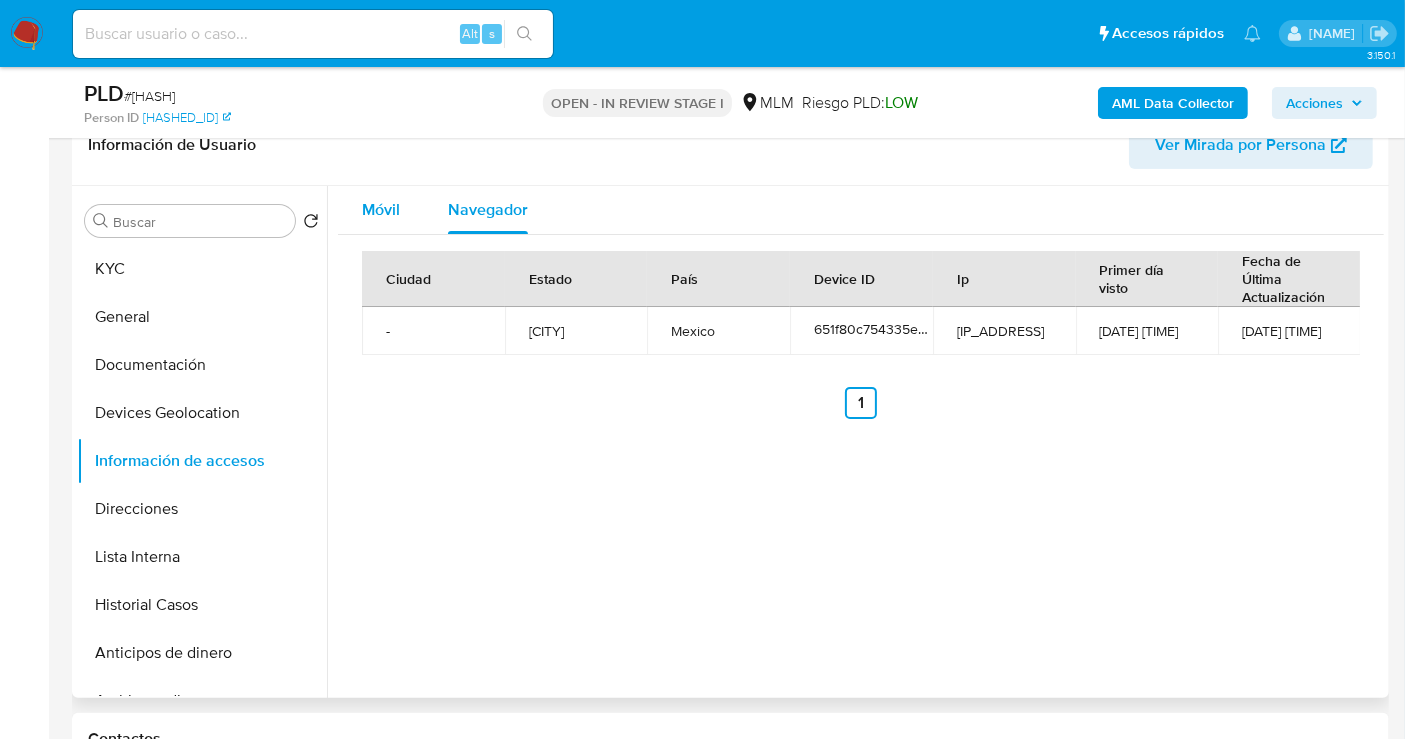 click on "Móvil" at bounding box center [381, 210] 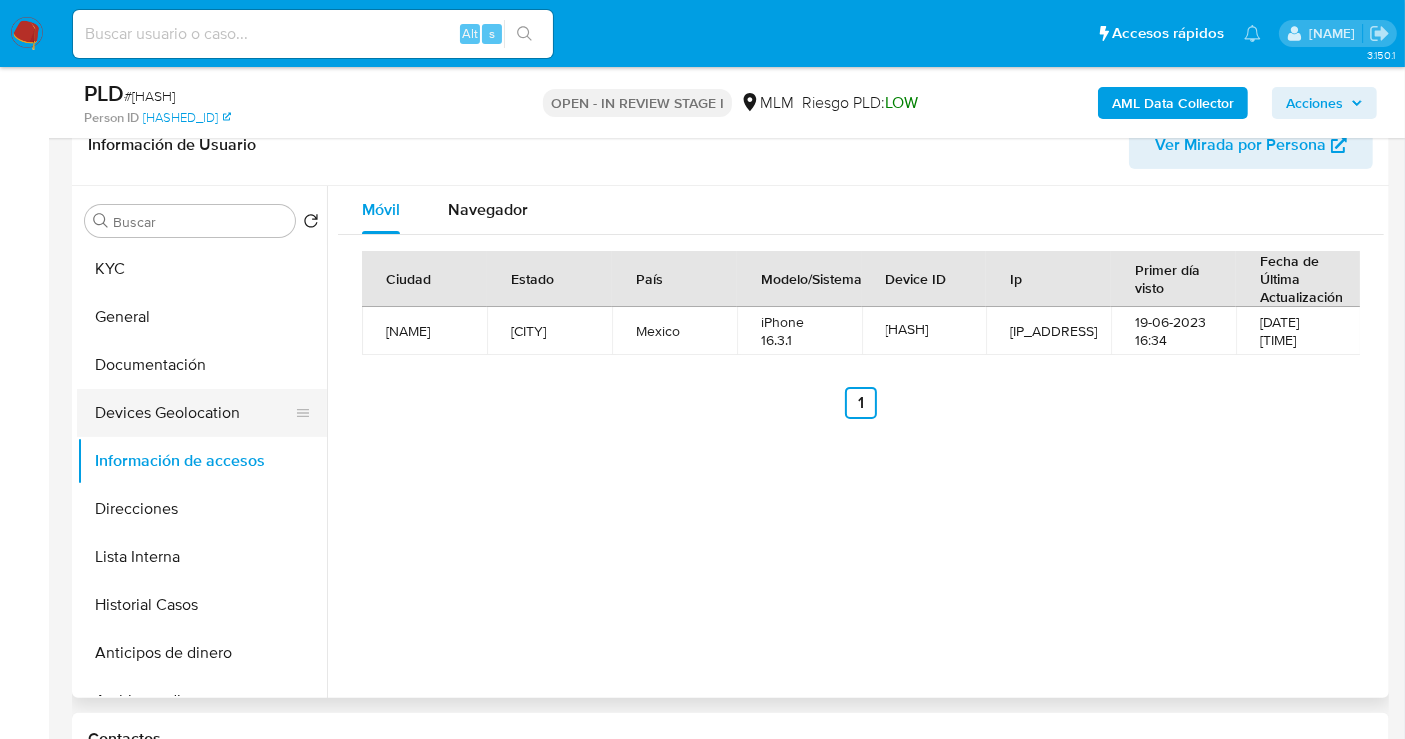 click on "Devices Geolocation" at bounding box center [194, 413] 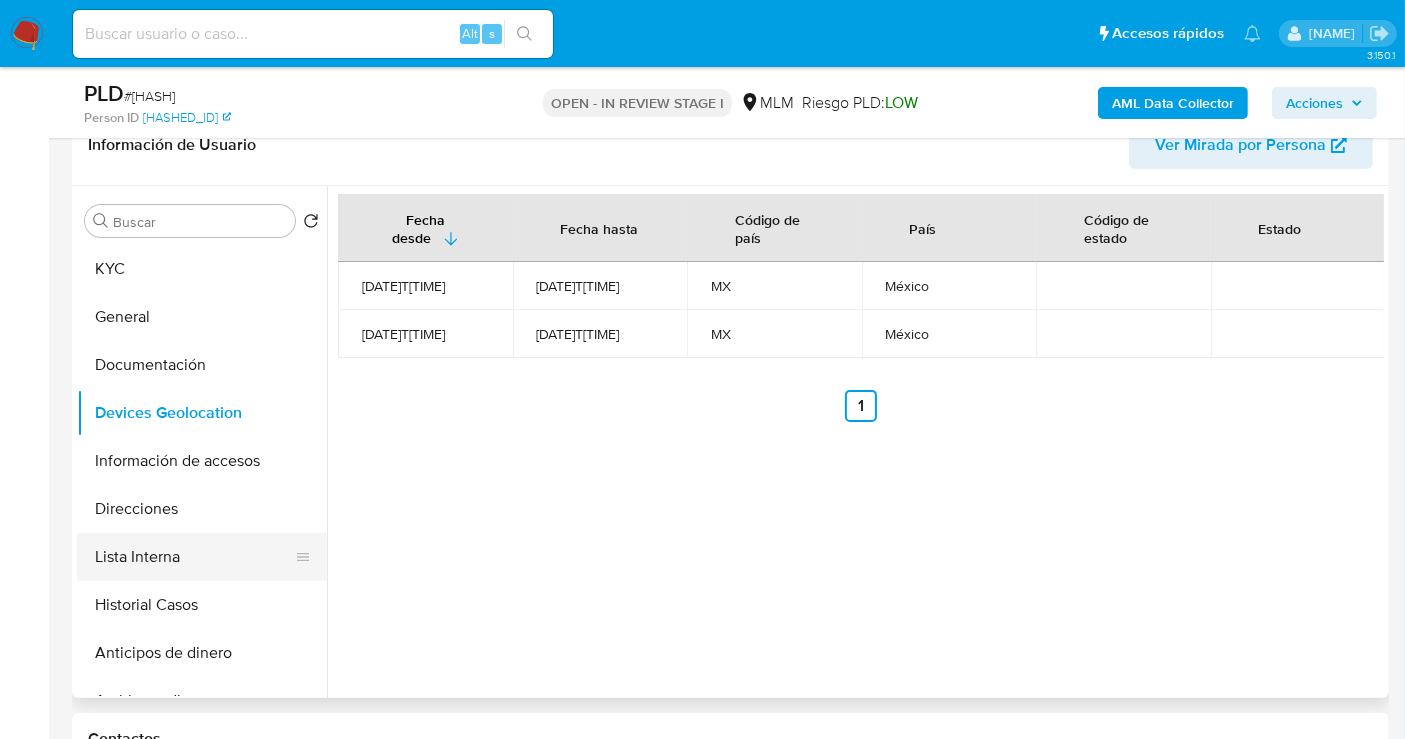 click on "Lista Interna" at bounding box center (194, 557) 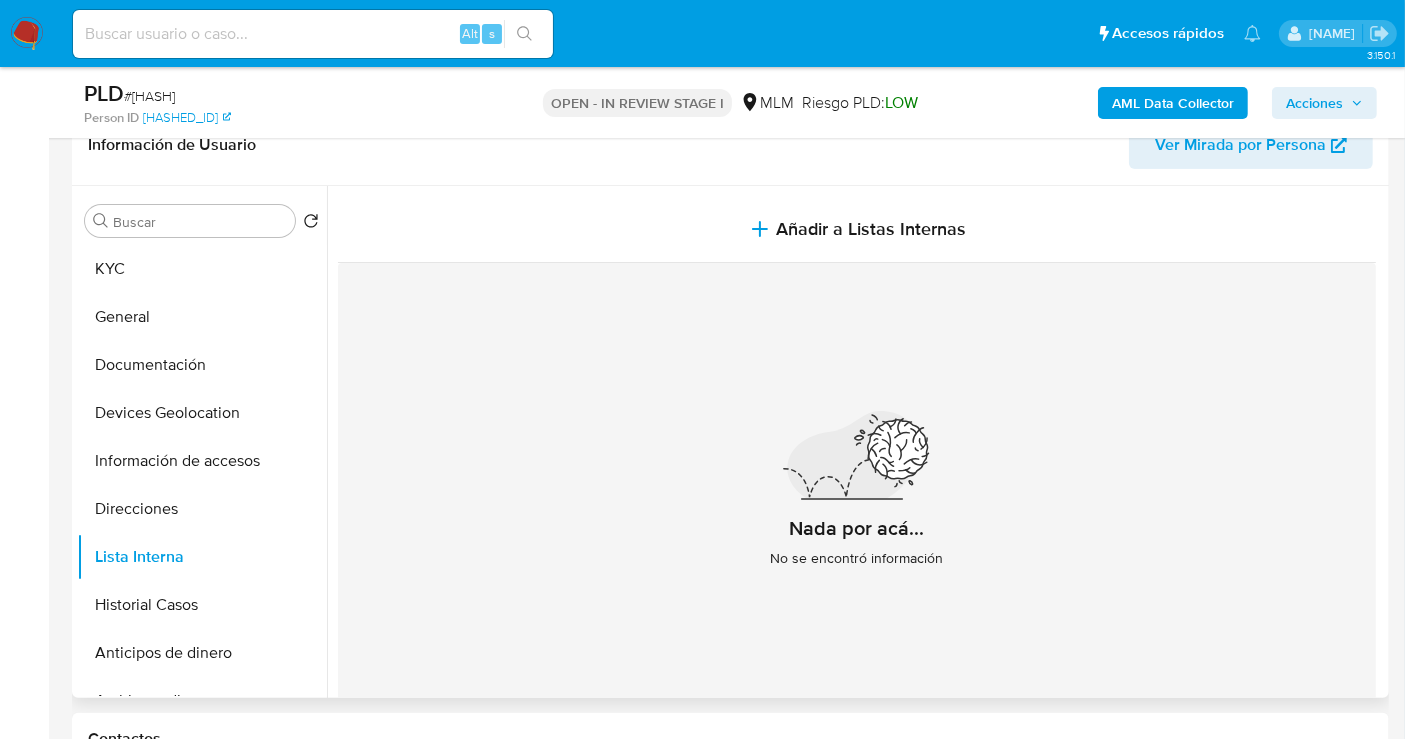 type 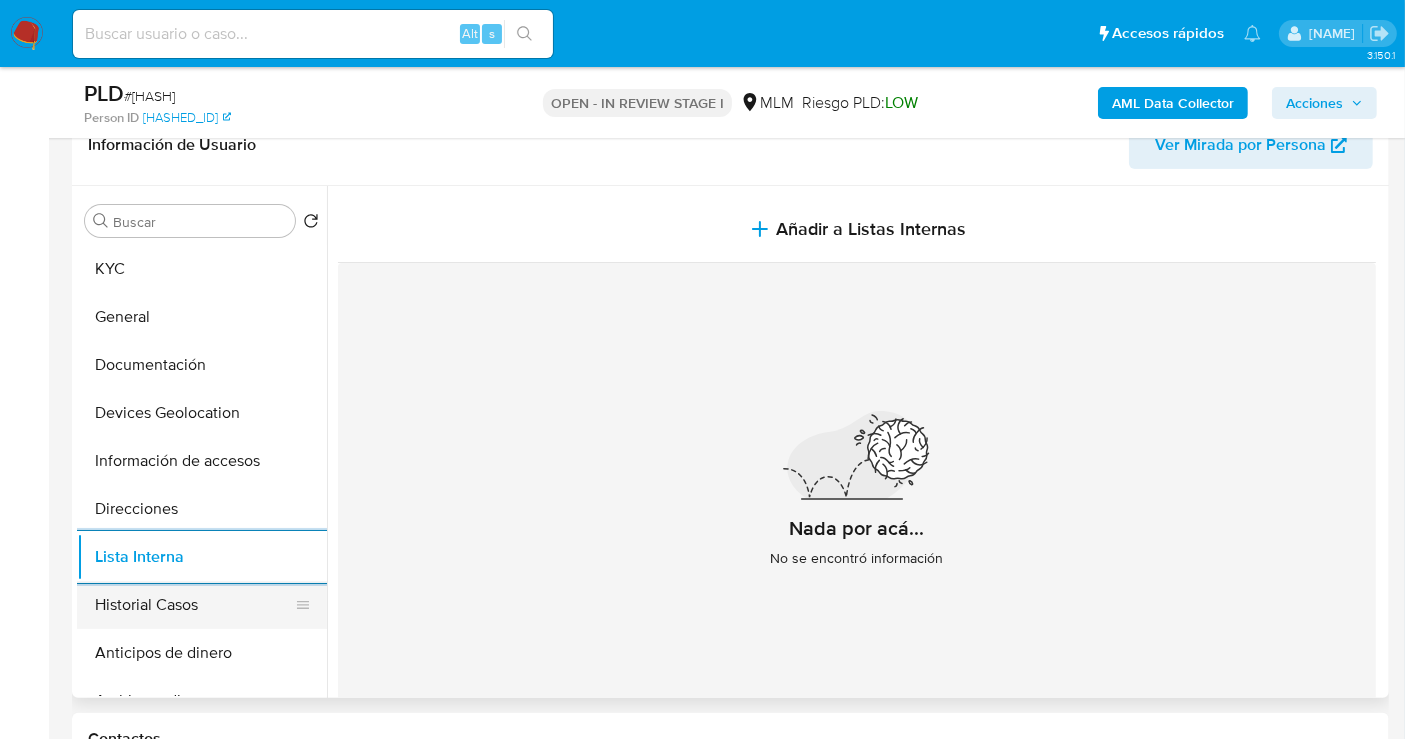 scroll, scrollTop: 111, scrollLeft: 0, axis: vertical 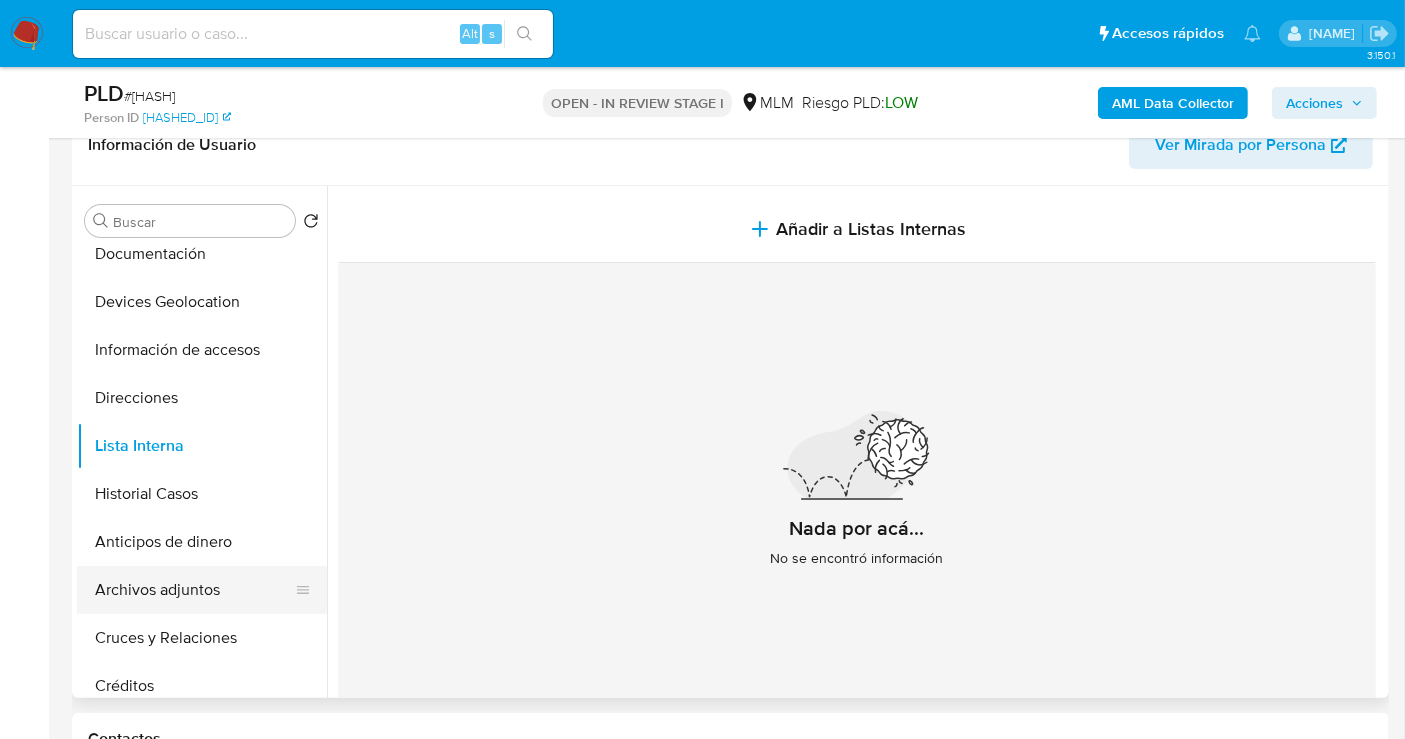 click on "Archivos adjuntos" at bounding box center [194, 590] 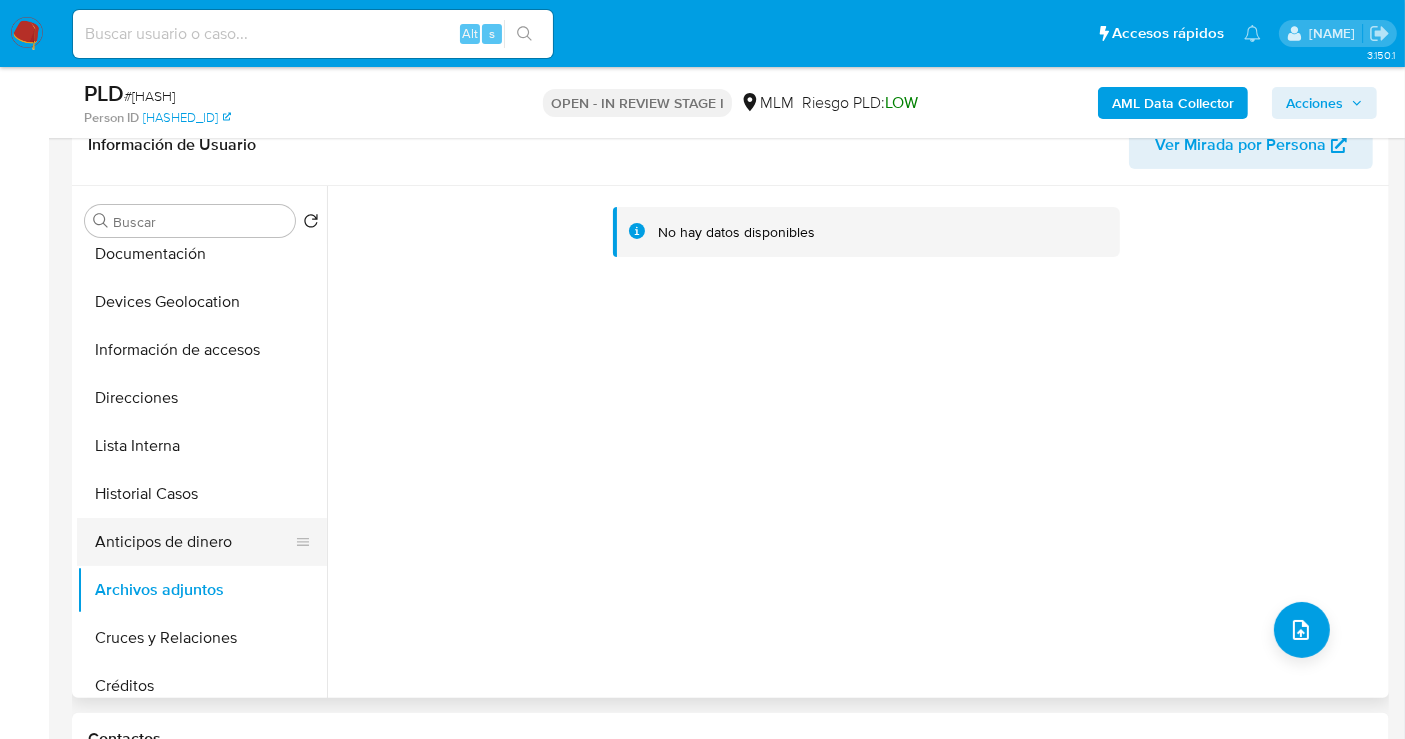 click on "Anticipos de dinero" at bounding box center [194, 542] 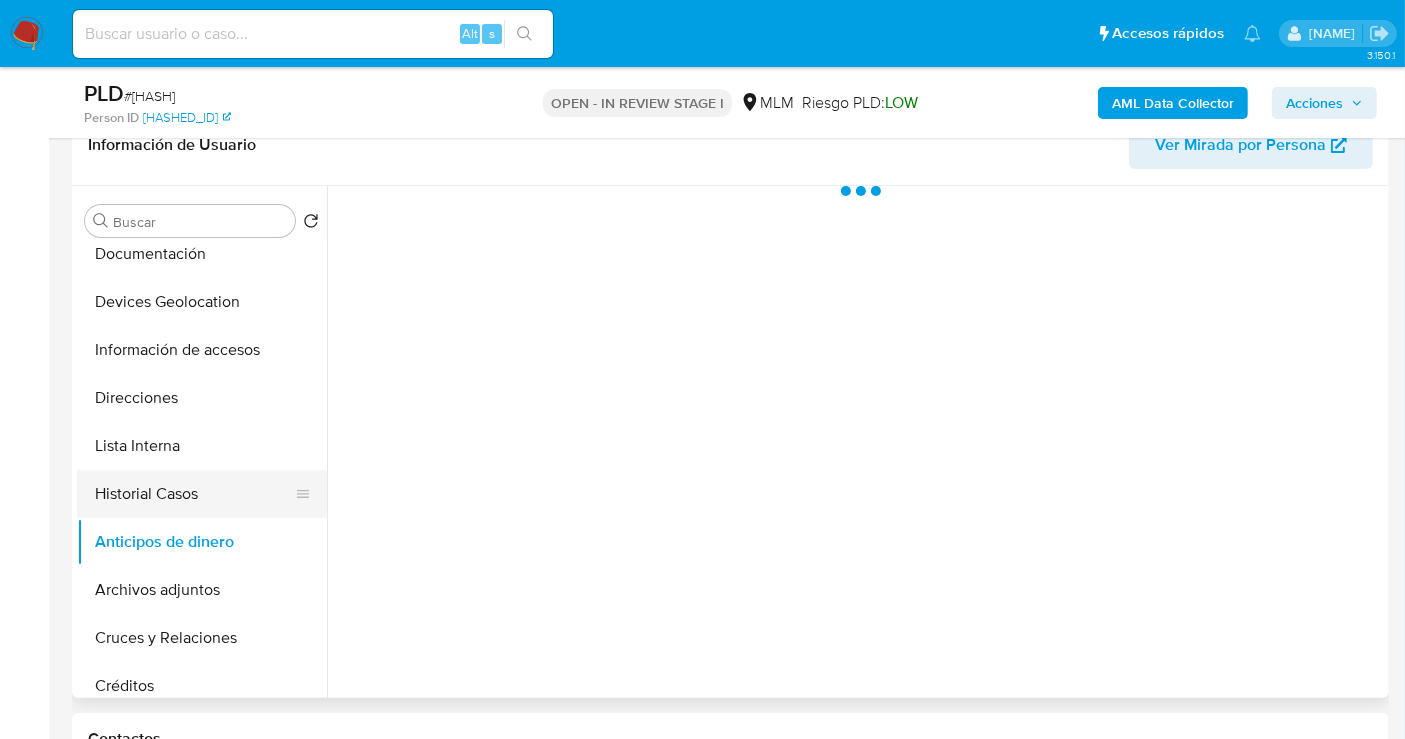 click on "Historial Casos" at bounding box center (194, 494) 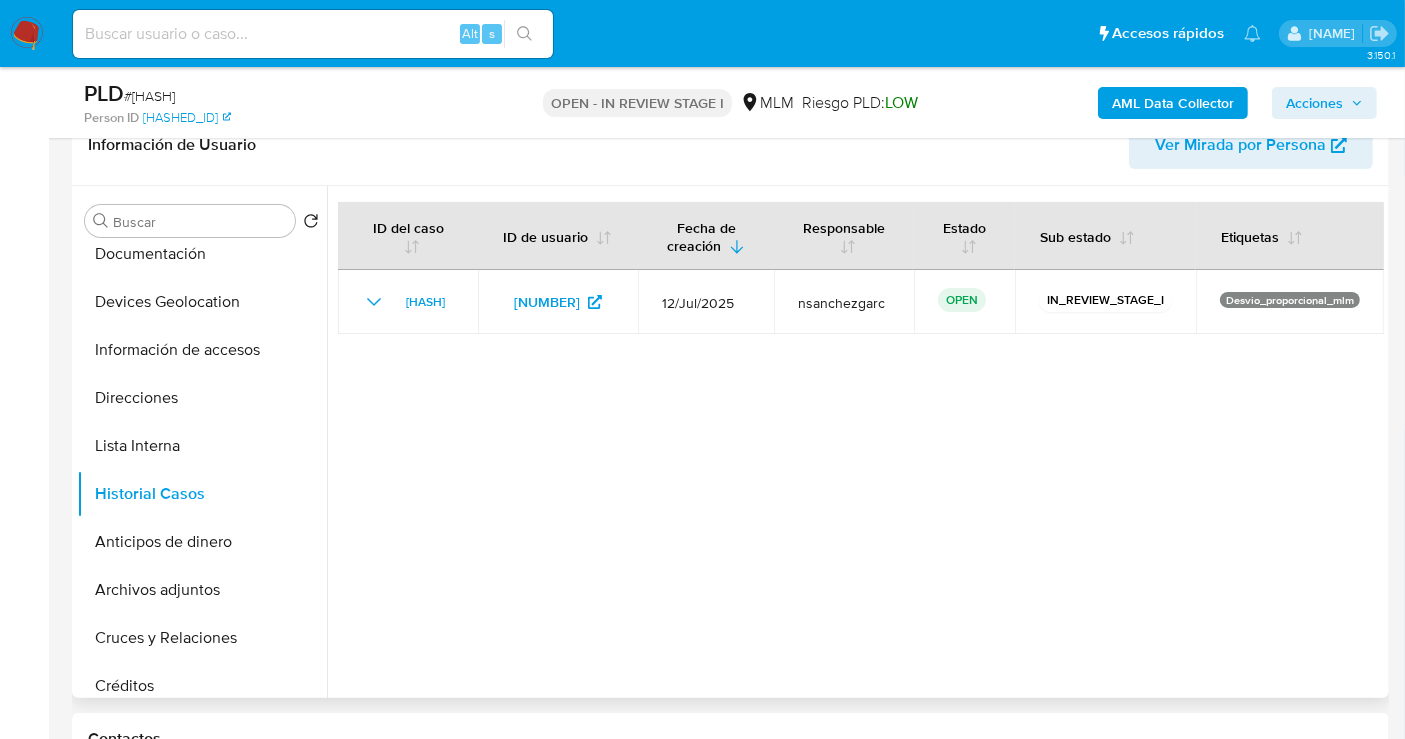 type 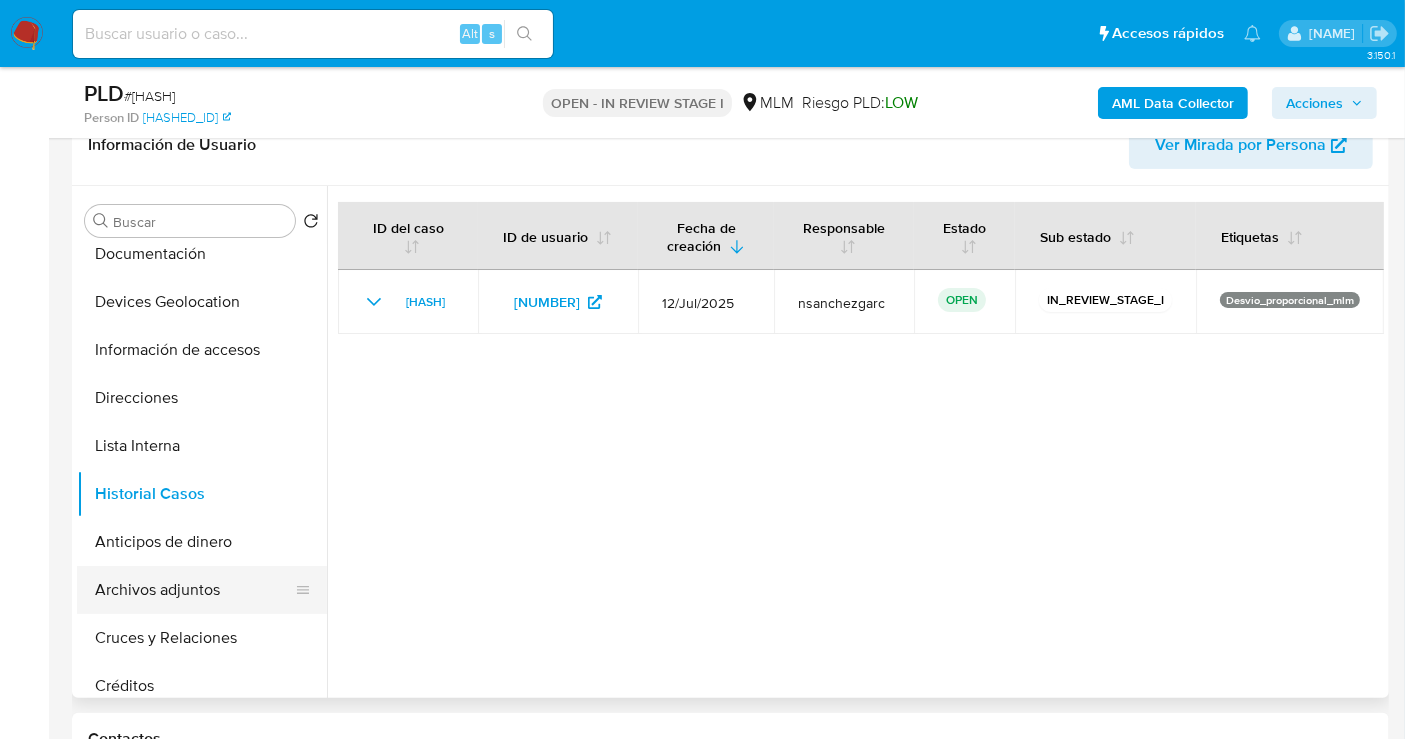 drag, startPoint x: 180, startPoint y: 623, endPoint x: 194, endPoint y: 573, distance: 51.92302 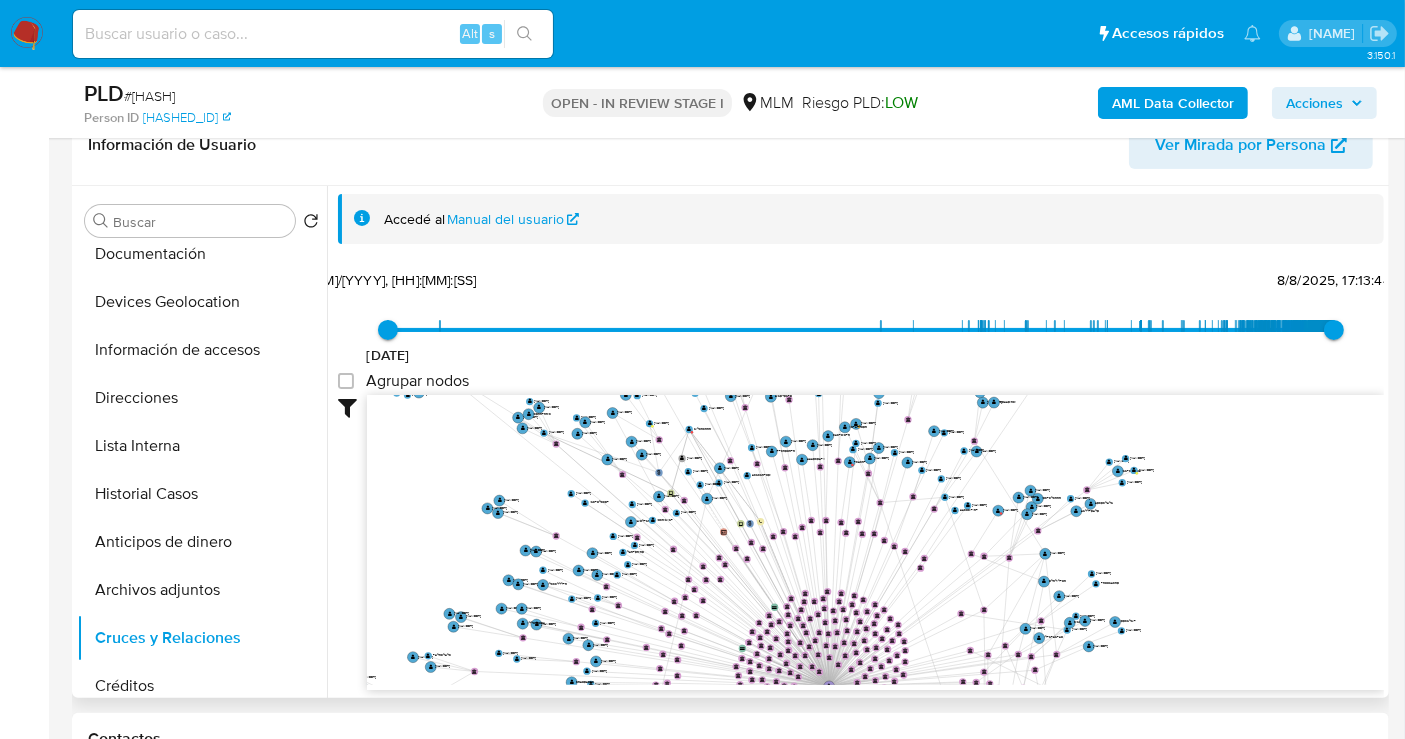 drag, startPoint x: 1177, startPoint y: 508, endPoint x: 1022, endPoint y: 674, distance: 227.1145 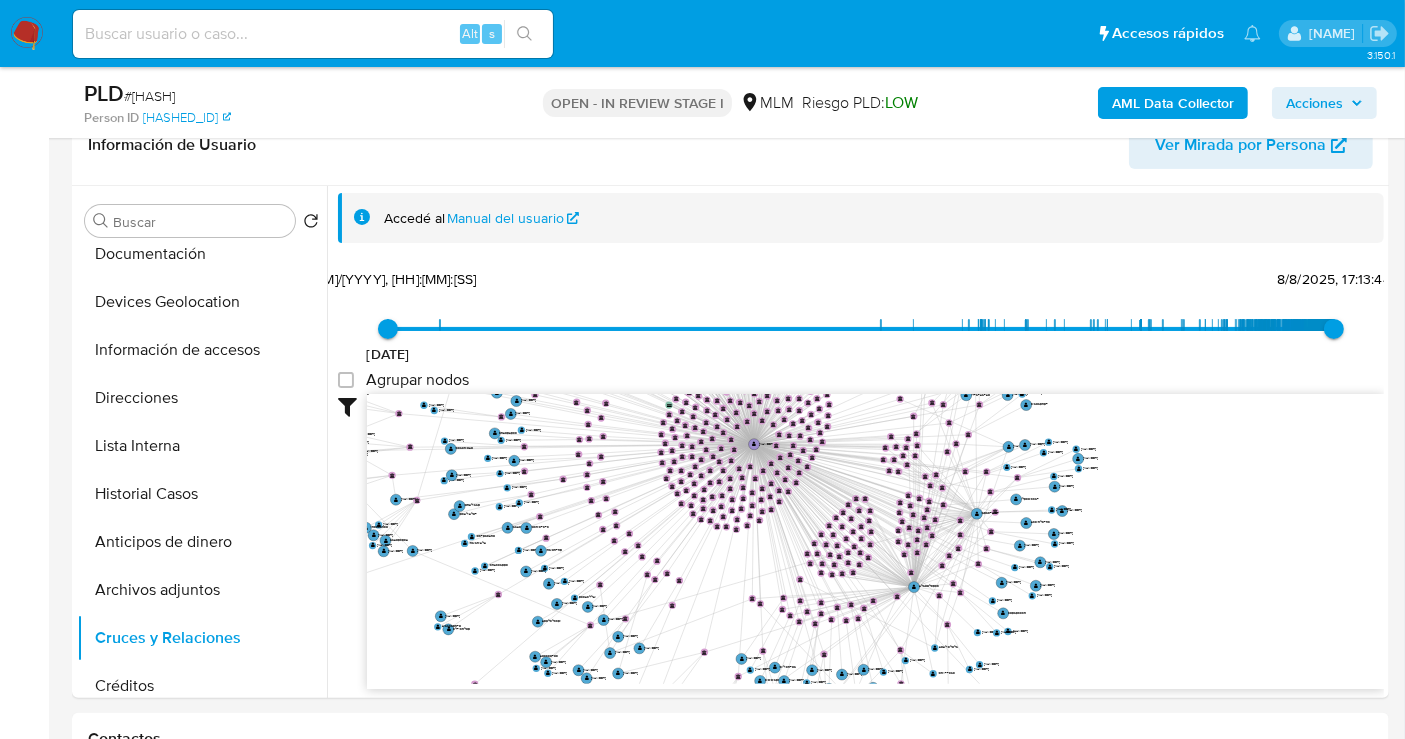 scroll, scrollTop: 0, scrollLeft: 0, axis: both 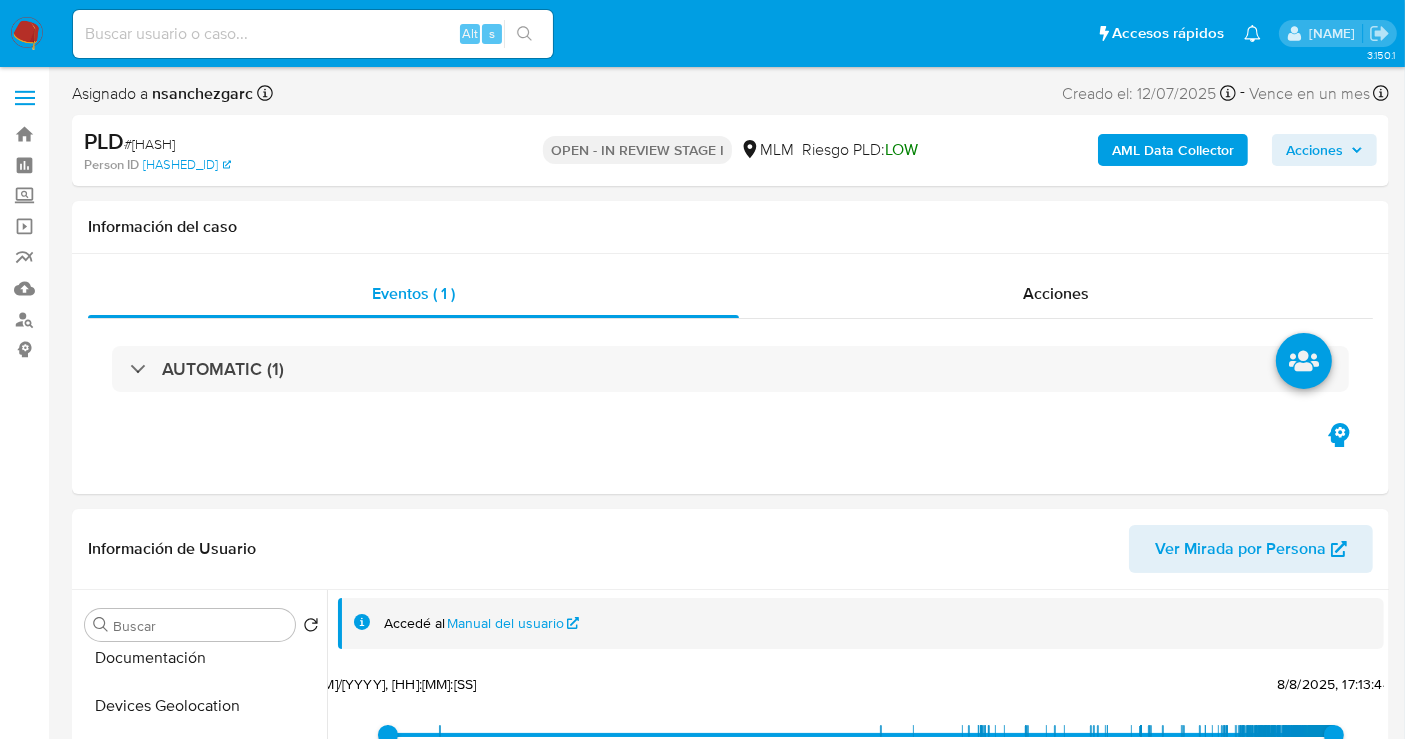 drag, startPoint x: 1244, startPoint y: 589, endPoint x: 1162, endPoint y: 41, distance: 554.1011 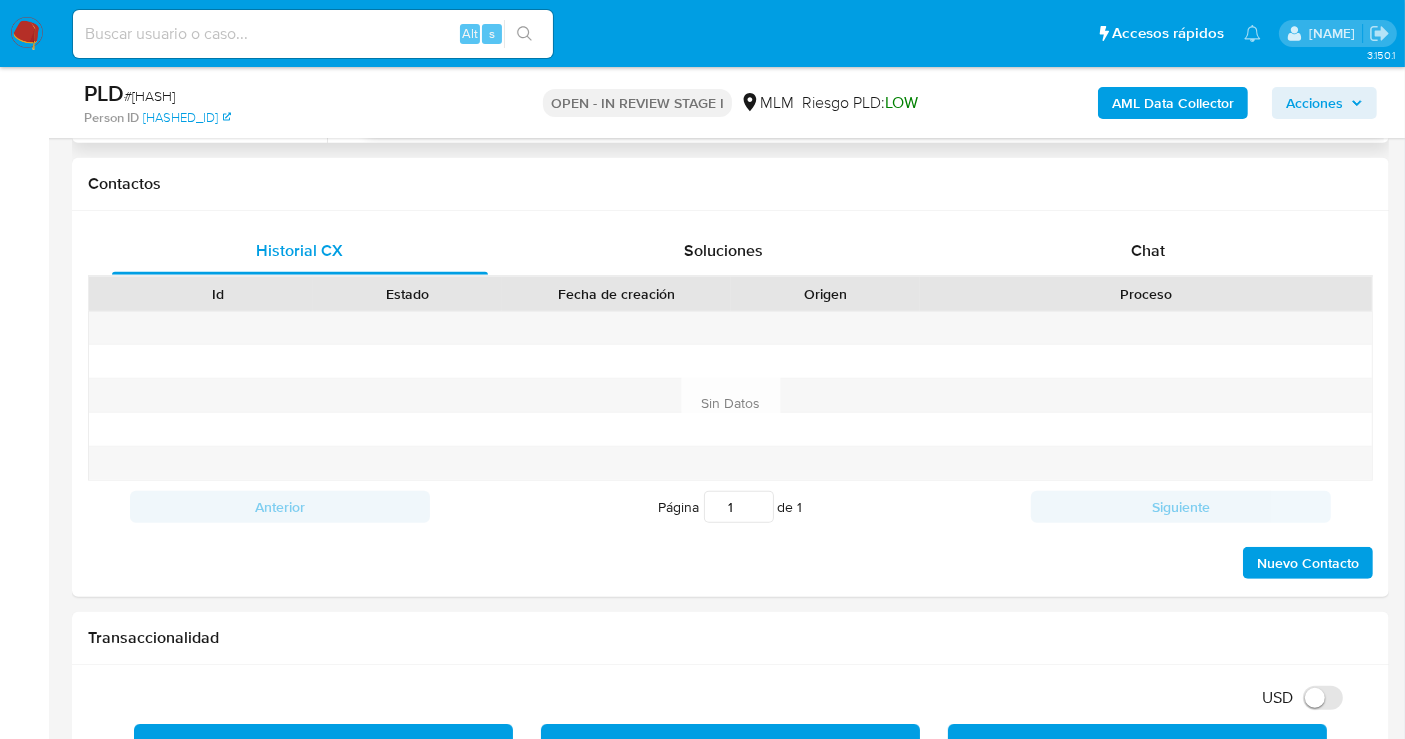 scroll, scrollTop: 333, scrollLeft: 0, axis: vertical 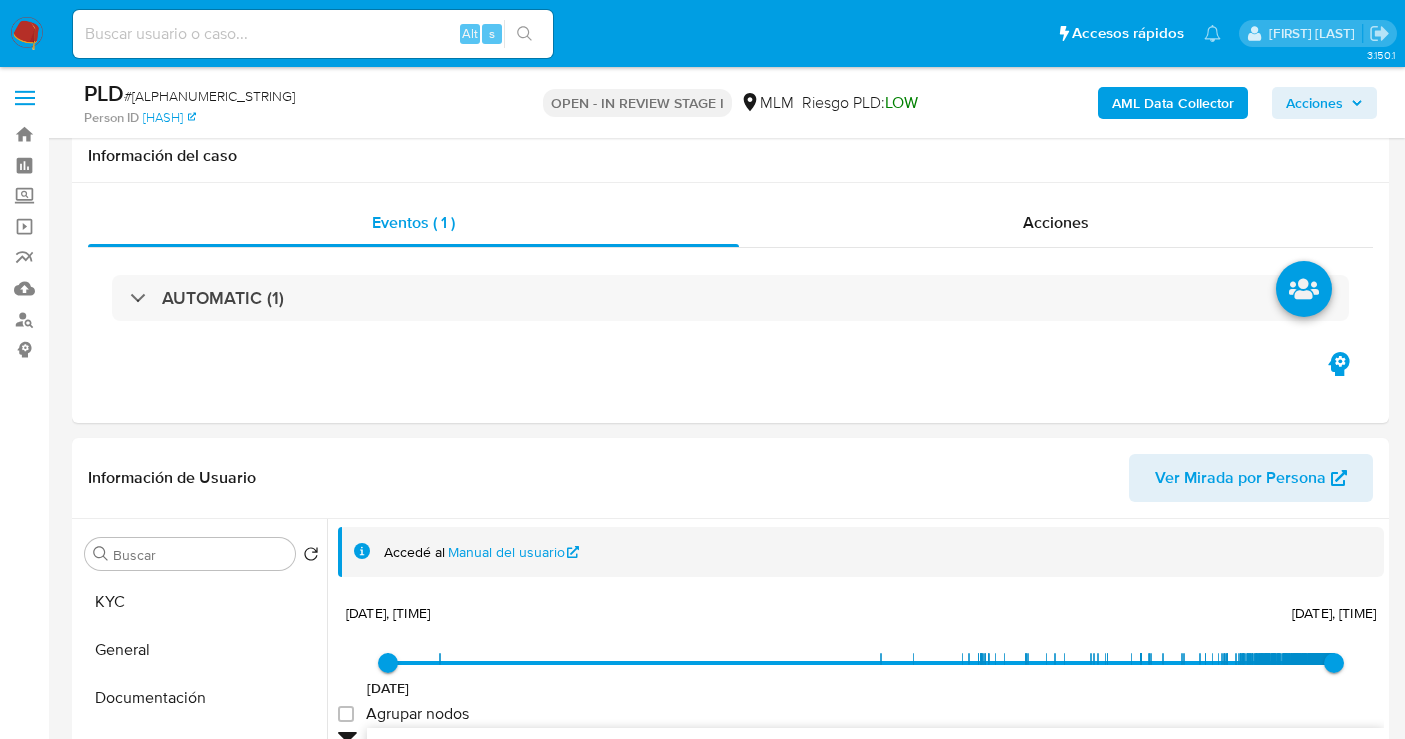 select on "10" 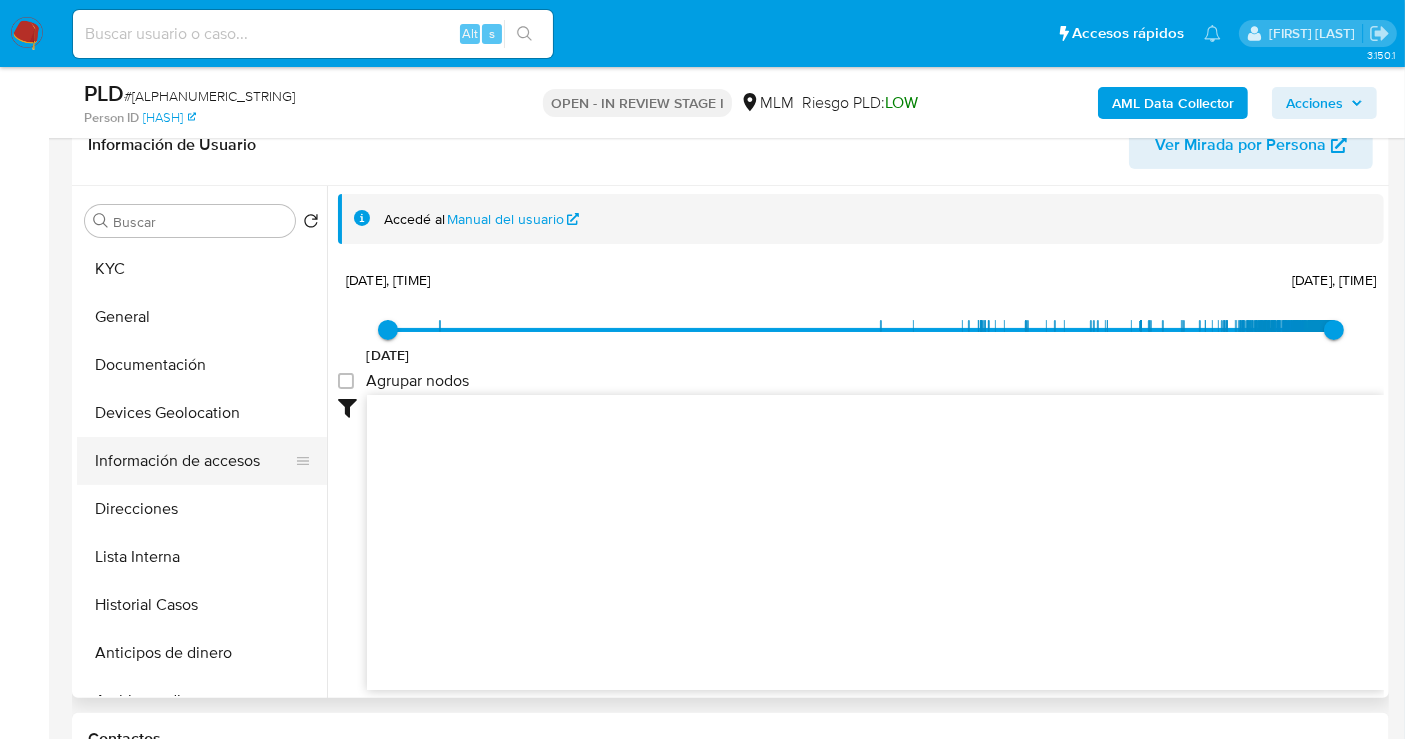 scroll, scrollTop: 333, scrollLeft: 0, axis: vertical 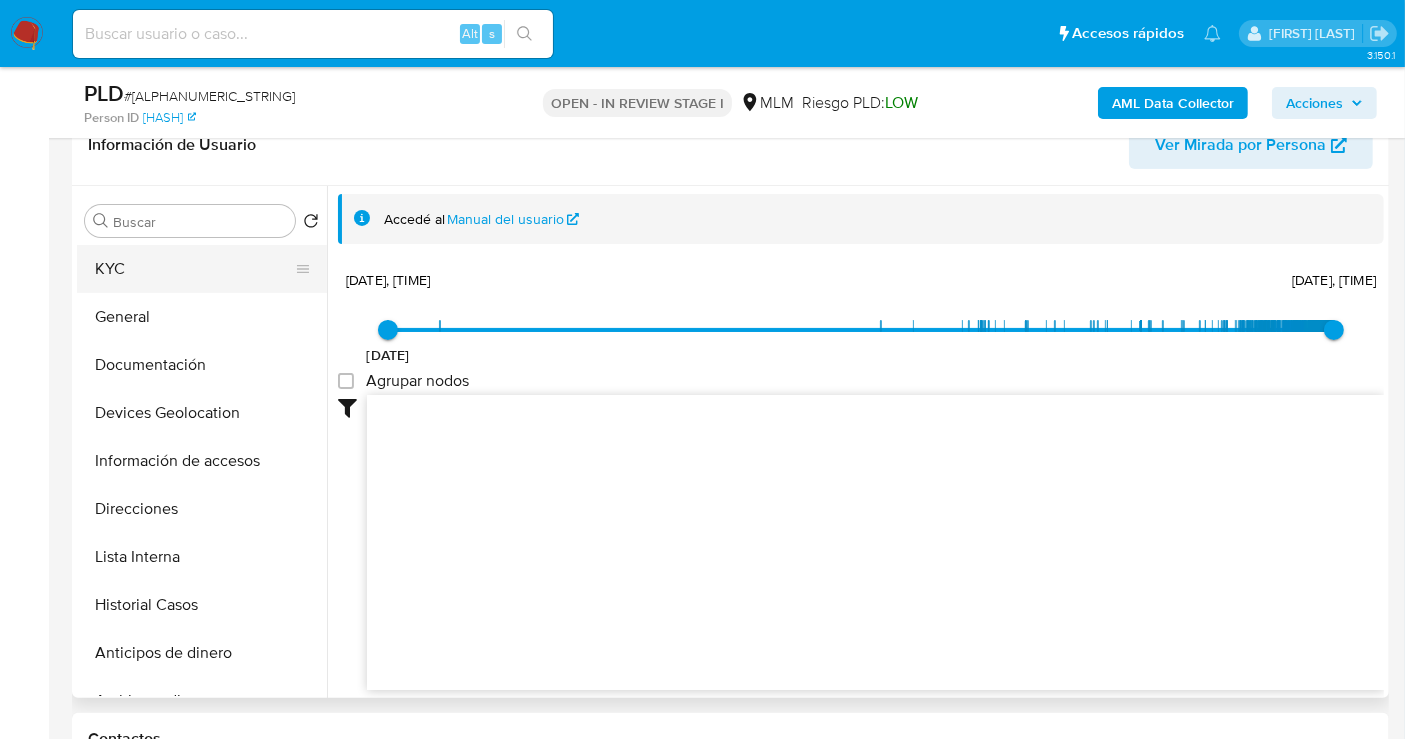click on "KYC" at bounding box center (194, 269) 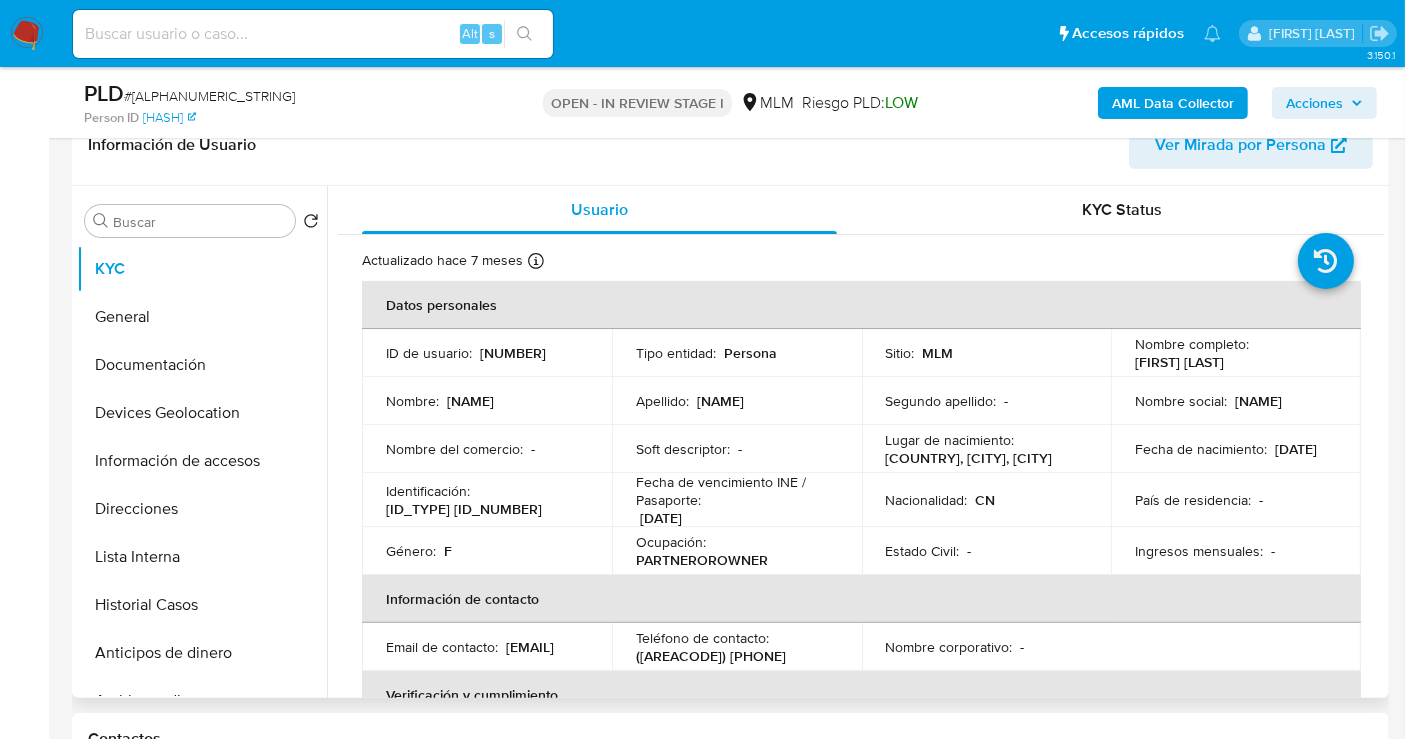 drag, startPoint x: 523, startPoint y: 668, endPoint x: 379, endPoint y: 665, distance: 144.03125 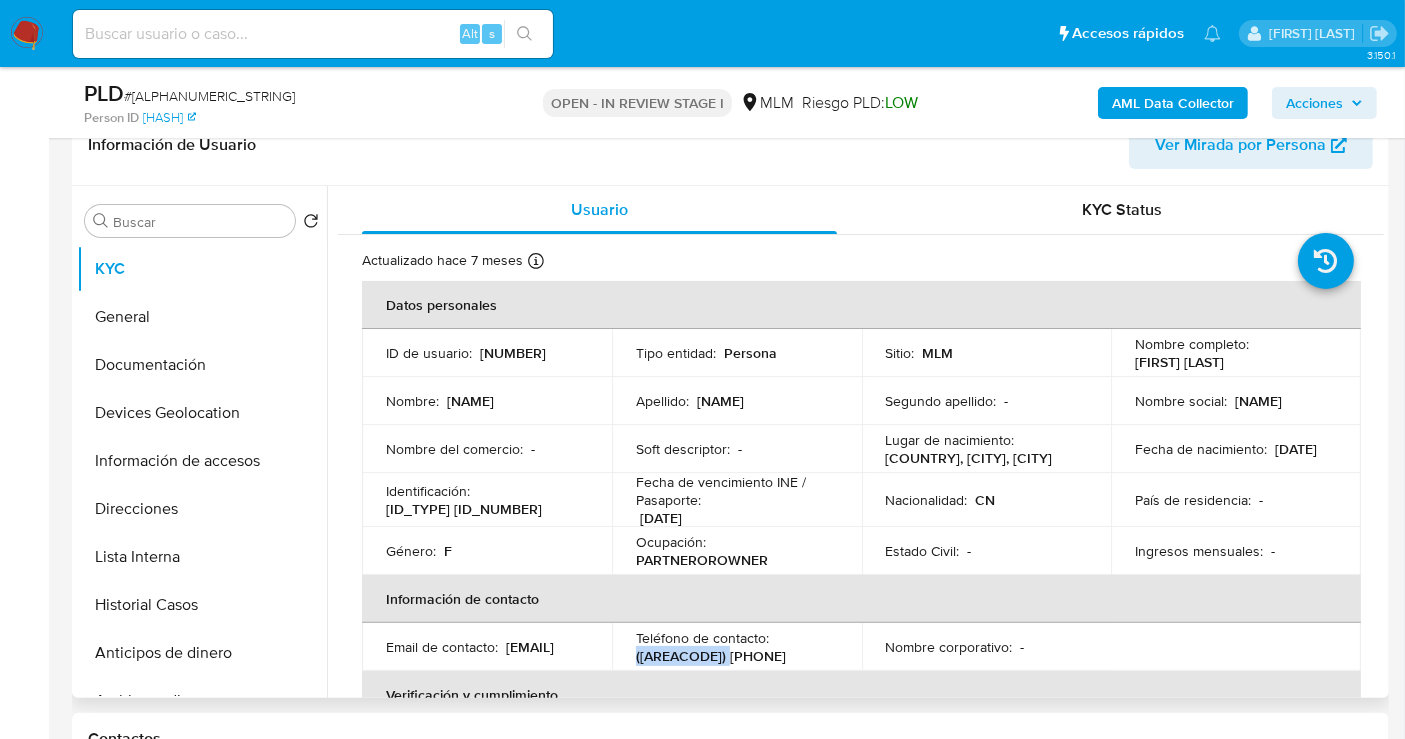 drag, startPoint x: 745, startPoint y: 658, endPoint x: 627, endPoint y: 667, distance: 118.34272 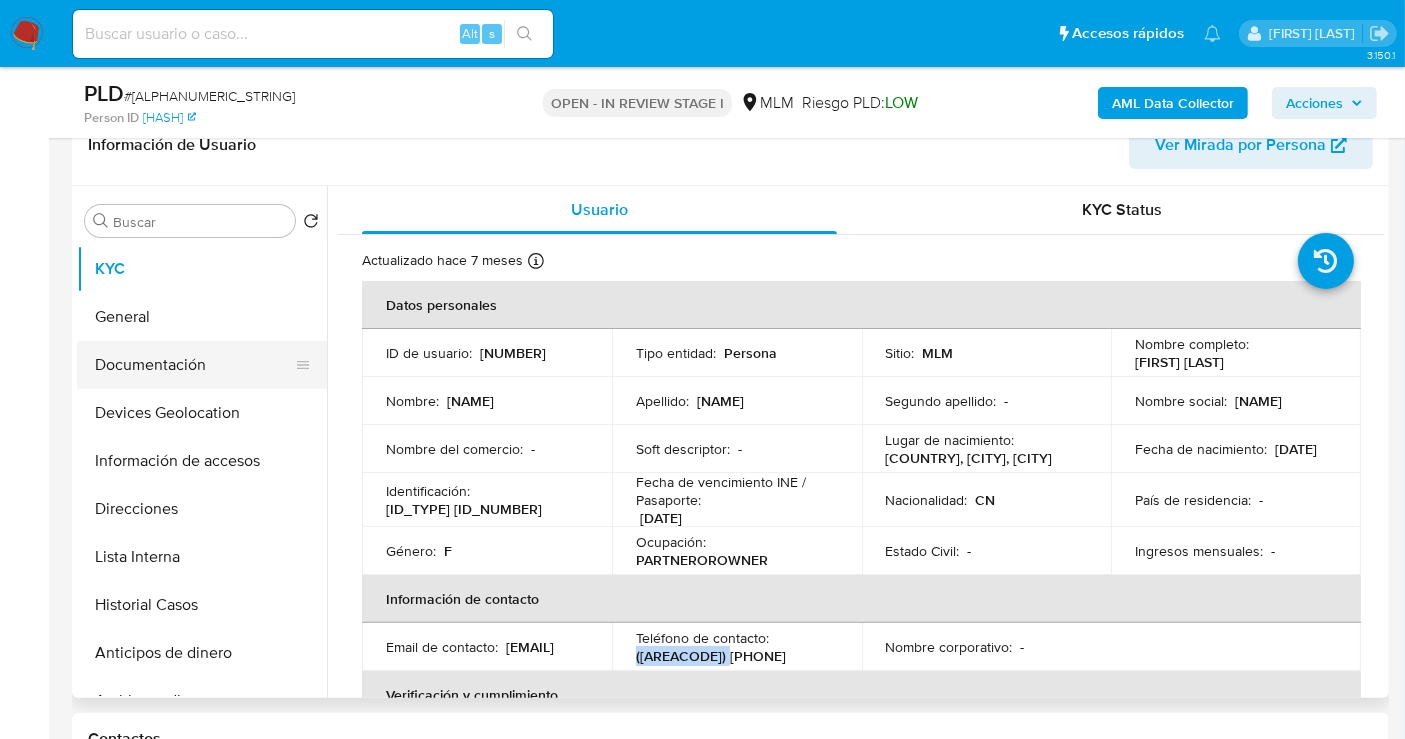click on "Documentación" at bounding box center [194, 365] 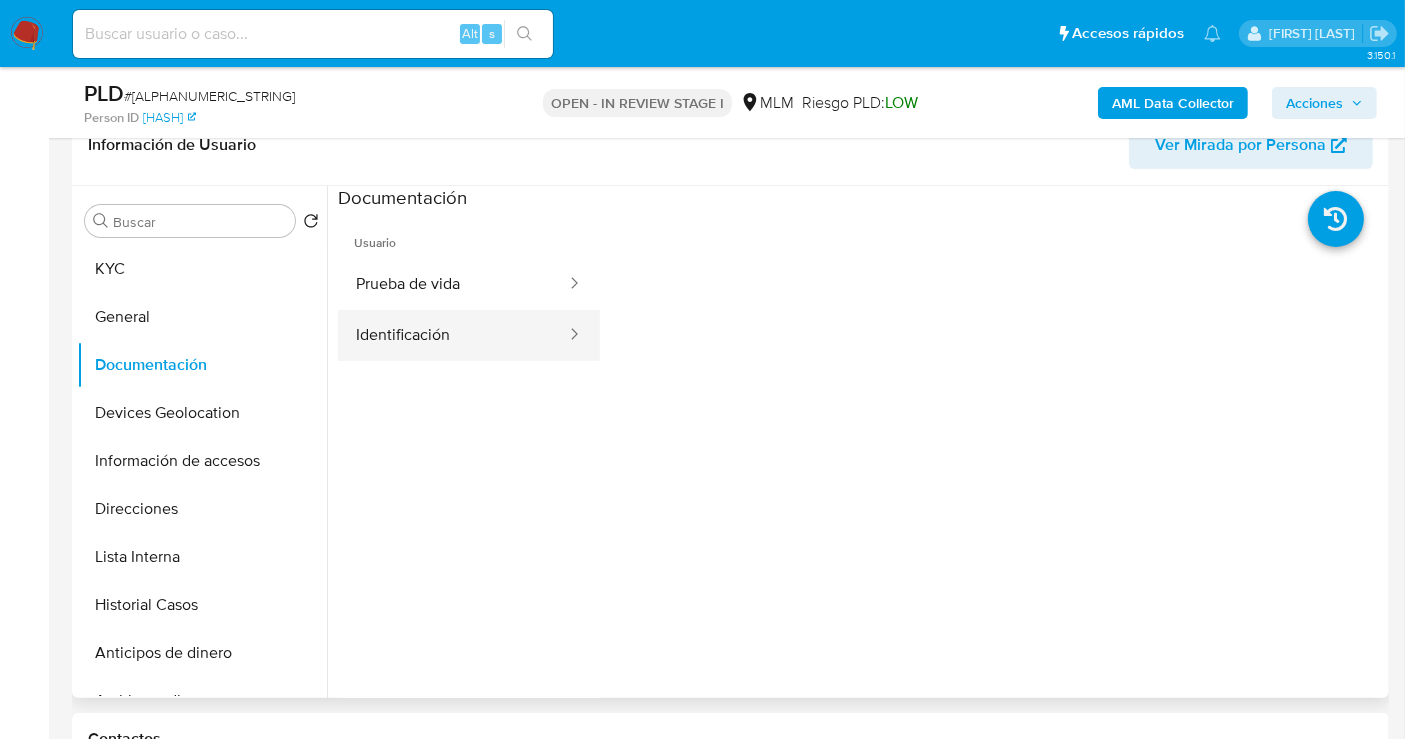 click on "Identificación" at bounding box center (453, 335) 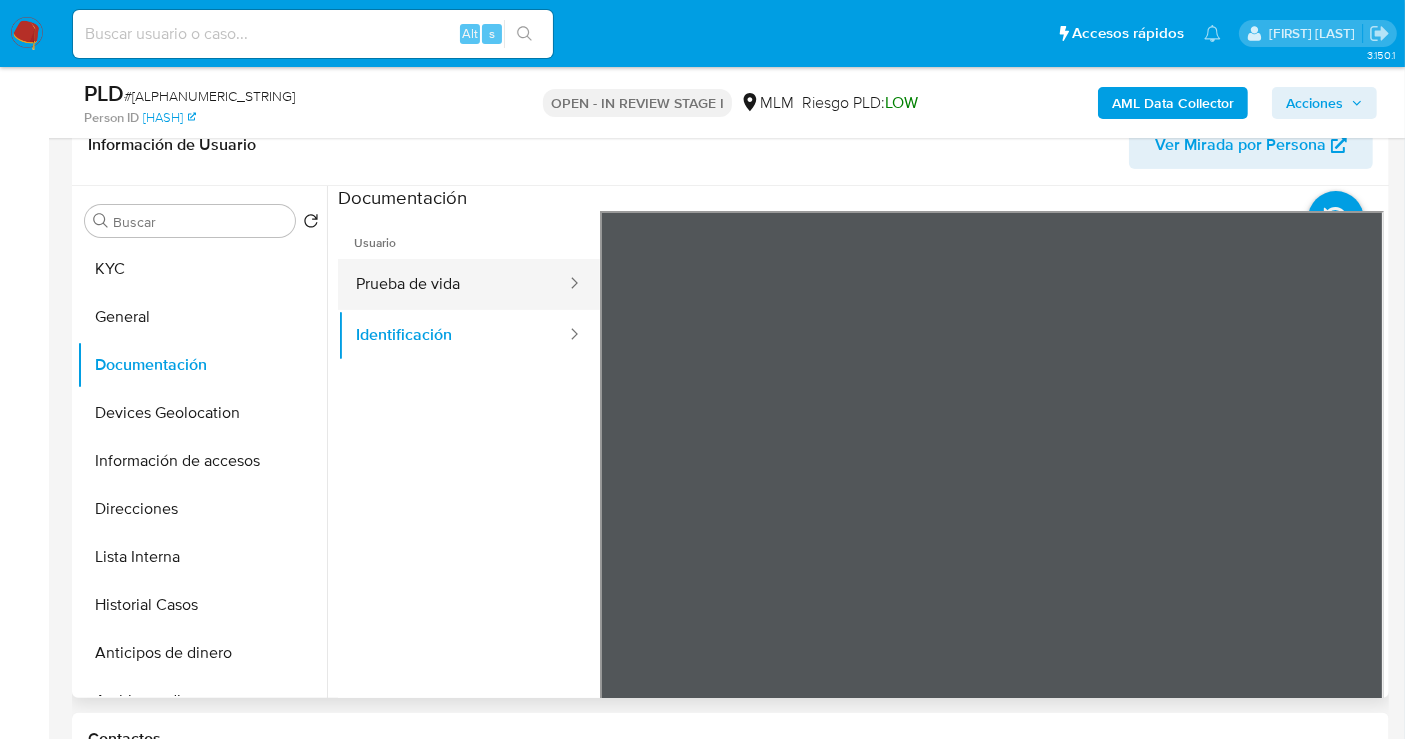 click on "Prueba de vida" at bounding box center (453, 284) 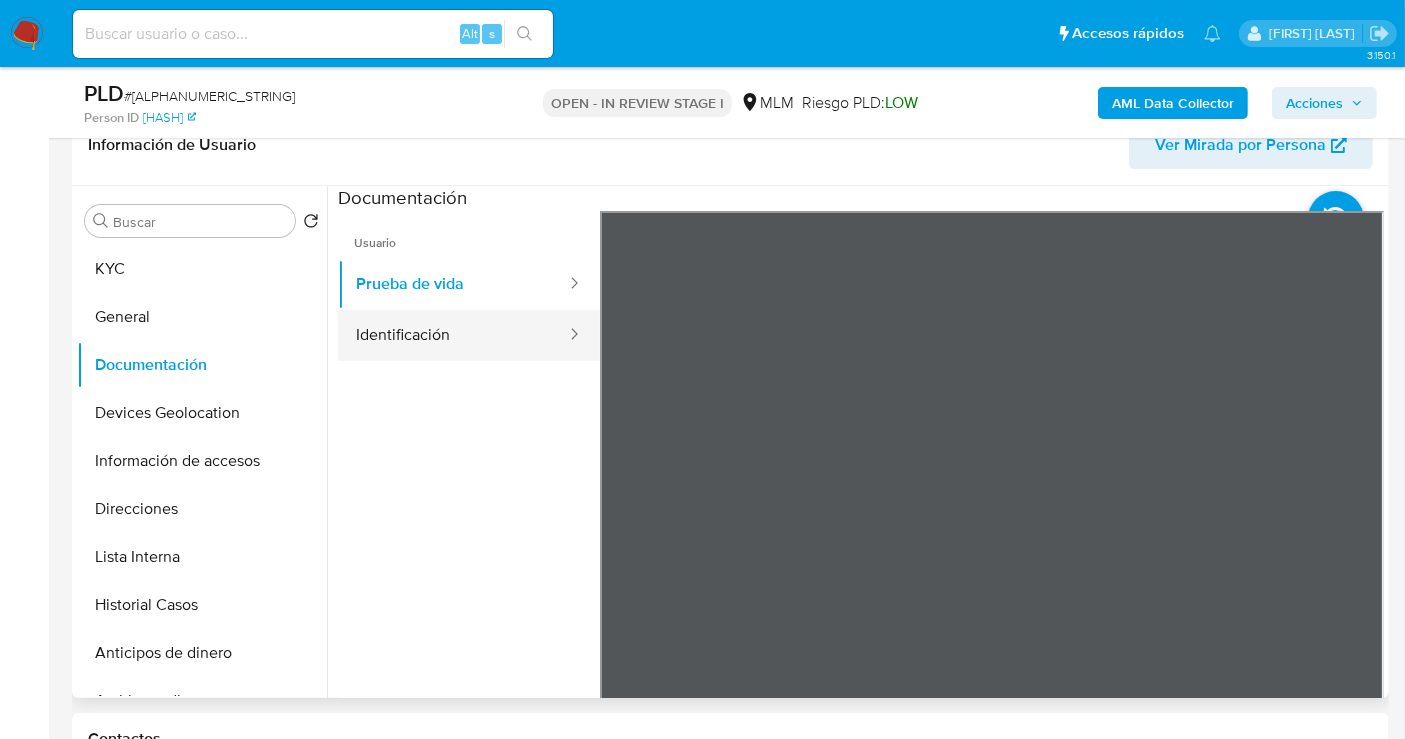 click on "Identificación" at bounding box center (453, 335) 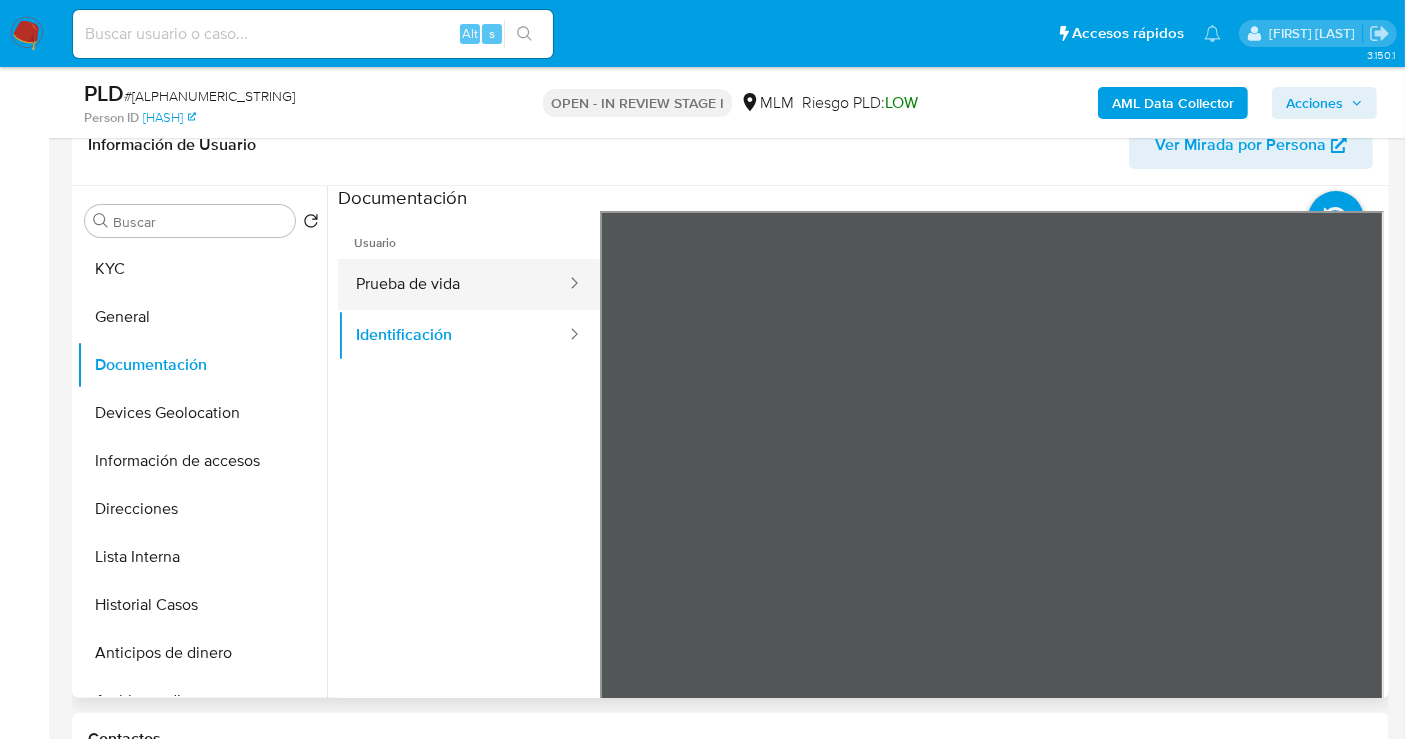 click on "Prueba de vida" at bounding box center (453, 284) 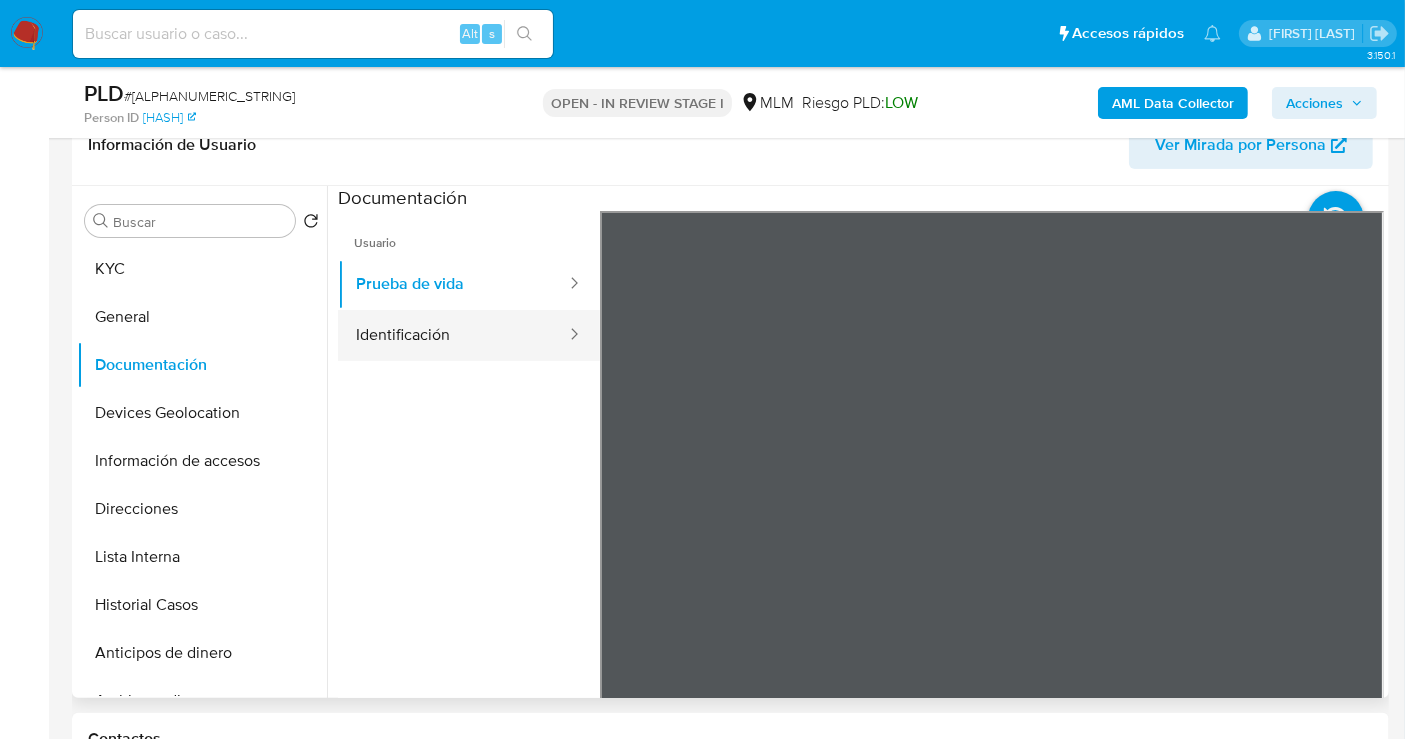 click on "Identificación" at bounding box center [453, 335] 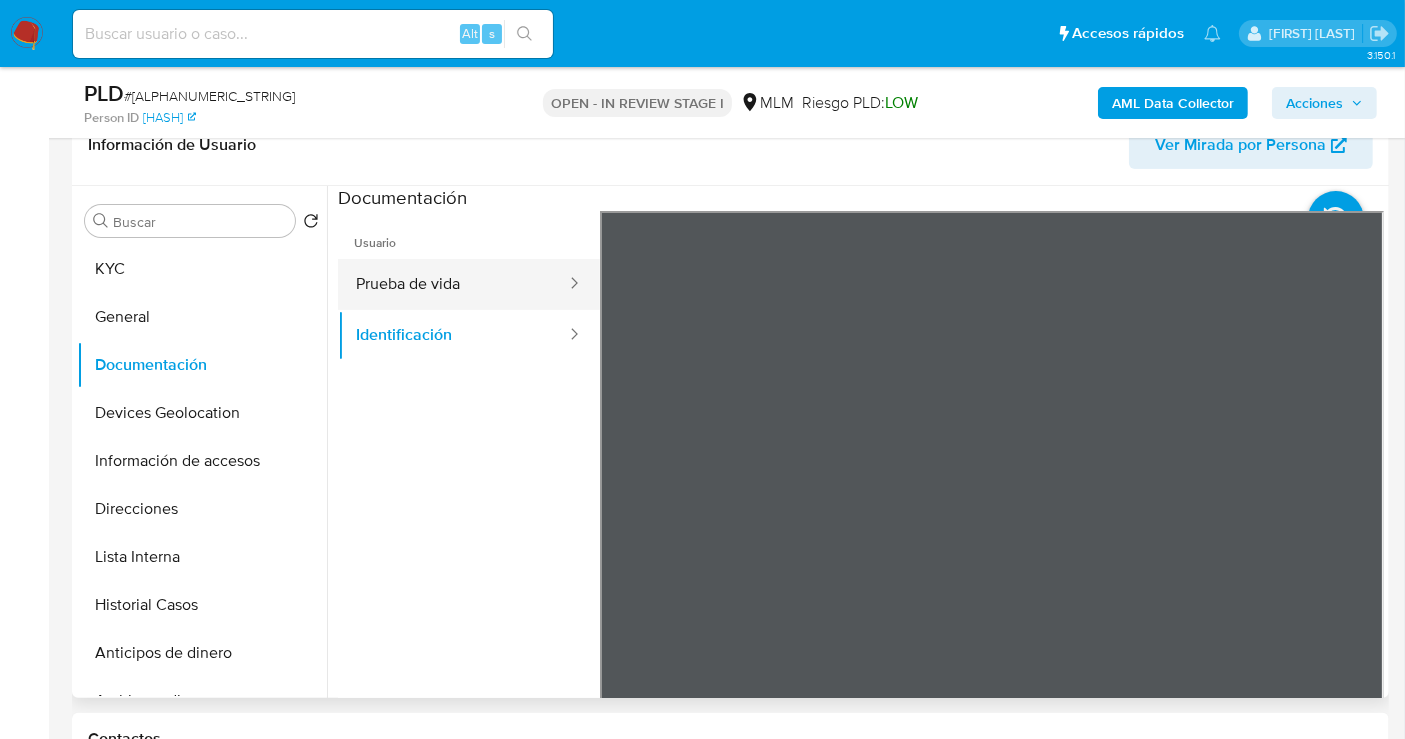 click on "Prueba de vida" at bounding box center [453, 284] 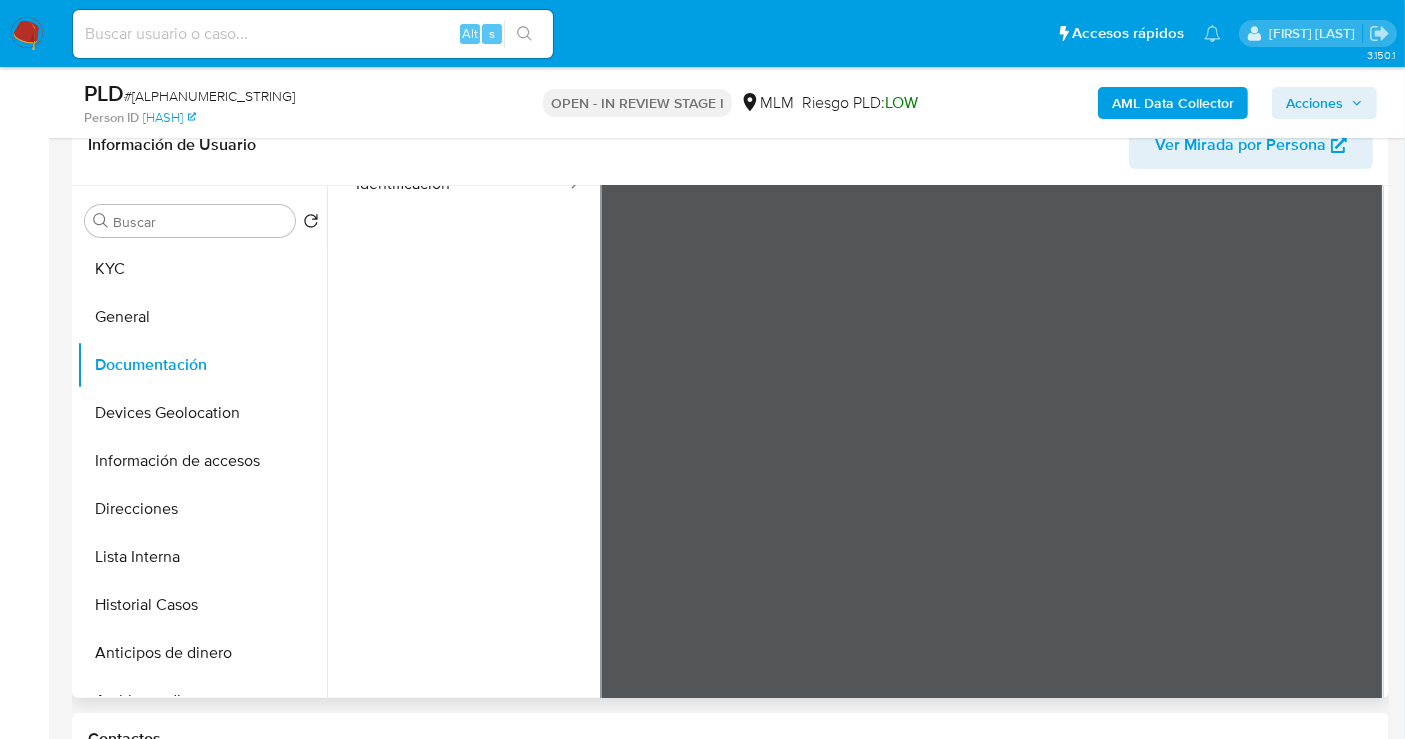 scroll, scrollTop: 168, scrollLeft: 0, axis: vertical 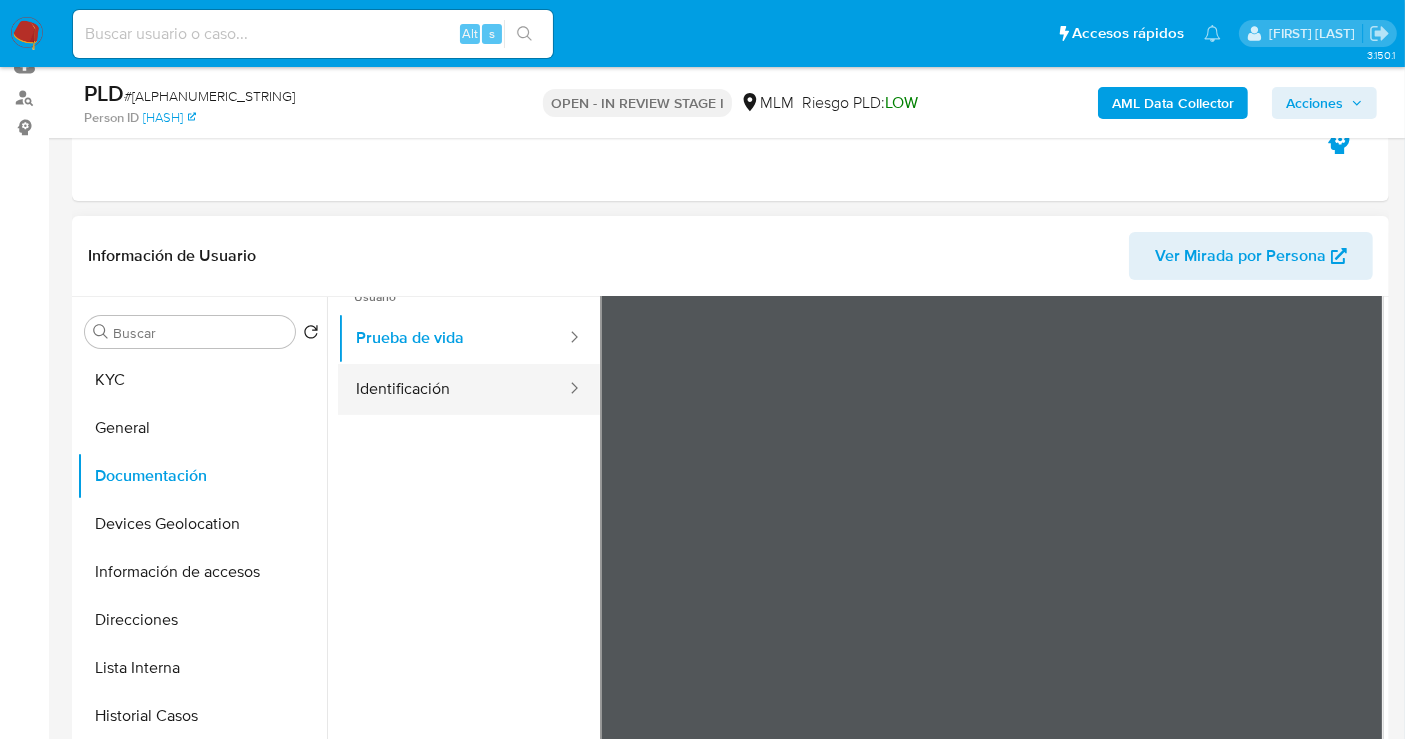 click on "Identificación" at bounding box center (453, 389) 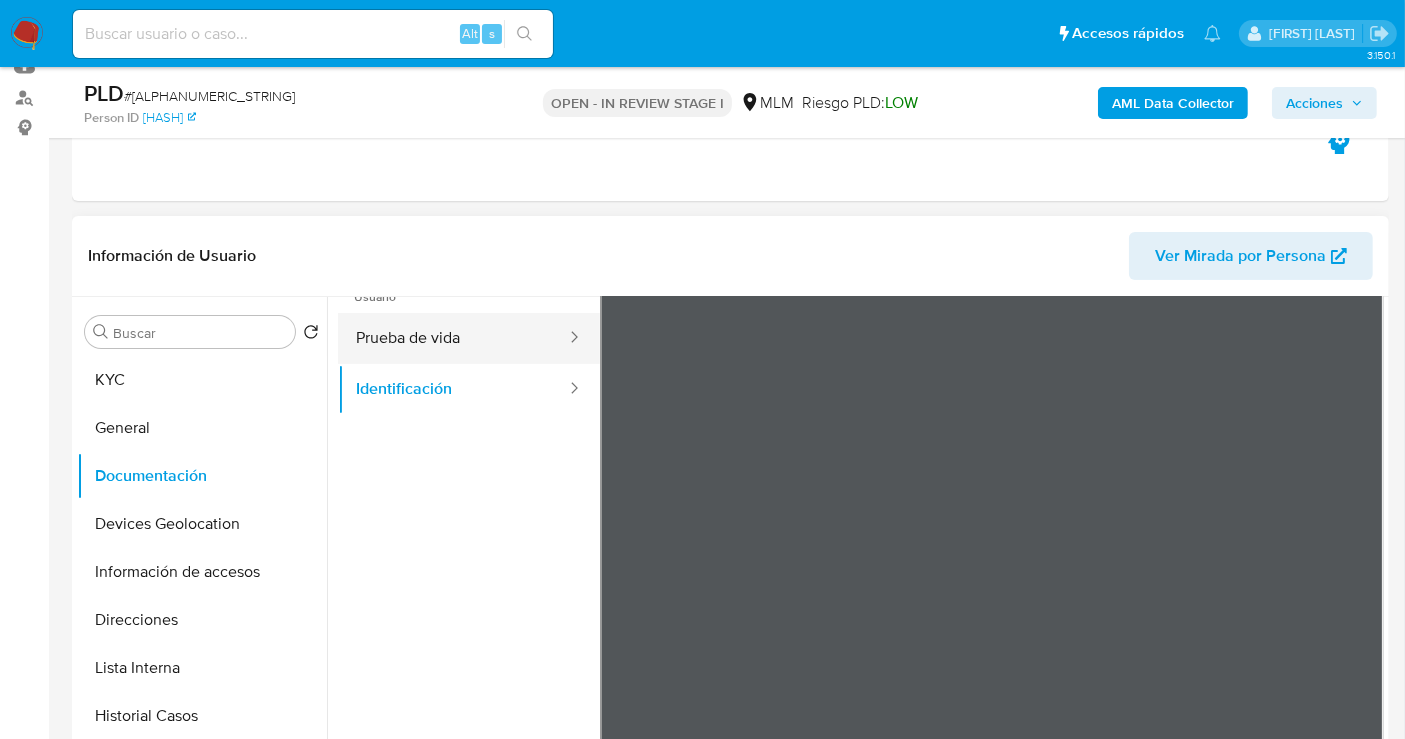 click on "Prueba de vida" at bounding box center (453, 338) 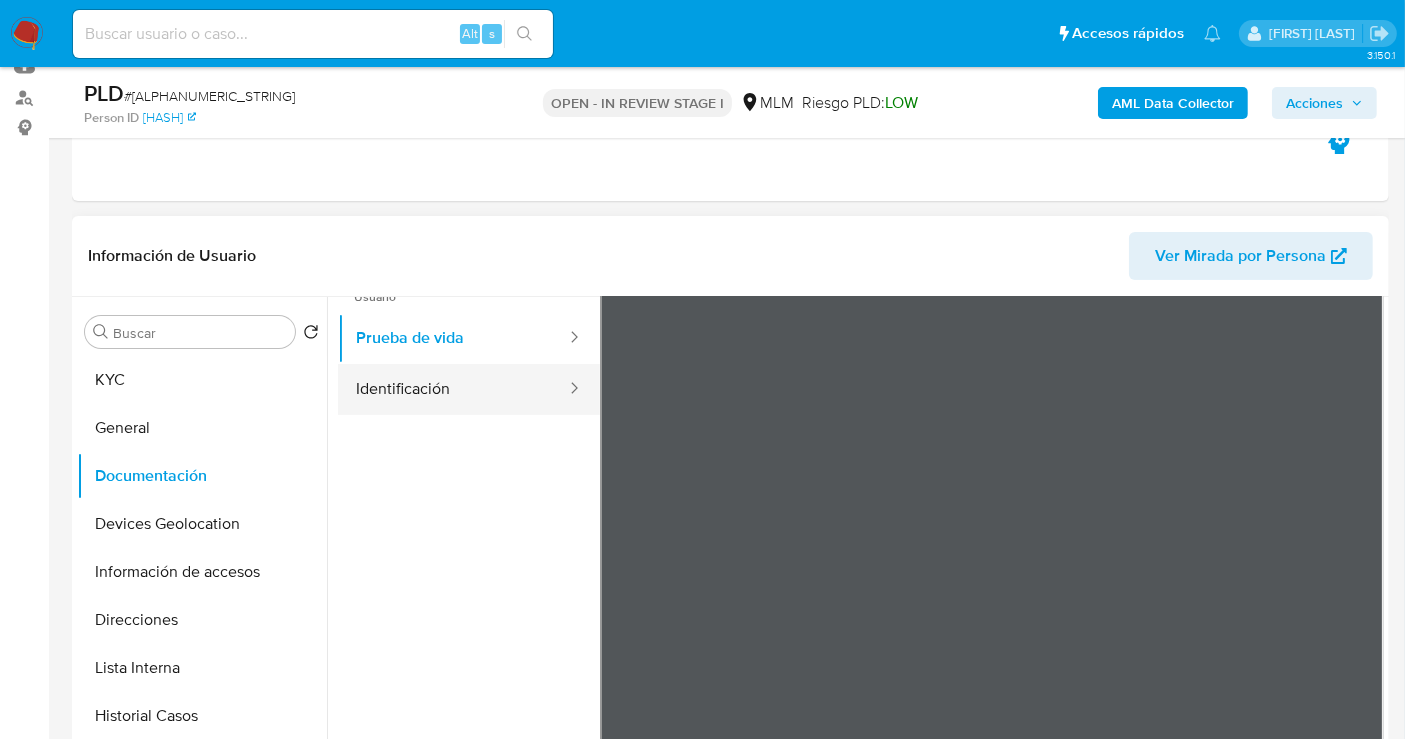 click on "Identificación" at bounding box center [453, 389] 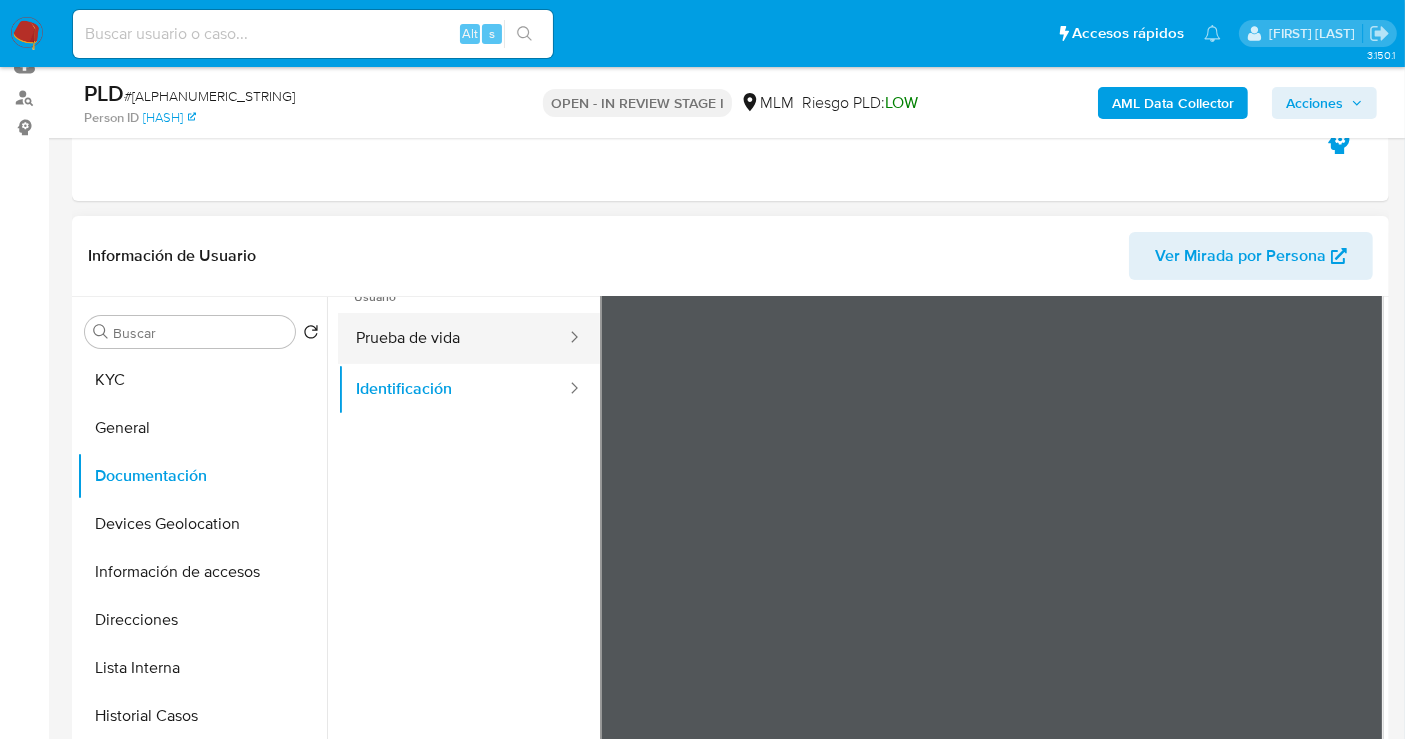 click on "Prueba de vida" at bounding box center [453, 338] 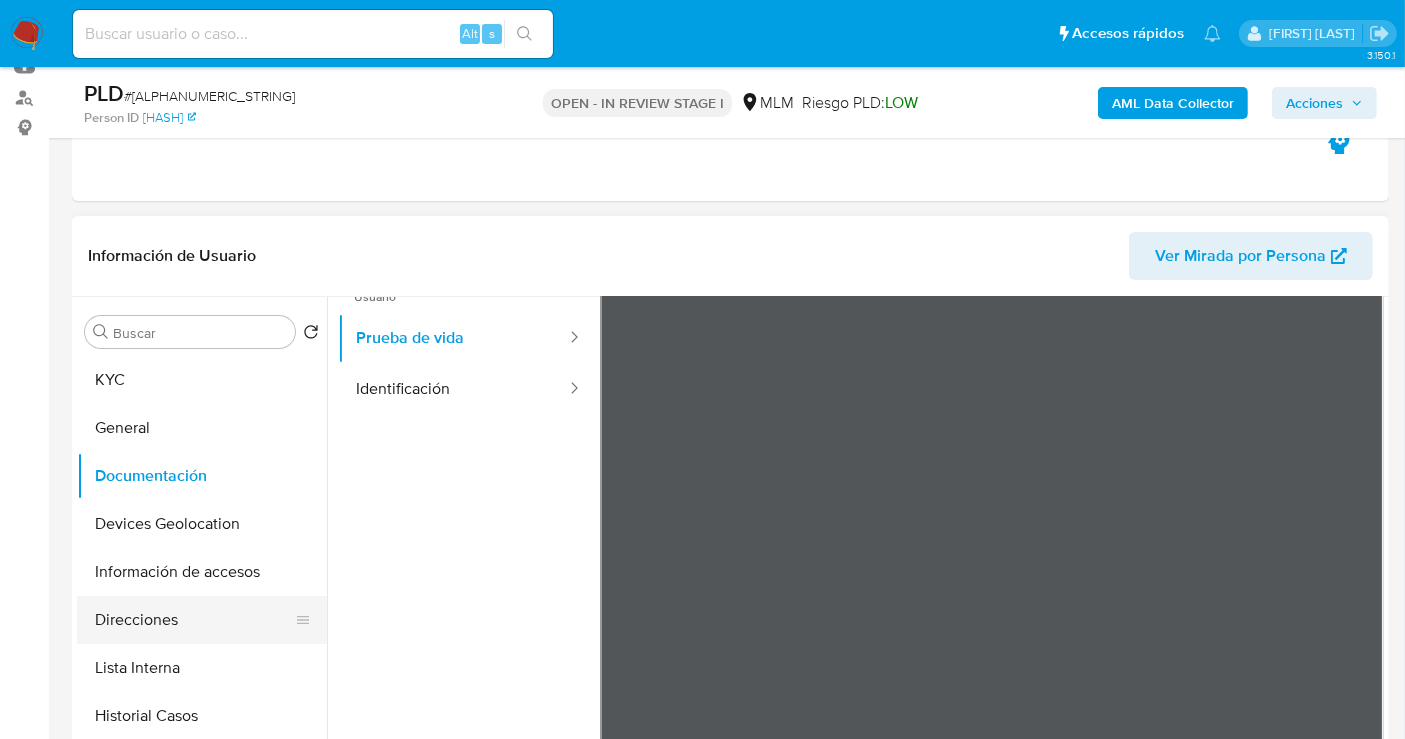 click on "Direcciones" at bounding box center [194, 620] 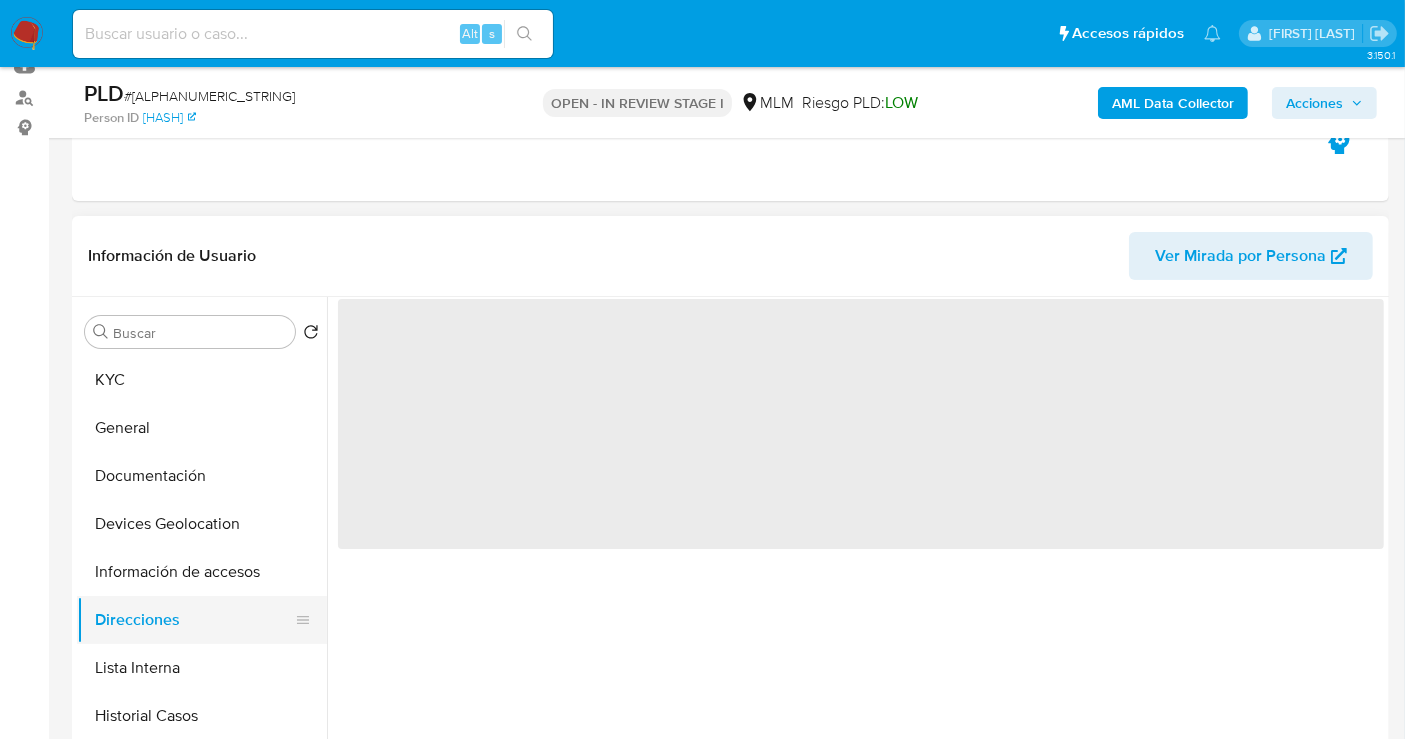 scroll, scrollTop: 0, scrollLeft: 0, axis: both 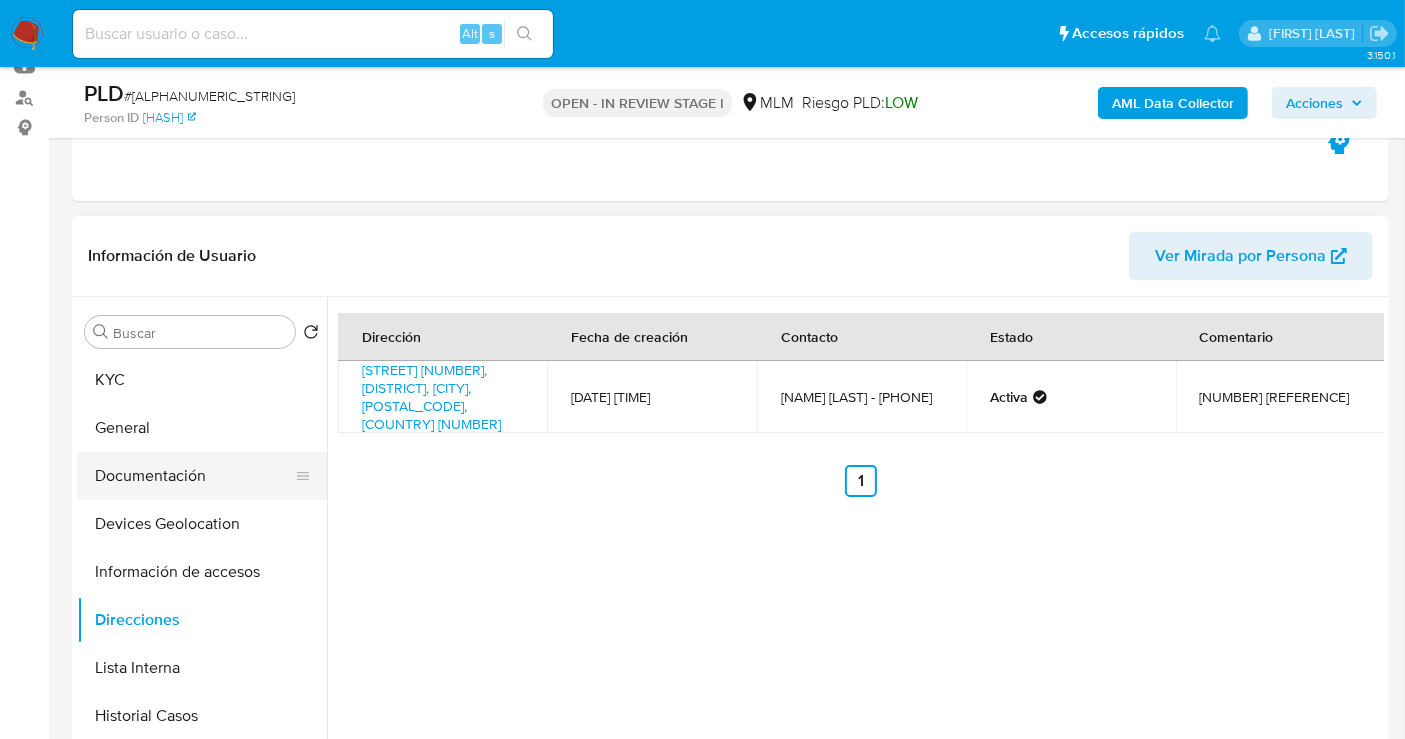 click on "Documentación" at bounding box center (194, 476) 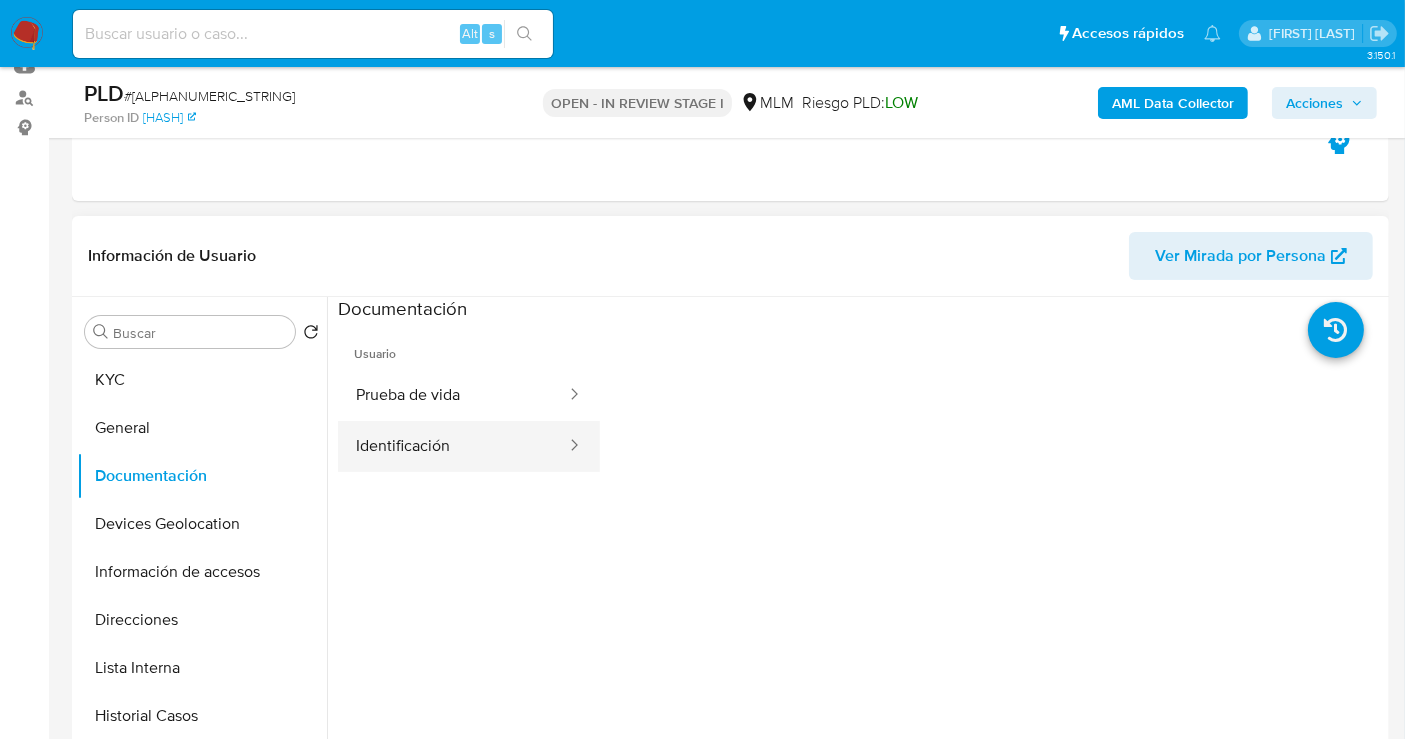 click on "Identificación" at bounding box center (453, 446) 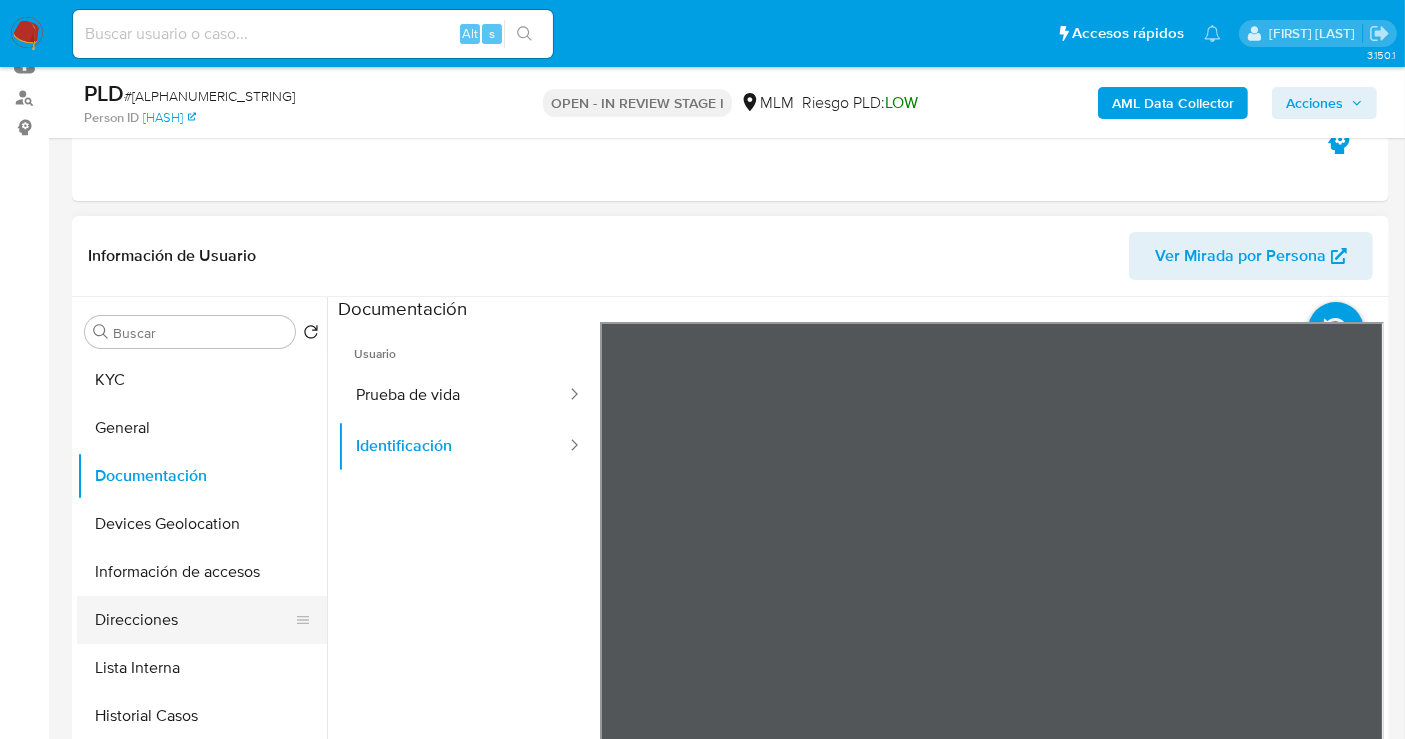 click on "Direcciones" at bounding box center [194, 620] 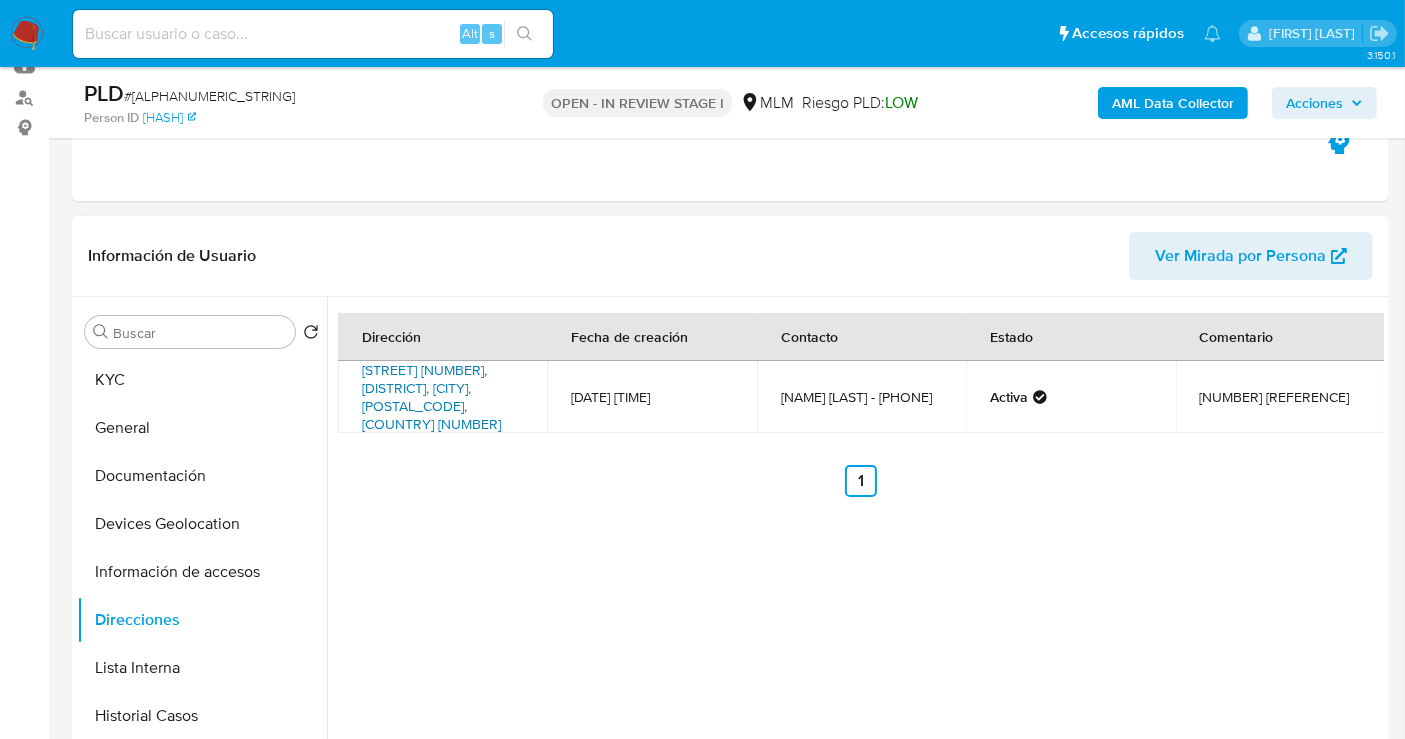 click on "Yácatas 52, Benito Juárez, Distrito Federal, 03020, Mexico 52" at bounding box center [431, 397] 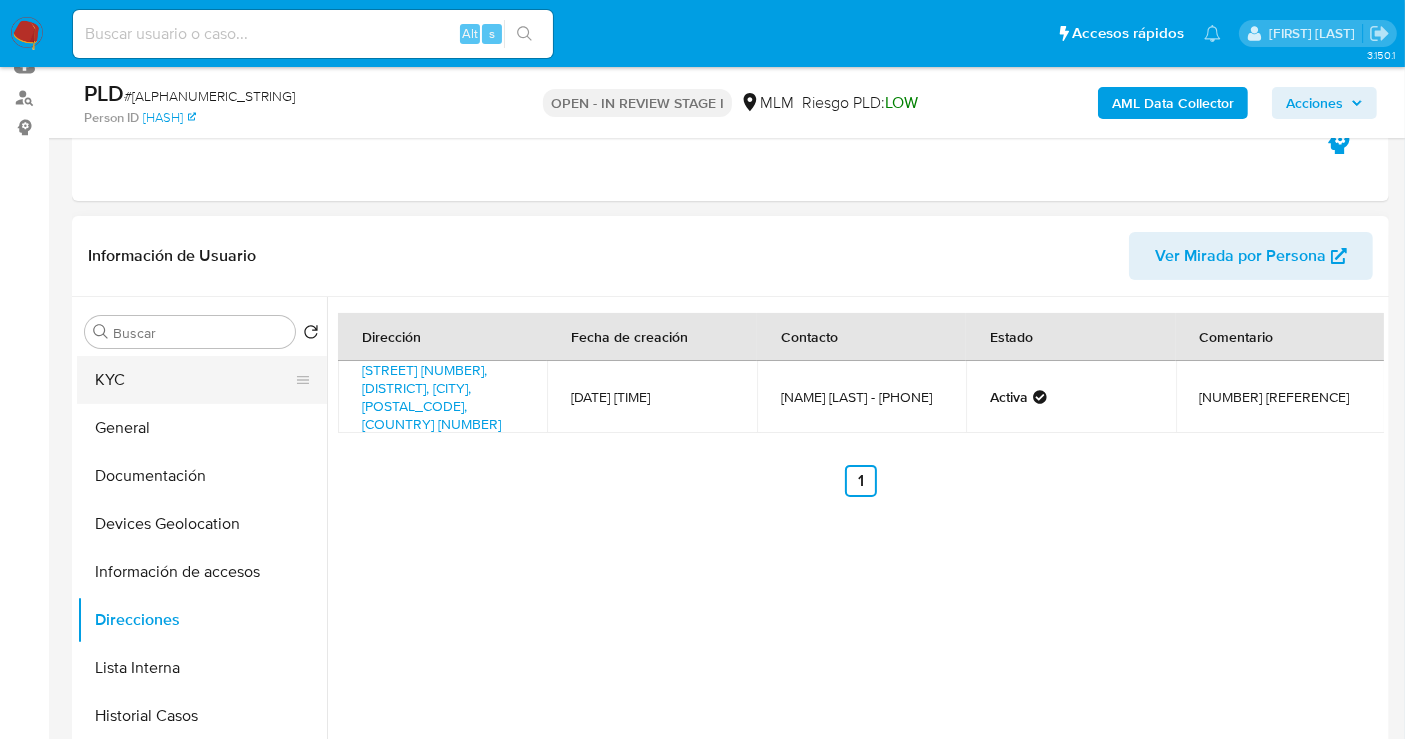 click on "KYC" at bounding box center (194, 380) 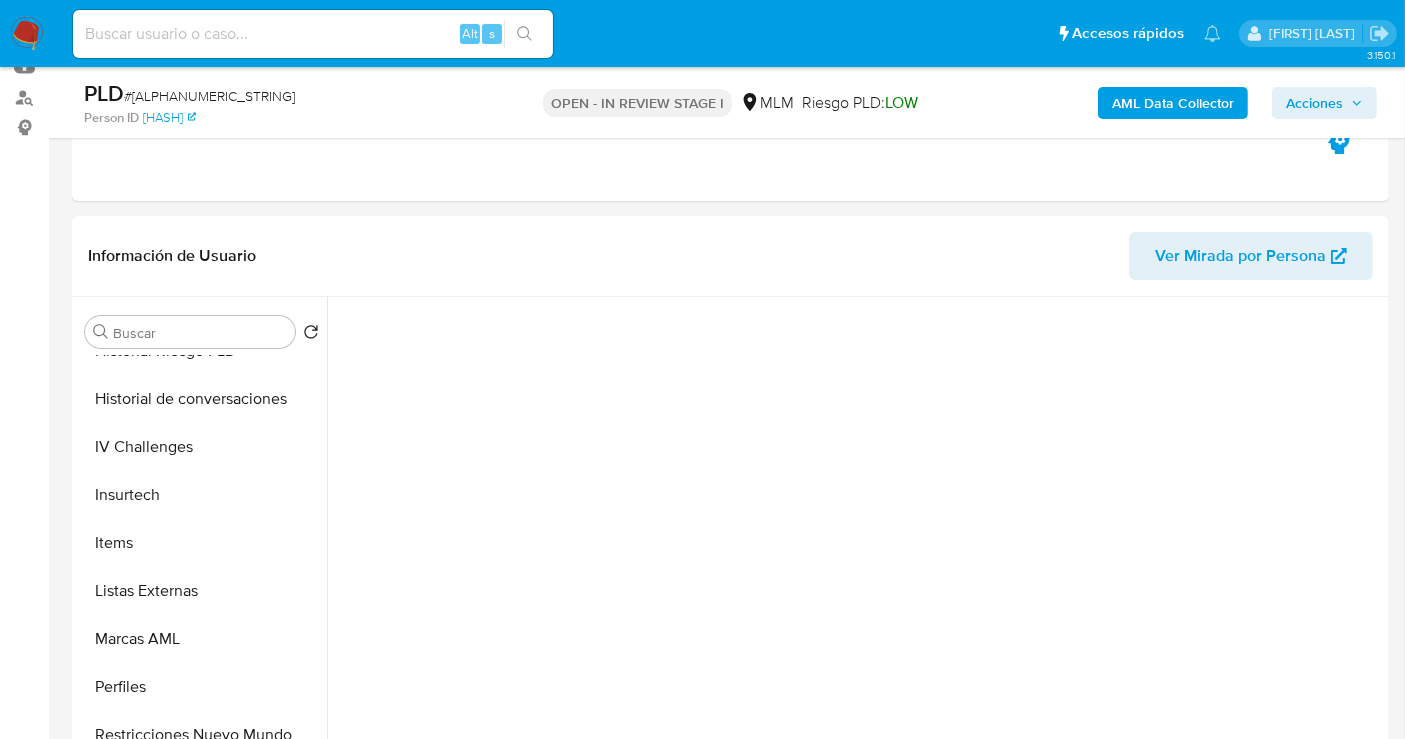 scroll, scrollTop: 796, scrollLeft: 0, axis: vertical 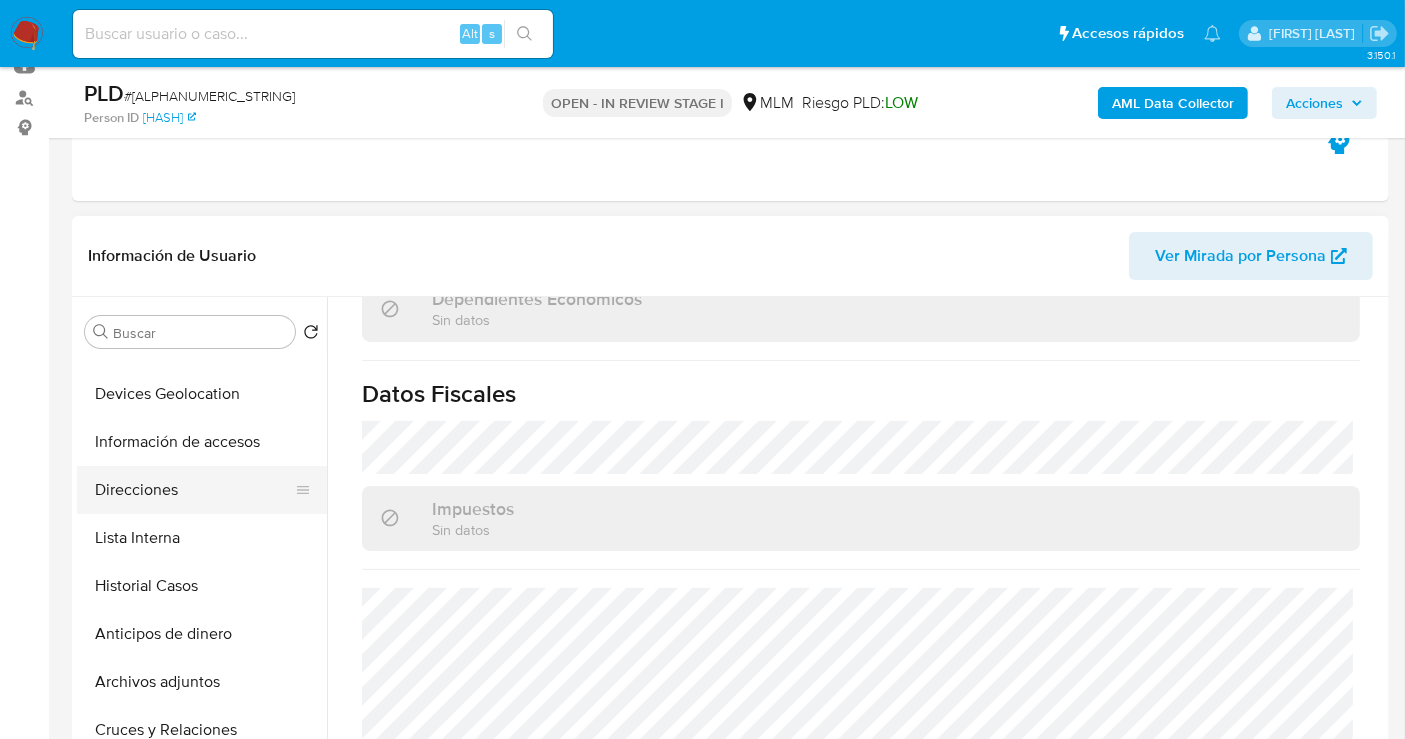 click on "Direcciones" at bounding box center (194, 490) 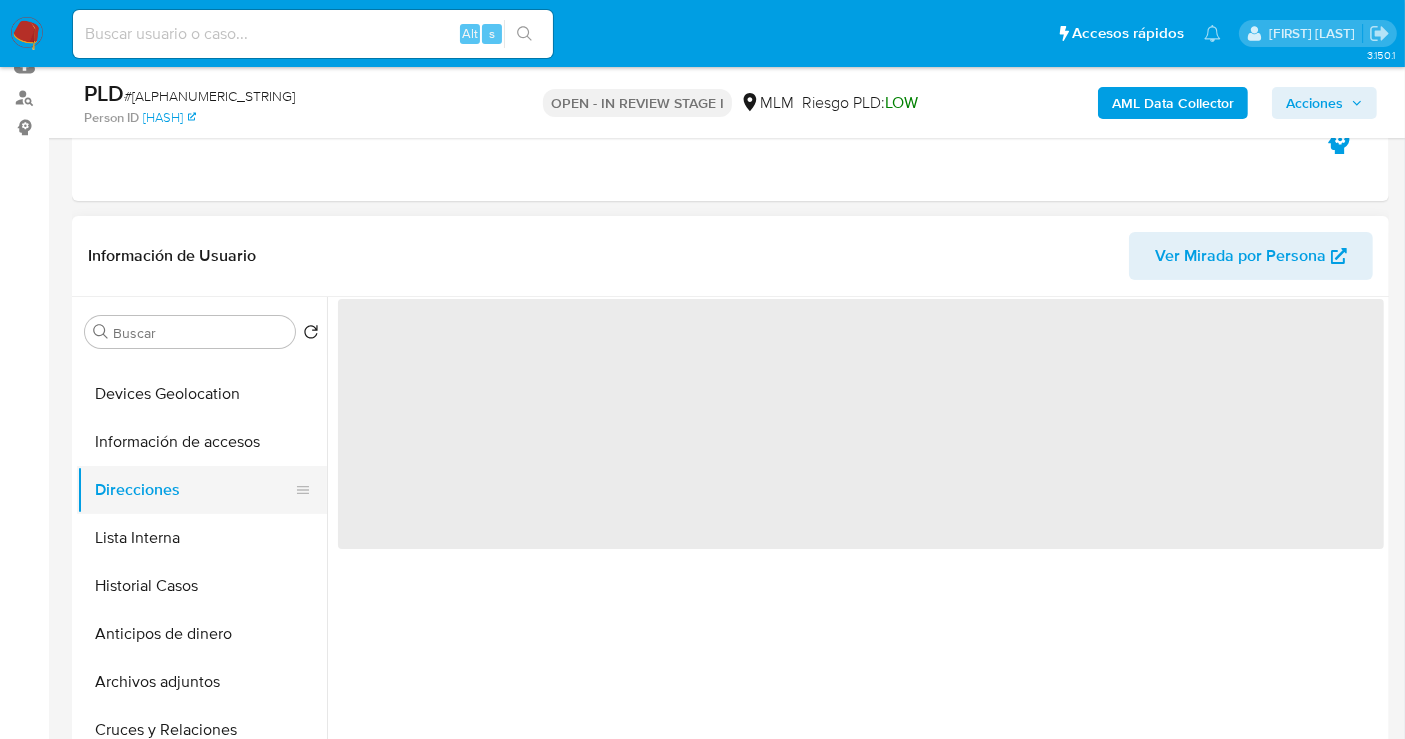 scroll, scrollTop: 0, scrollLeft: 0, axis: both 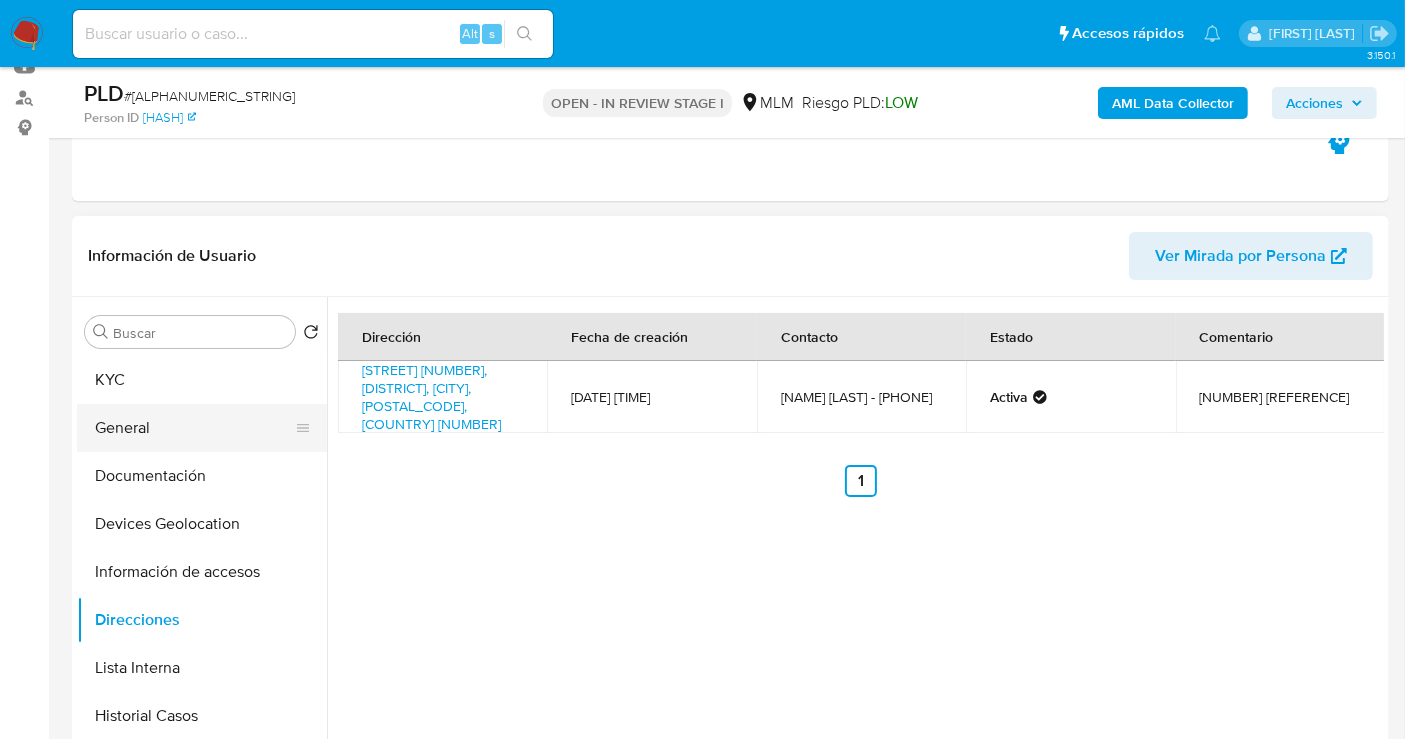 click on "General" at bounding box center (194, 428) 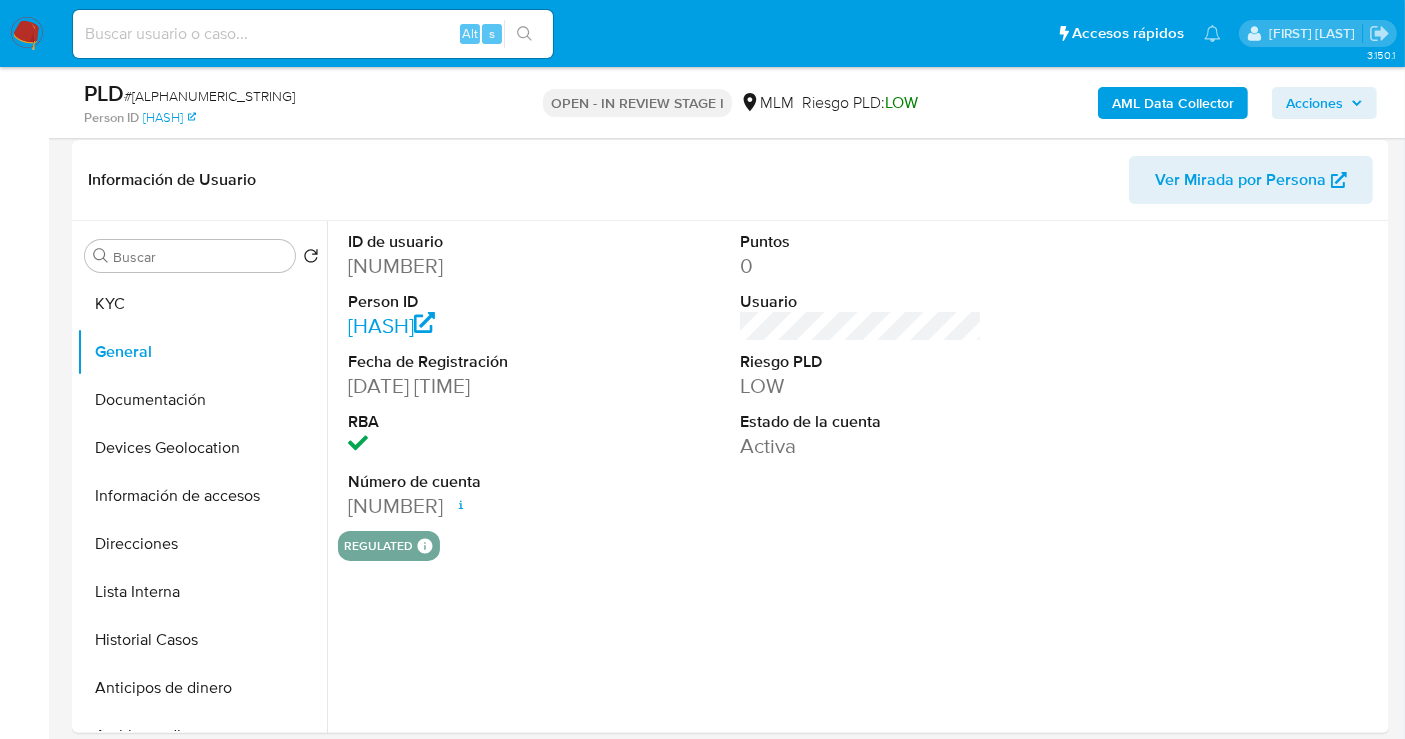 scroll, scrollTop: 333, scrollLeft: 0, axis: vertical 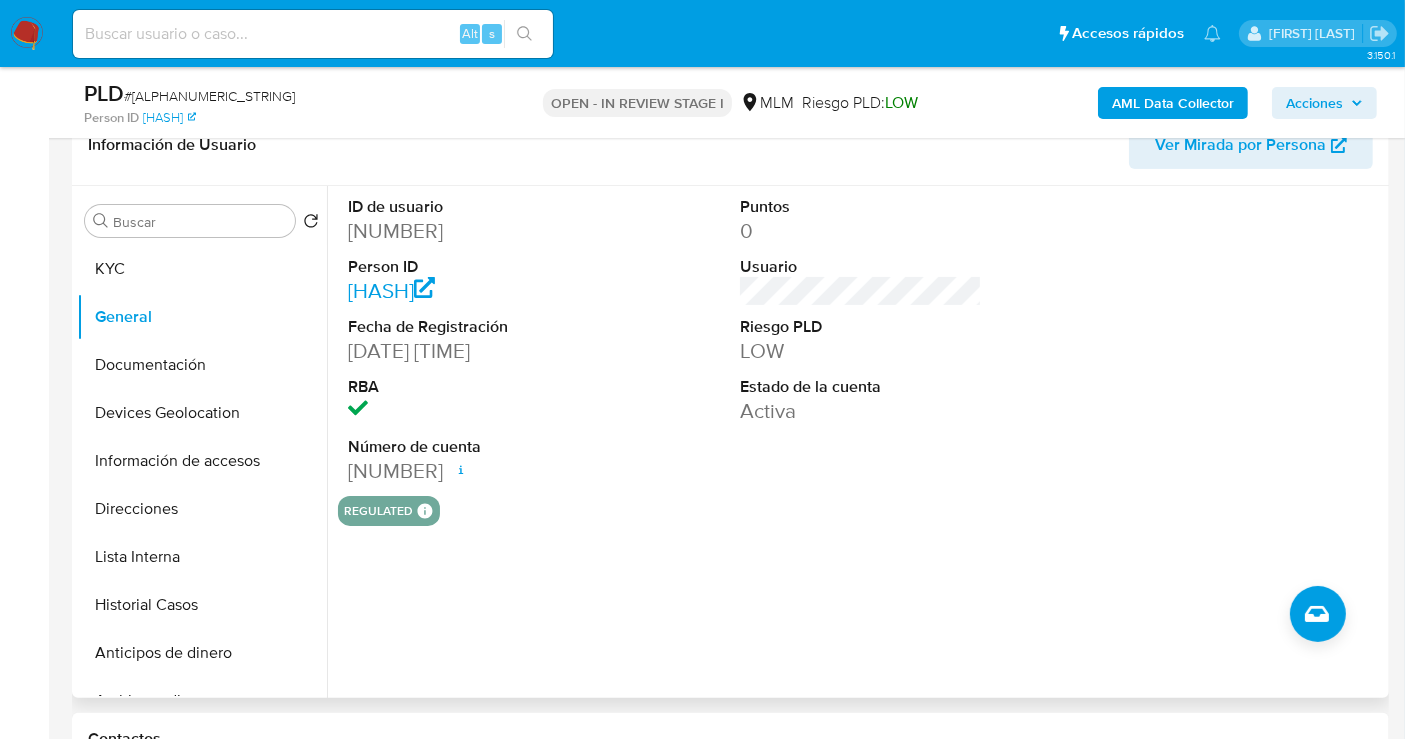 drag, startPoint x: 392, startPoint y: 498, endPoint x: 598, endPoint y: 503, distance: 206.06067 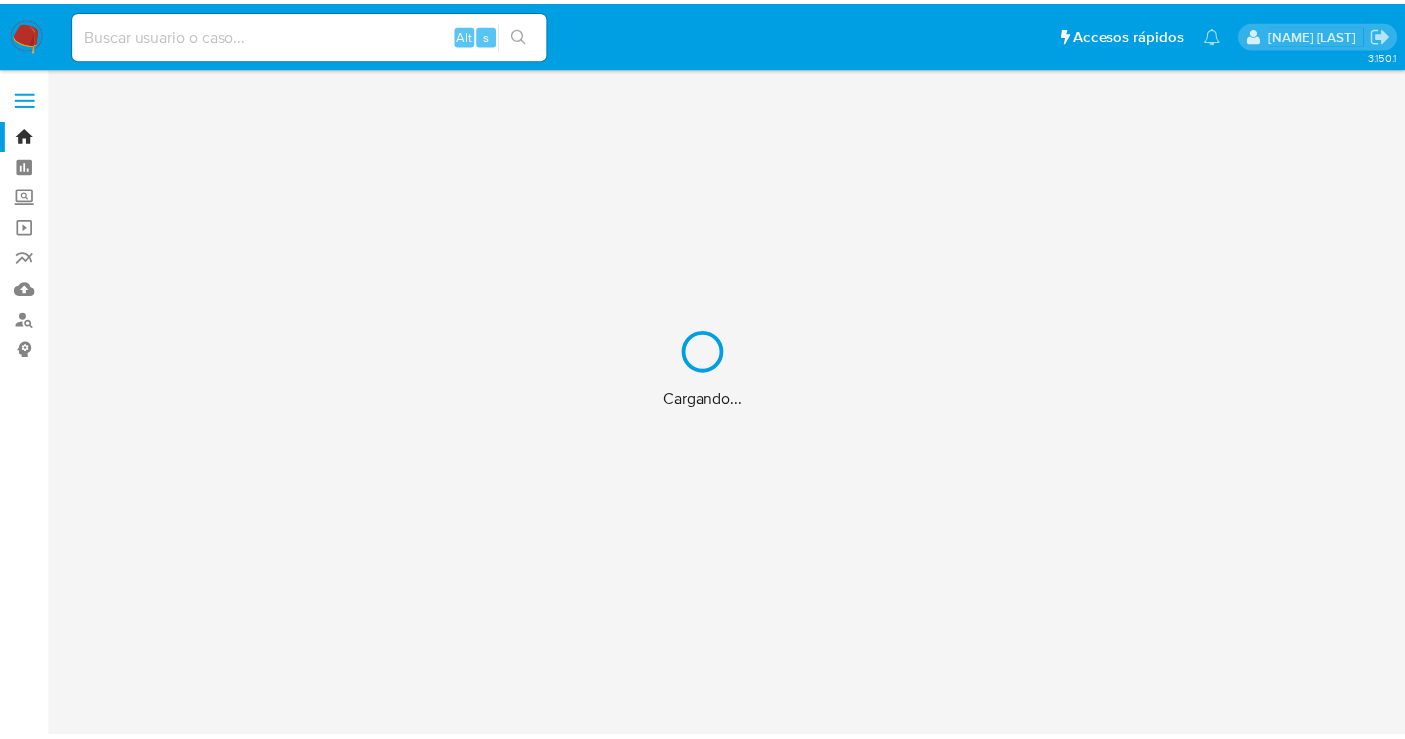 scroll, scrollTop: 0, scrollLeft: 0, axis: both 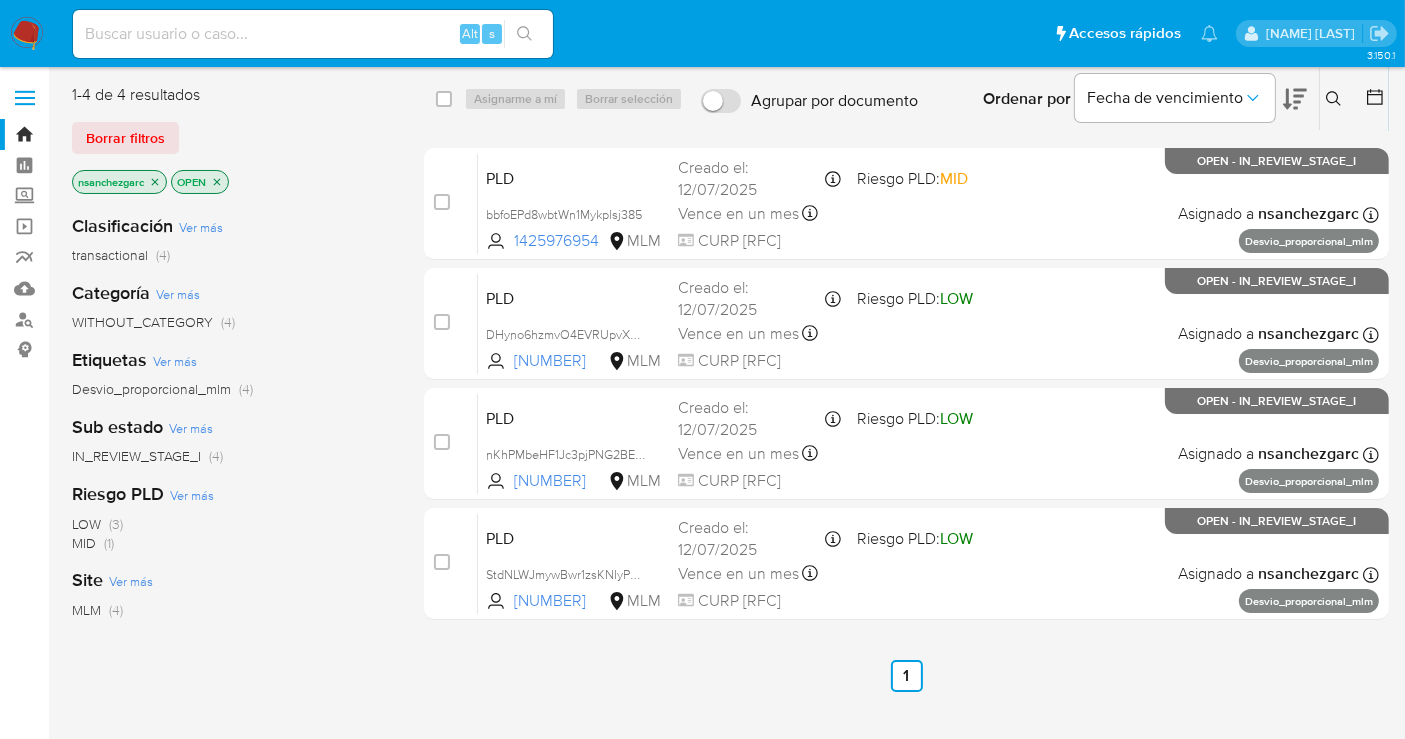 click at bounding box center (27, 34) 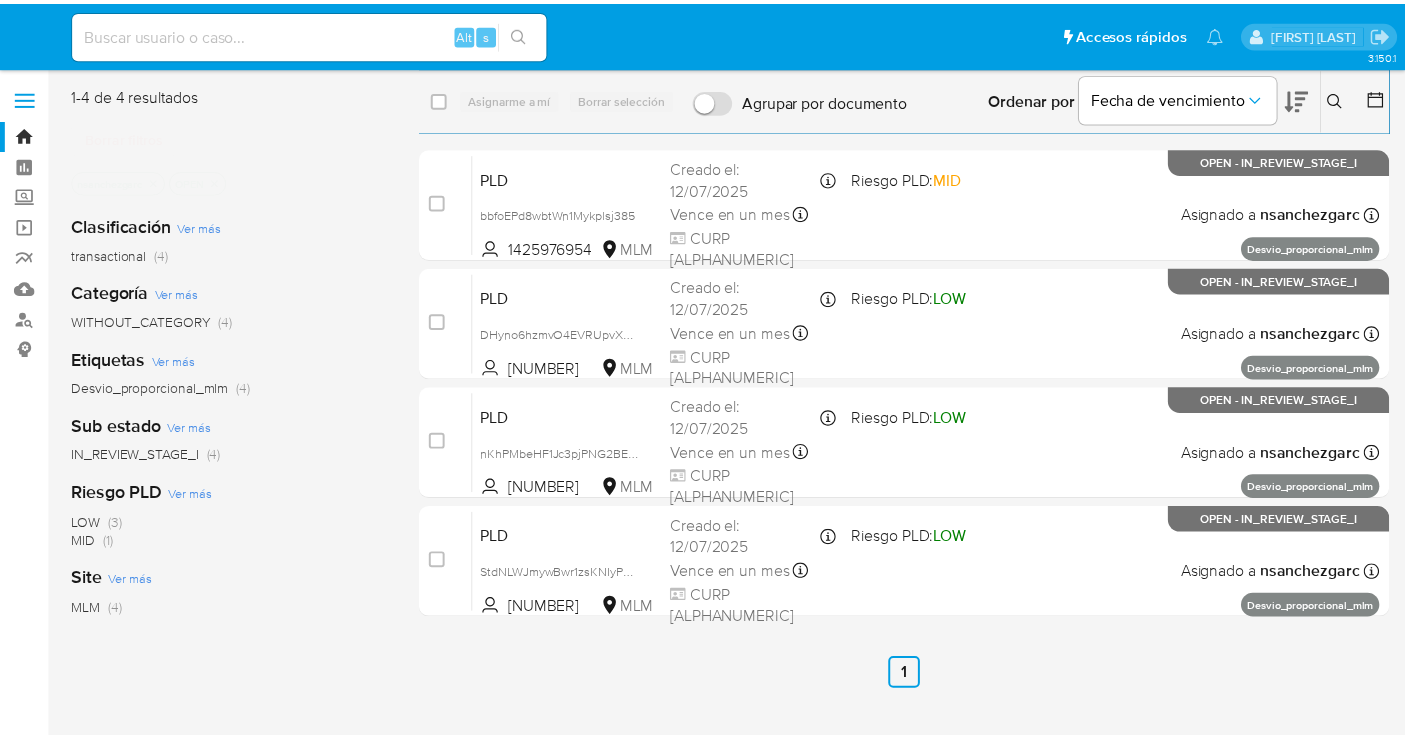 scroll, scrollTop: 0, scrollLeft: 0, axis: both 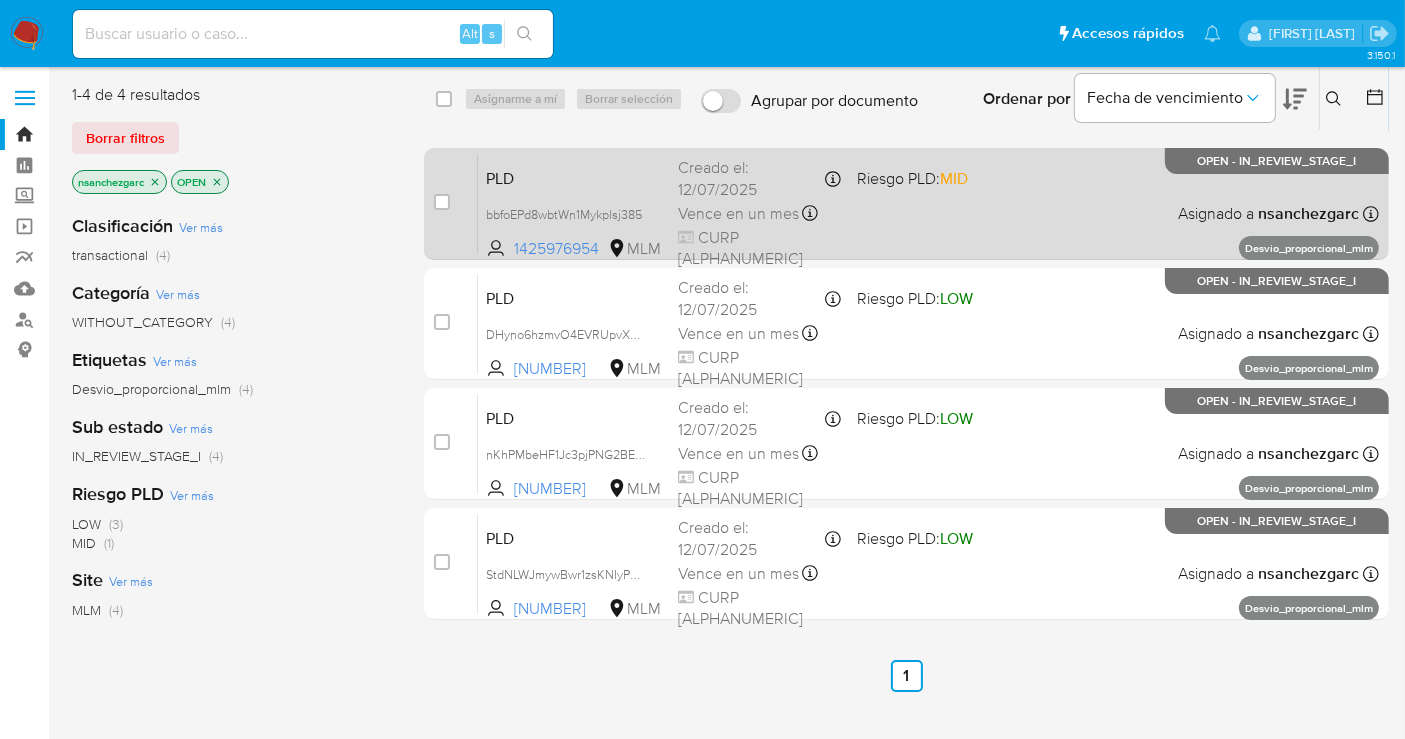 click on "Creado el: [DATE]   Creado el: [DATE] [TIME]" at bounding box center [759, 178] 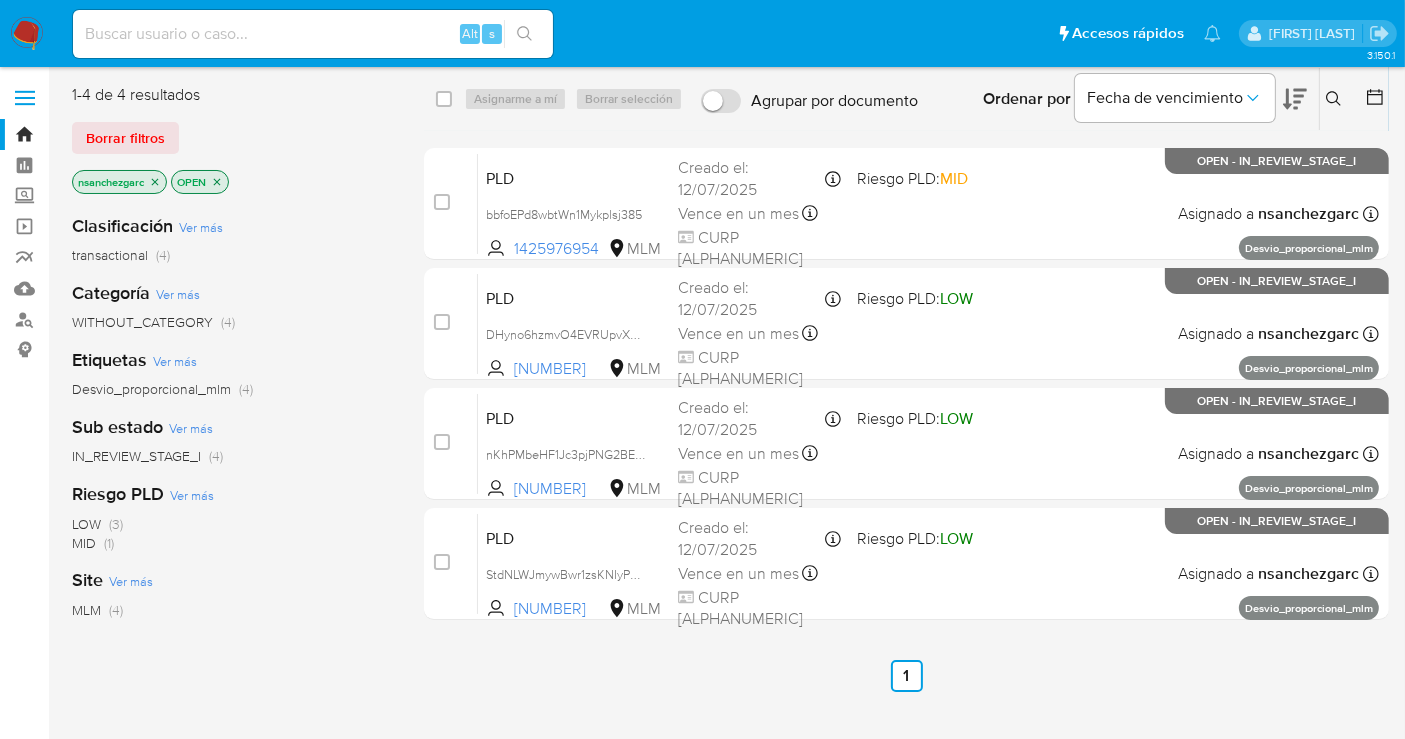 click at bounding box center (27, 34) 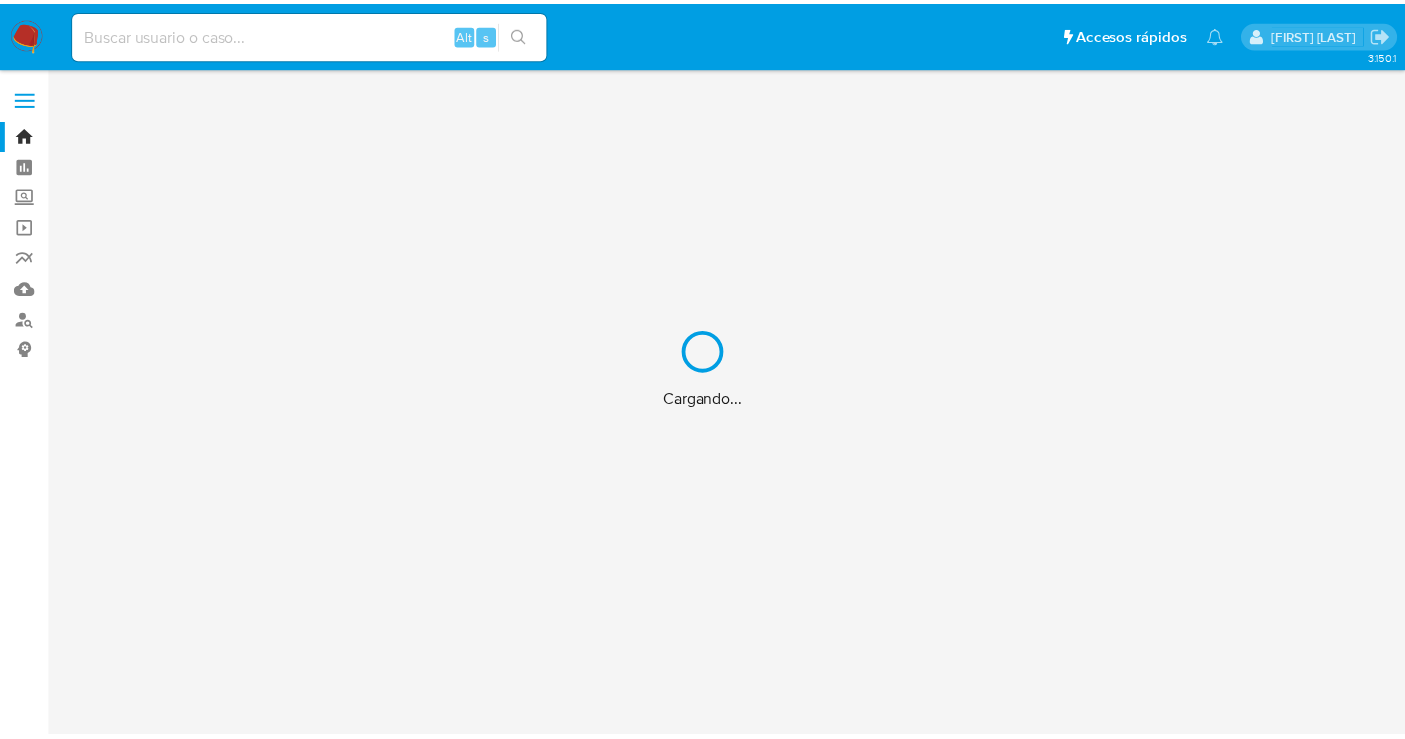 scroll, scrollTop: 0, scrollLeft: 0, axis: both 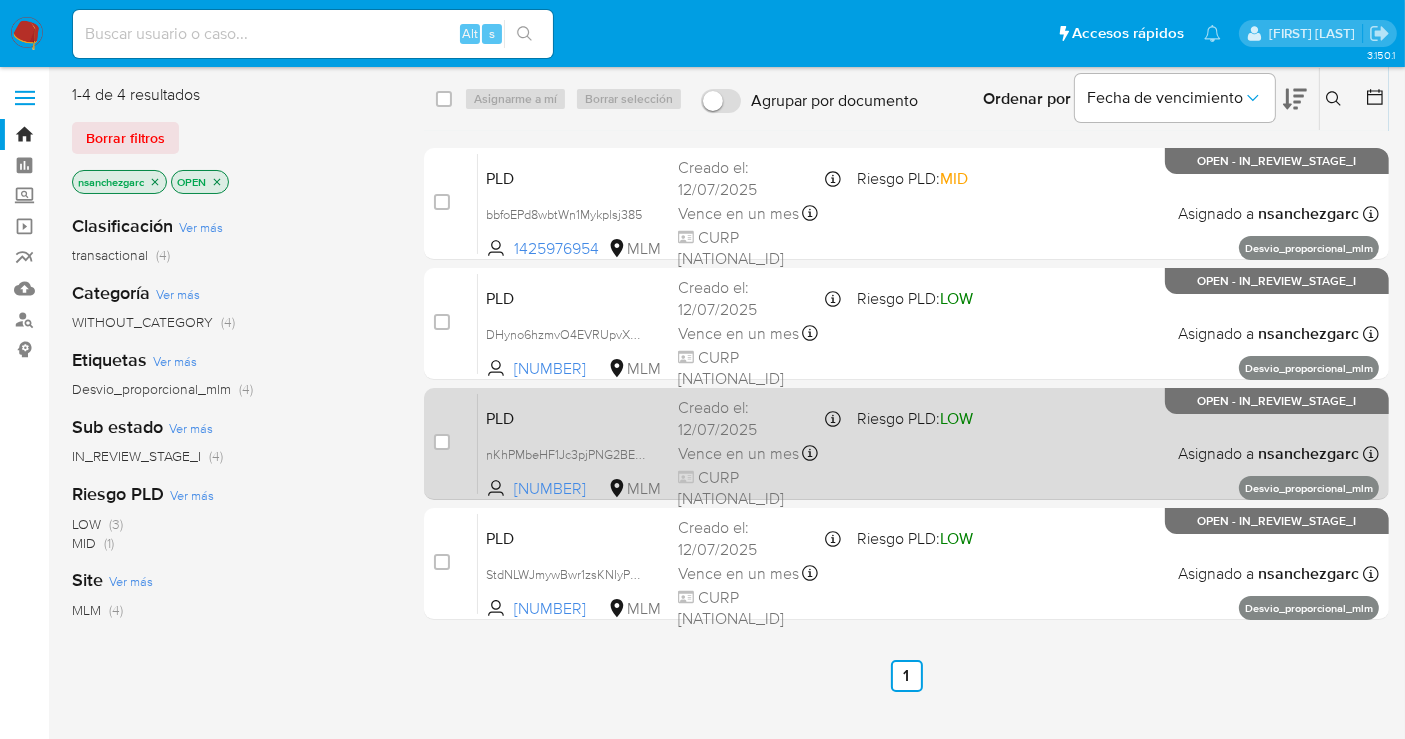 click on "CURP   [NATIONAL_ID]" at bounding box center [759, 488] 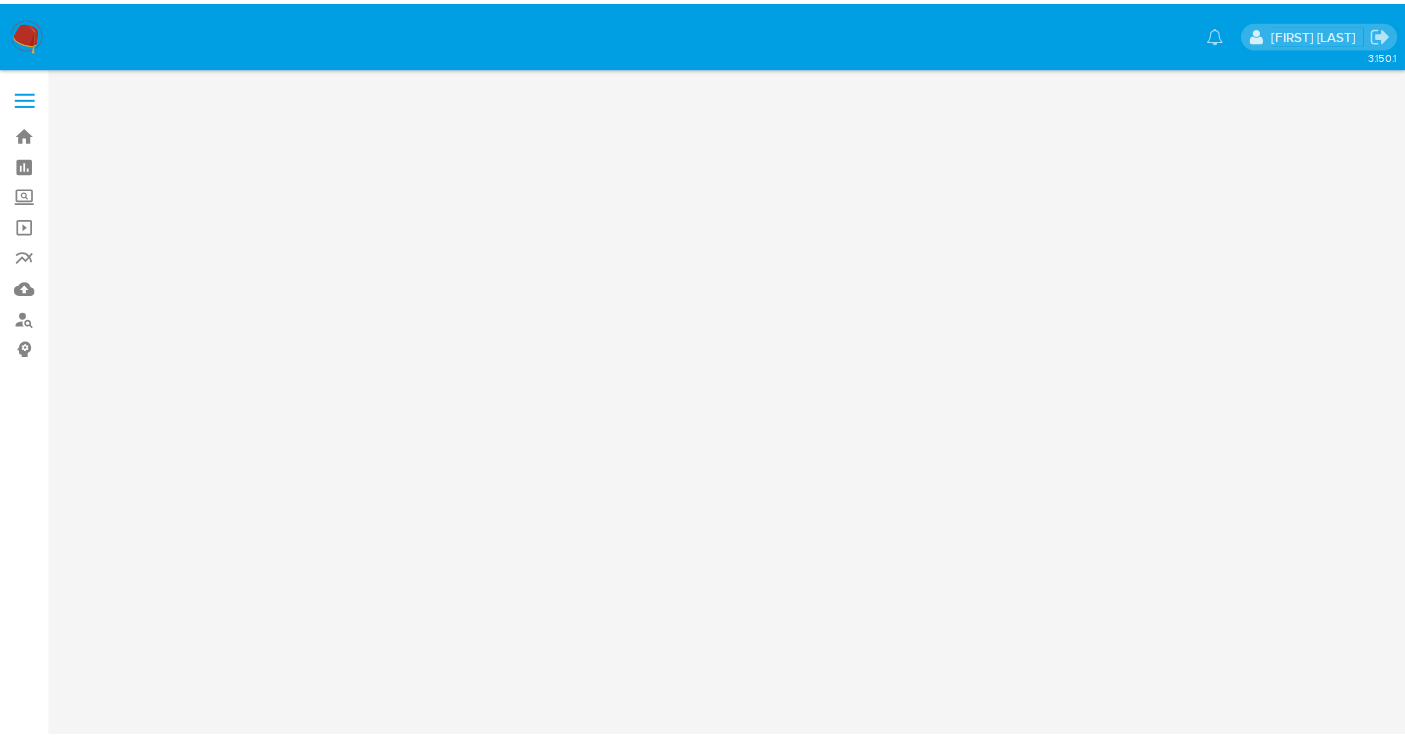scroll, scrollTop: 0, scrollLeft: 0, axis: both 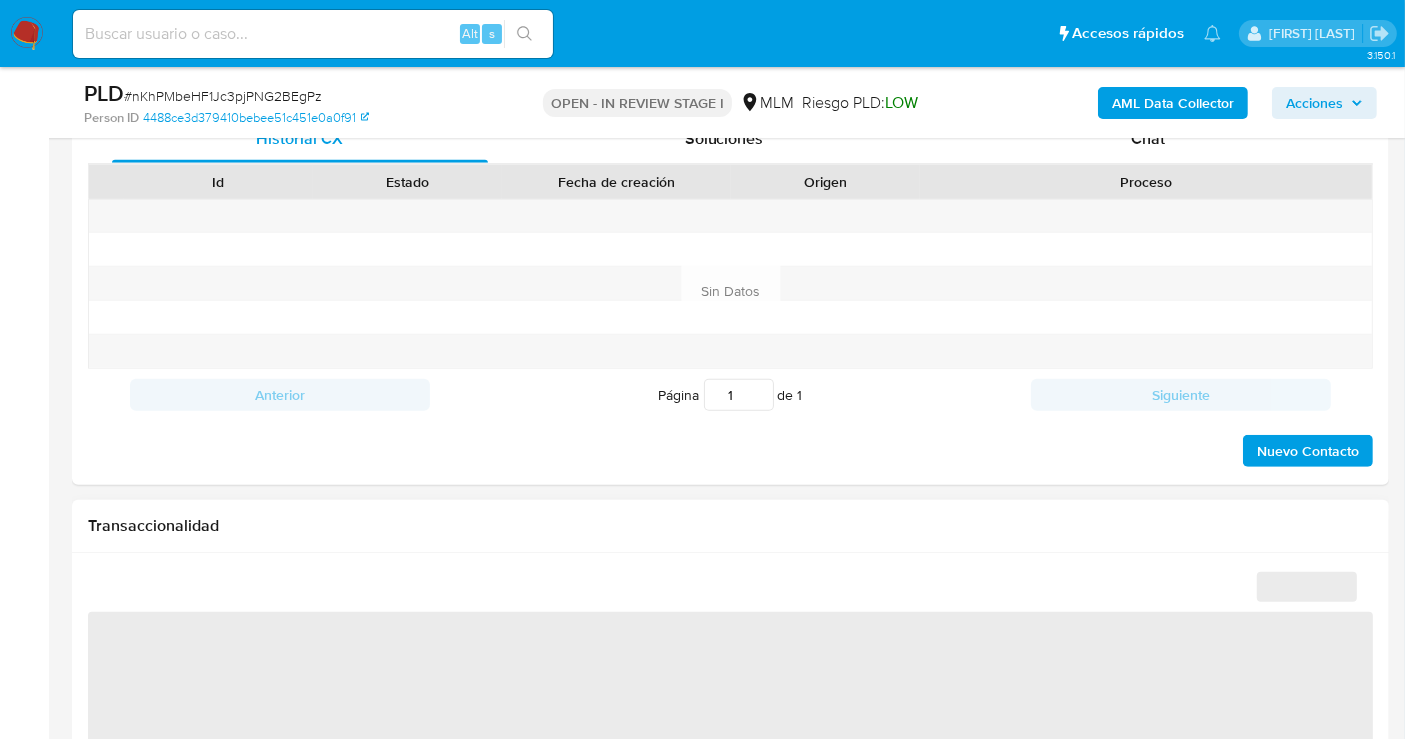 select on "10" 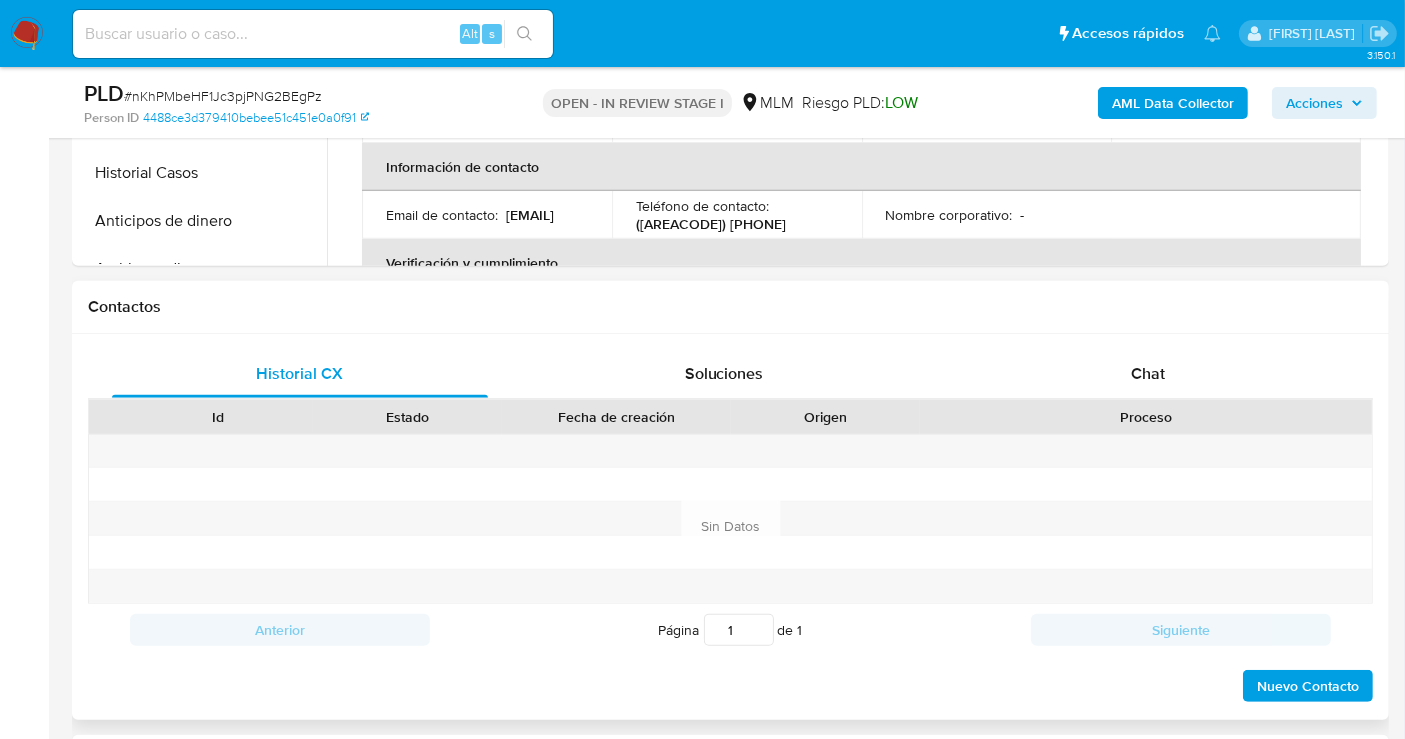 scroll, scrollTop: 666, scrollLeft: 0, axis: vertical 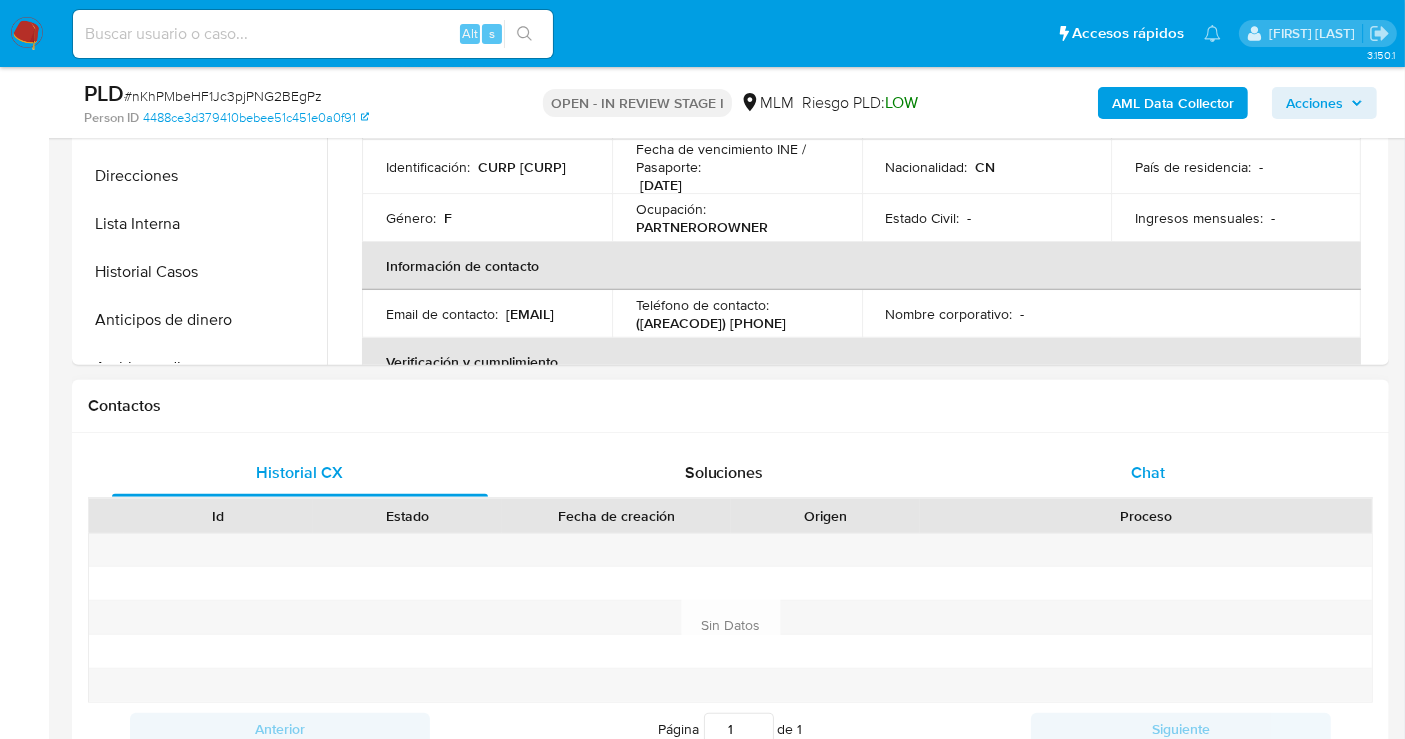 click on "Chat" at bounding box center [1148, 473] 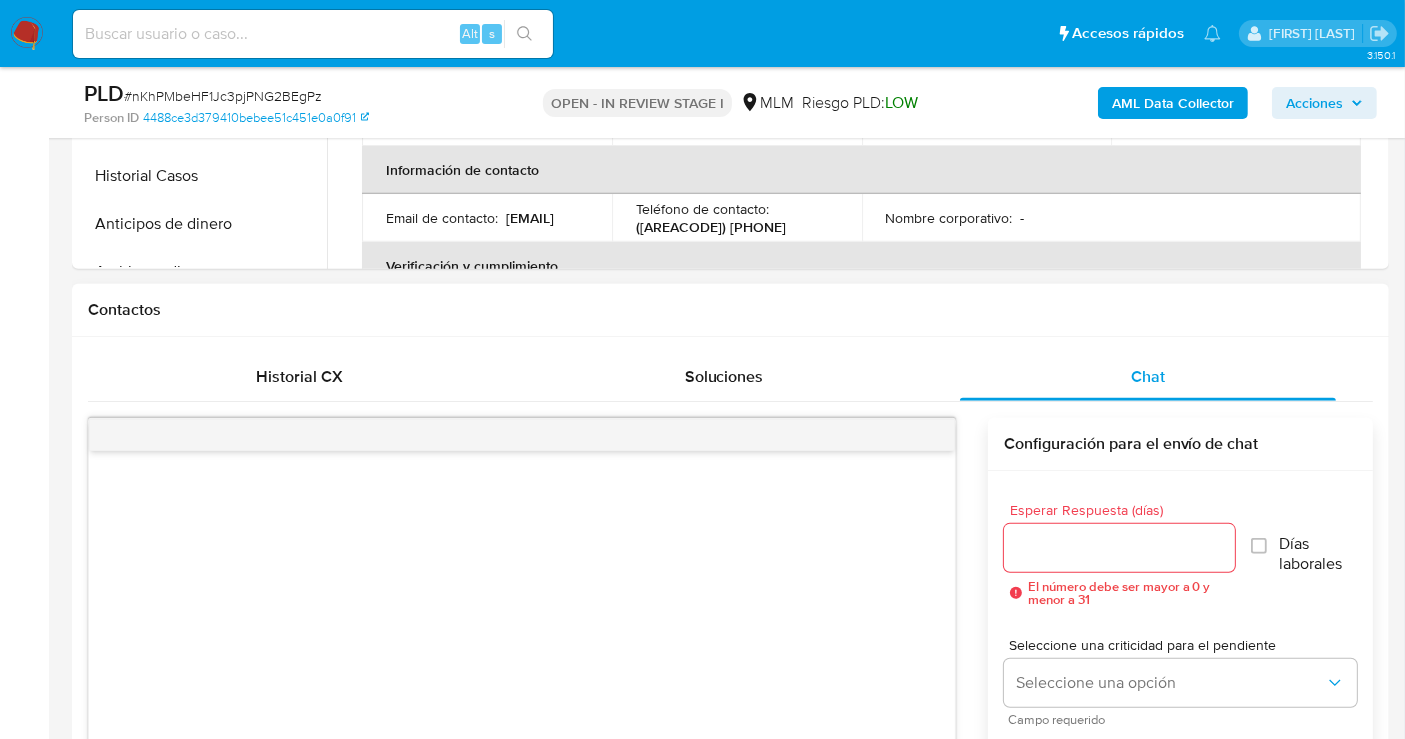 scroll, scrollTop: 1000, scrollLeft: 0, axis: vertical 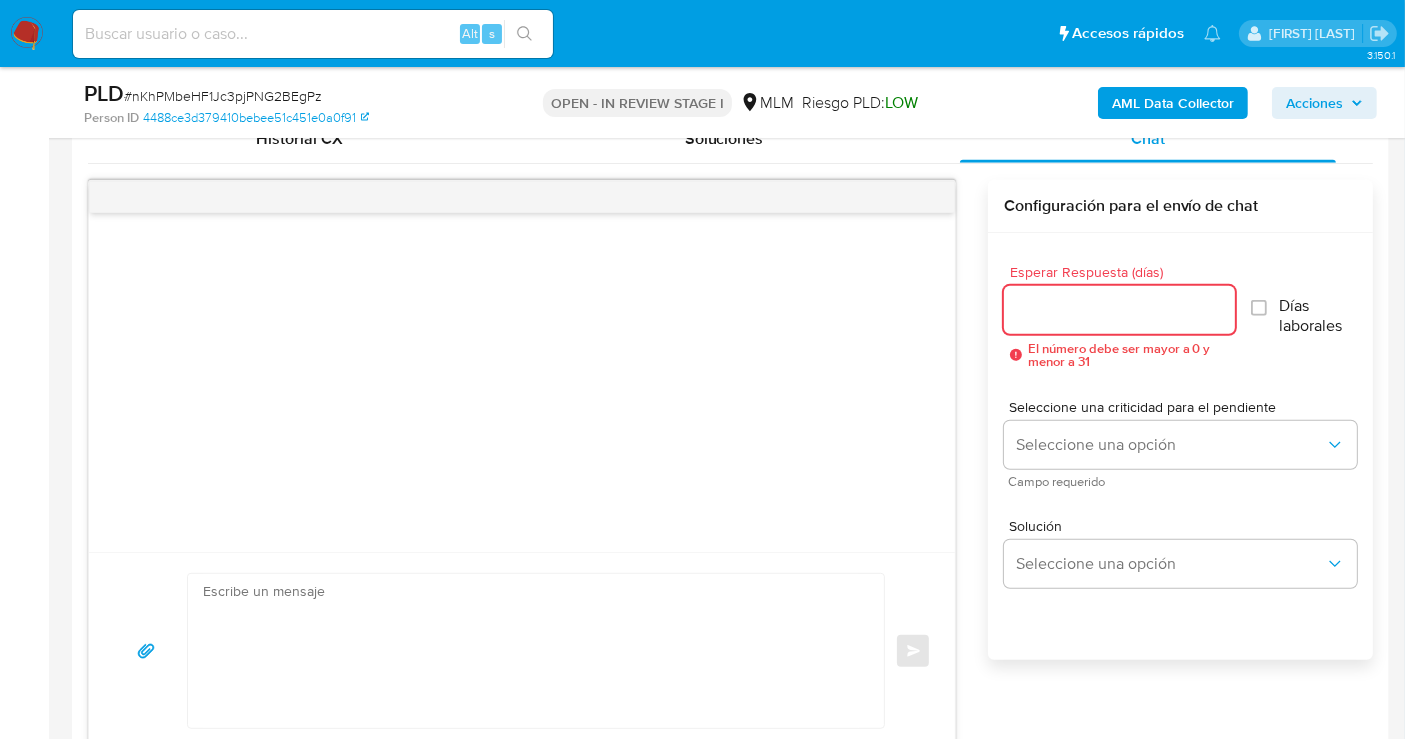 click on "Esperar Respuesta (días)" at bounding box center [1119, 310] 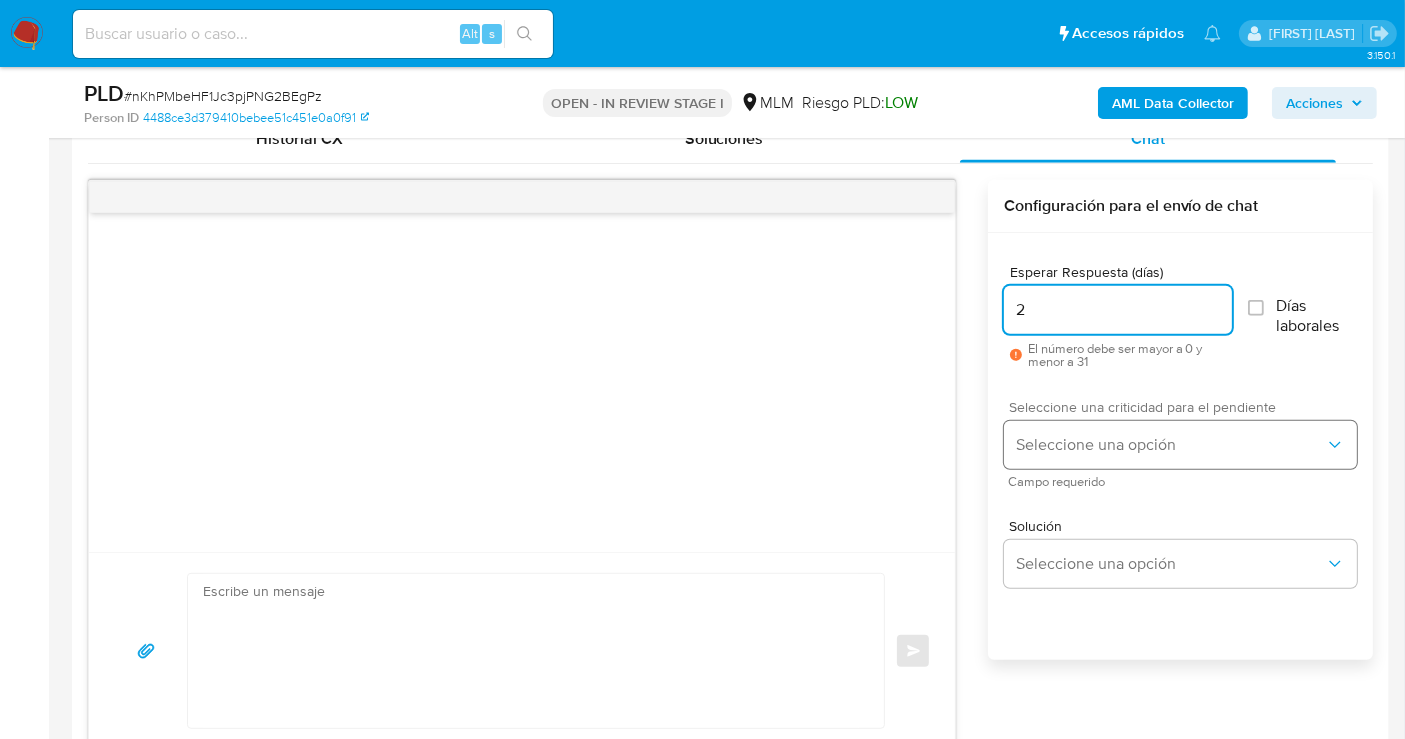 type on "2" 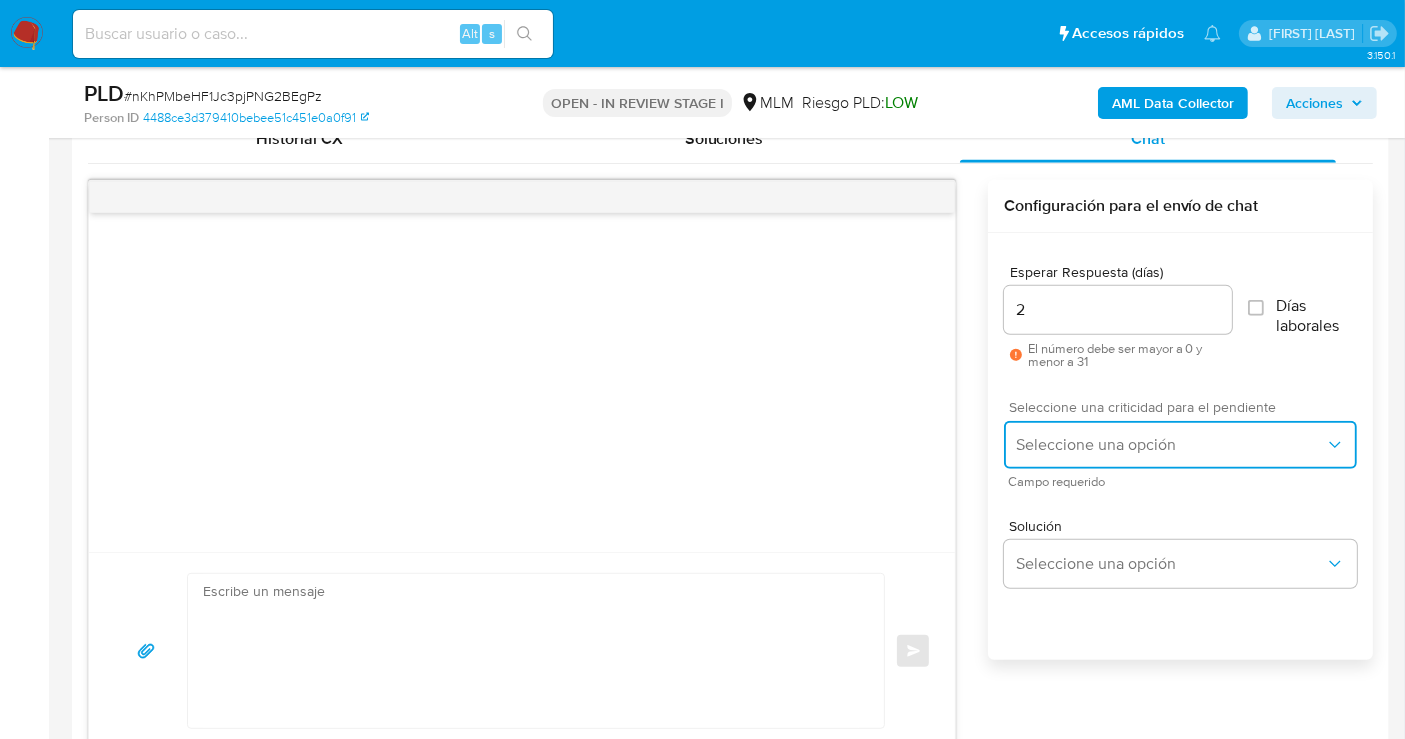 click on "Seleccione una opción" at bounding box center [1170, 445] 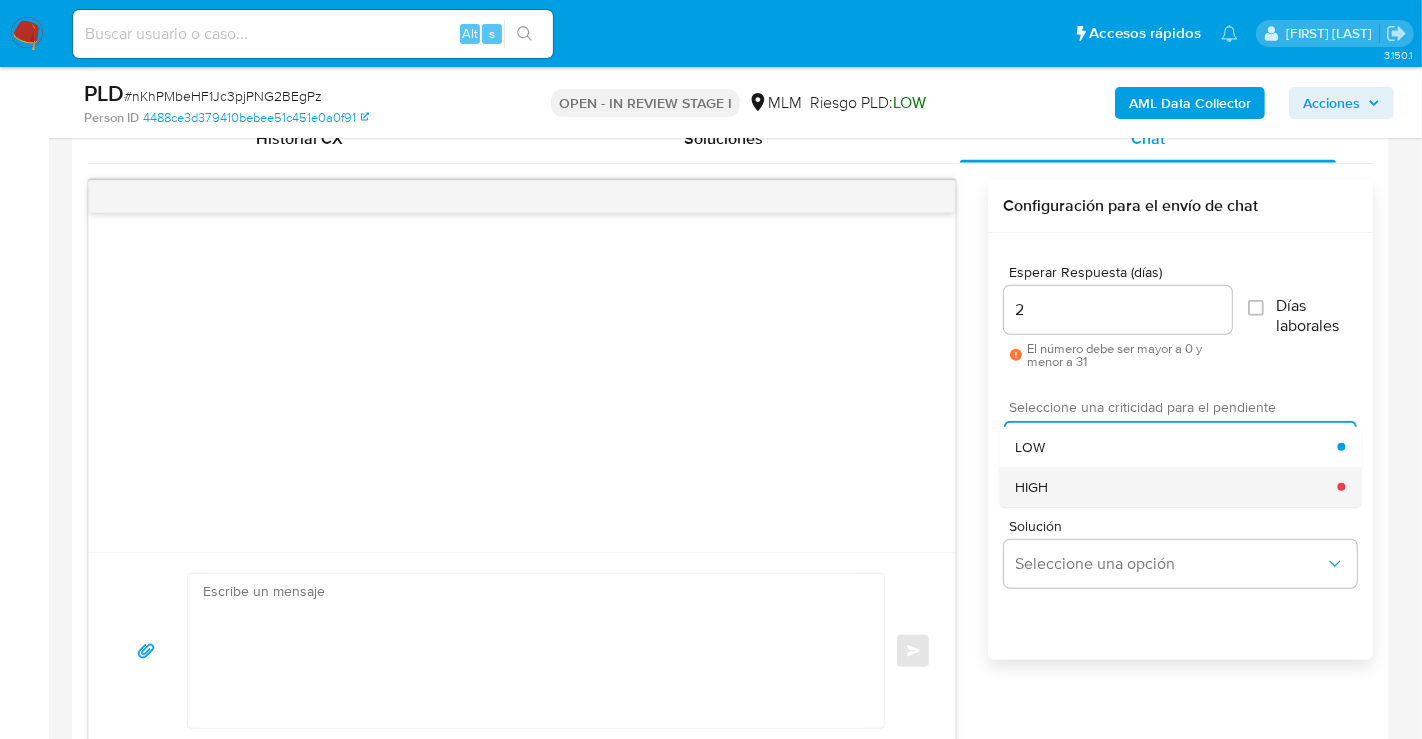 click on "HIGH" at bounding box center (1031, 487) 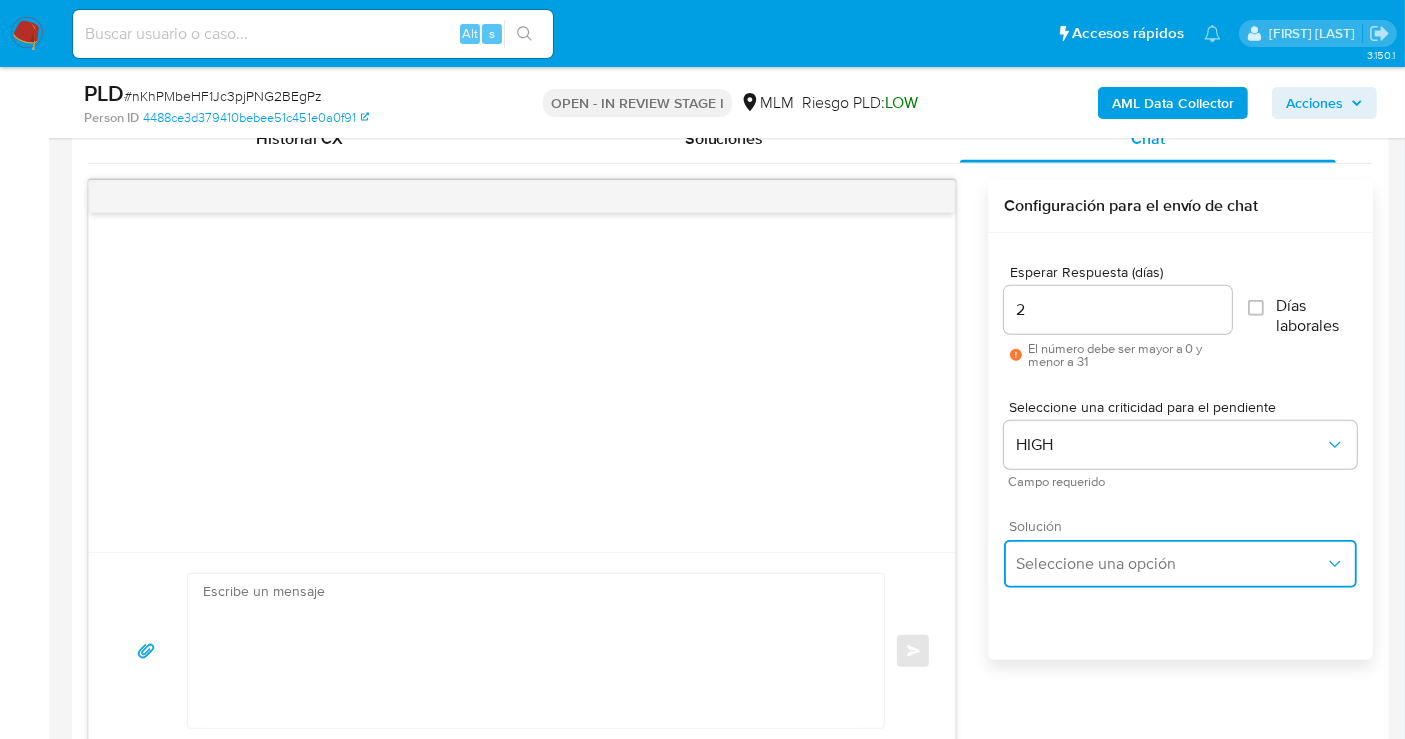 click on "Seleccione una opción" at bounding box center (1170, 564) 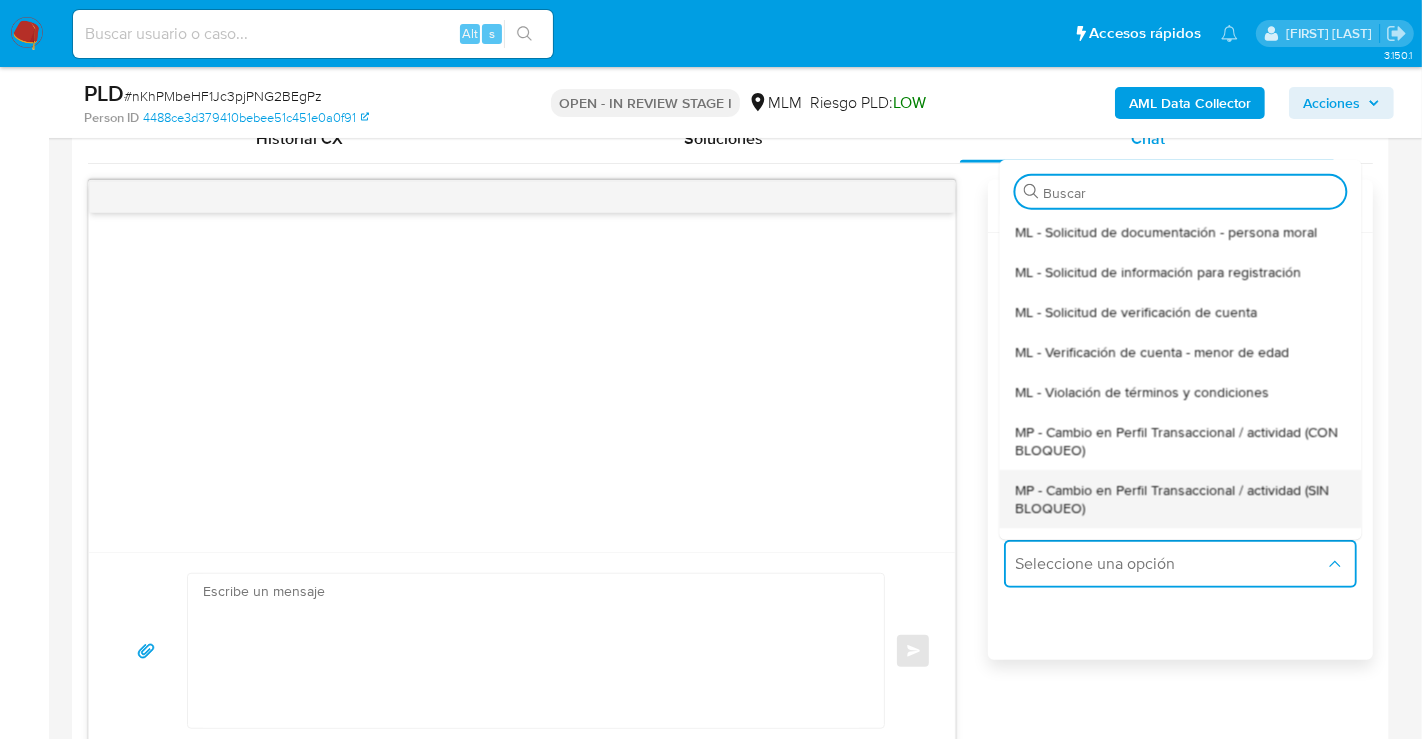 click on "MP - Cambio en Perfil Transaccional / actividad (SIN BLOQUEO)" at bounding box center [1180, 498] 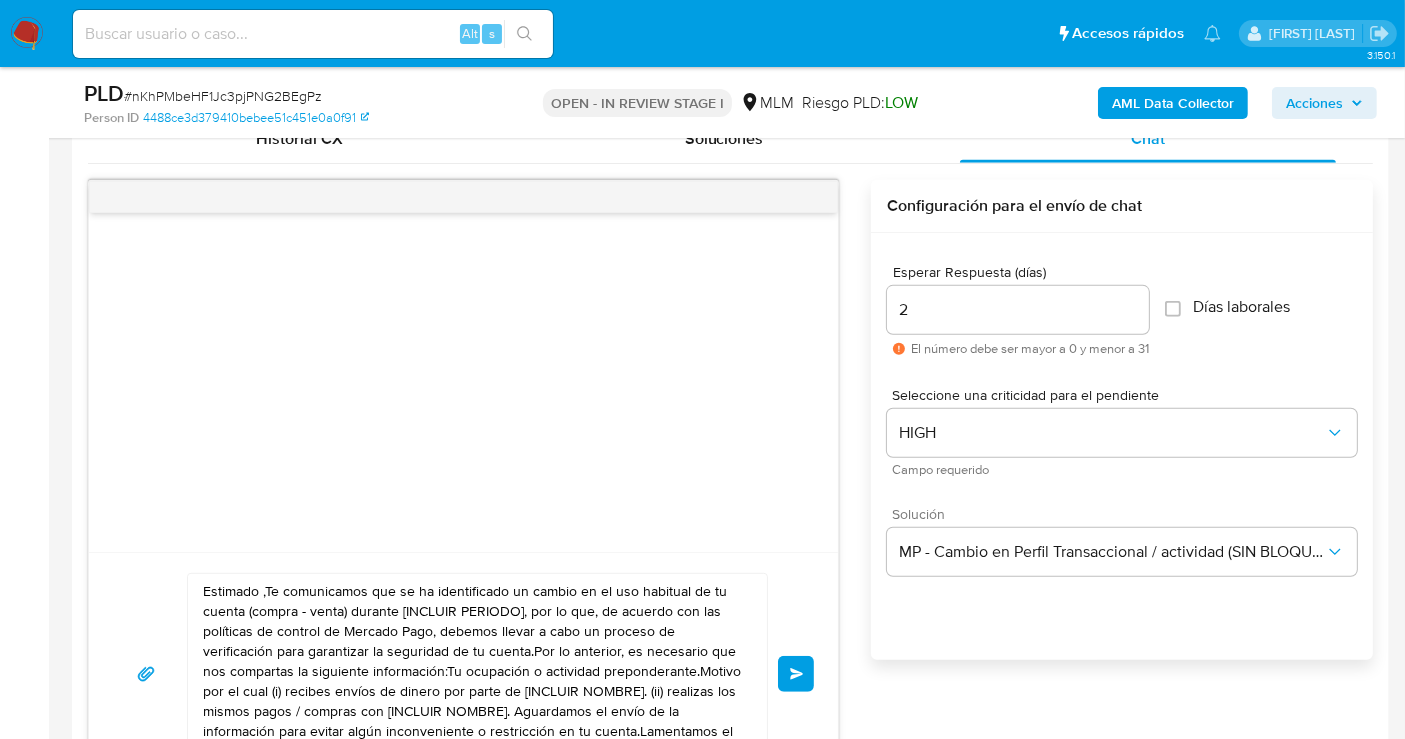 click on "Estimado ,Te comunicamos que se ha identificado un cambio en el uso habitual de tu cuenta (compra - venta) durante [INCLUIR PERIODO], por lo que, de acuerdo con las políticas de control de Mercado Pago, debemos llevar a cabo un proceso de verificación para garantizar la seguridad de tu cuenta.Por lo anterior, es necesario que nos compartas la siguiente información:Tu ocupación o actividad preponderante.Motivo por el cual (i) recibes envíos de dinero por parte de [INCLUIR NOMBRE]. (ii) realizas los mismos pagos / compras con [INCLUIR NOMBRE]. Aguardamos el envío de la información para evitar algún inconveniente o restricción en tu cuenta.Lamentamos el malestar que esta situación te pudiera ocasionar, pero es una medida necesaria para mantener el sitio seguro y confiable.Atentamente,Mercado Pago" at bounding box center (472, 674) 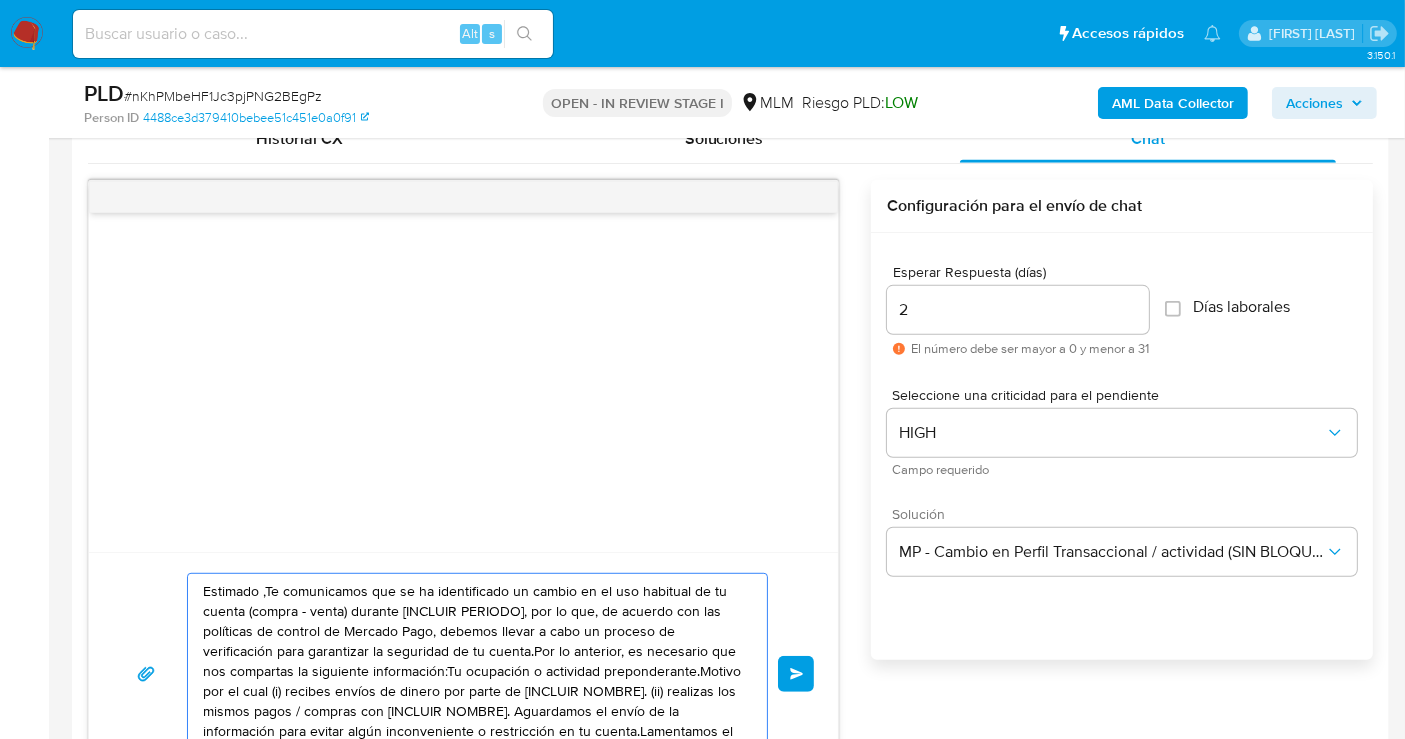 click on "Estimado ,Te comunicamos que se ha identificado un cambio en el uso habitual de tu cuenta (compra - venta) durante [INCLUIR PERIODO], por lo que, de acuerdo con las políticas de control de Mercado Pago, debemos llevar a cabo un proceso de verificación para garantizar la seguridad de tu cuenta.Por lo anterior, es necesario que nos compartas la siguiente información:Tu ocupación o actividad preponderante.Motivo por el cual (i) recibes envíos de dinero por parte de [INCLUIR NOMBRE]. (ii) realizas los mismos pagos / compras con [INCLUIR NOMBRE]. Aguardamos el envío de la información para evitar algún inconveniente o restricción en tu cuenta.Lamentamos el malestar que esta situación te pudiera ocasionar, pero es una medida necesaria para mantener el sitio seguro y confiable.Atentamente,Mercado Pago" at bounding box center [472, 674] 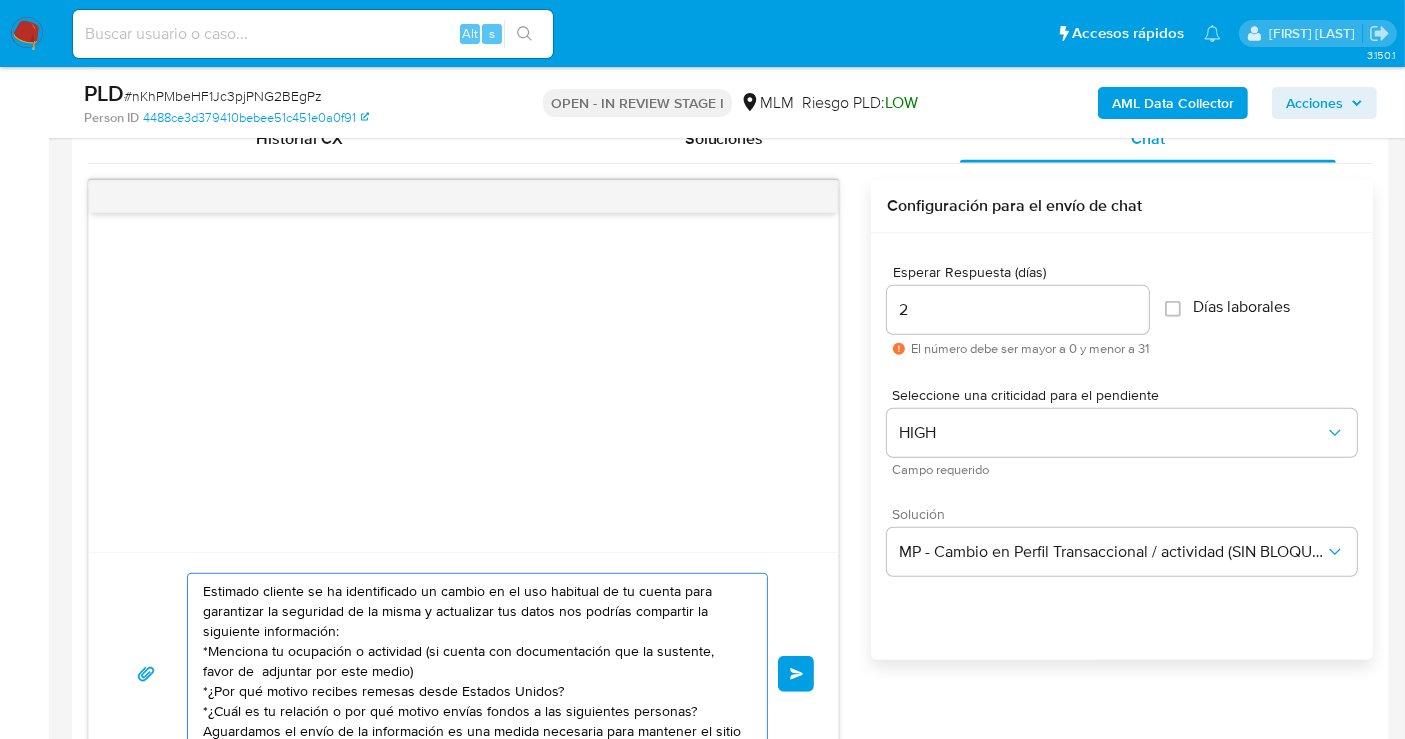 scroll, scrollTop: 1032, scrollLeft: 0, axis: vertical 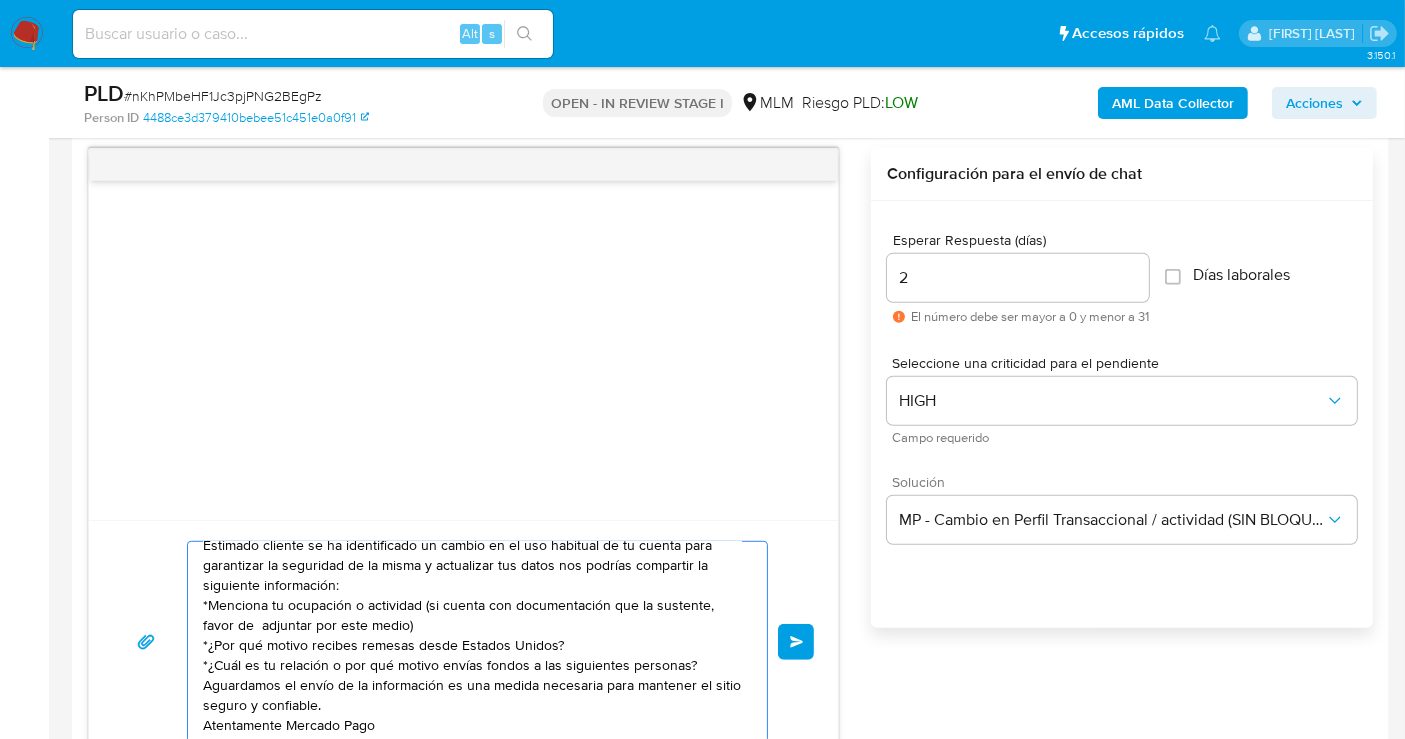 drag, startPoint x: 403, startPoint y: 624, endPoint x: 200, endPoint y: 628, distance: 203.0394 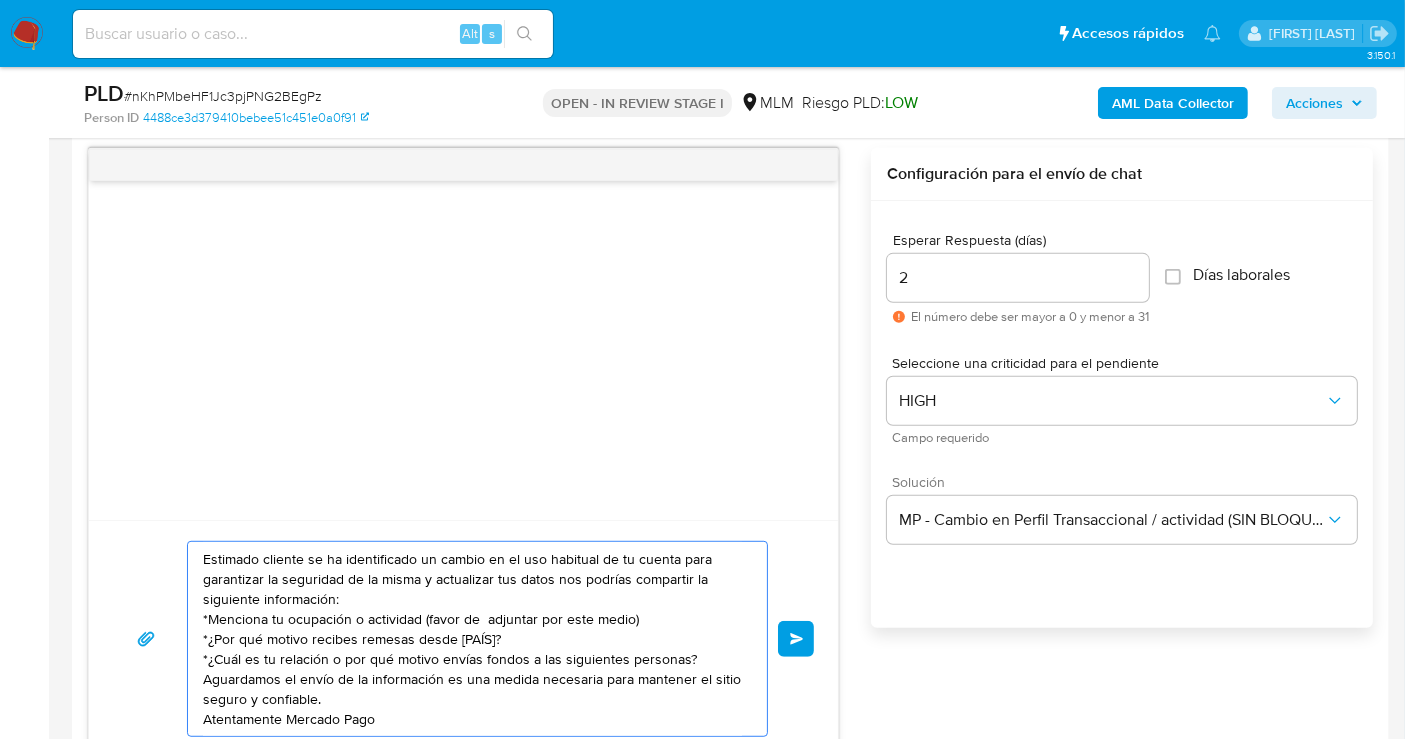 scroll, scrollTop: 0, scrollLeft: 0, axis: both 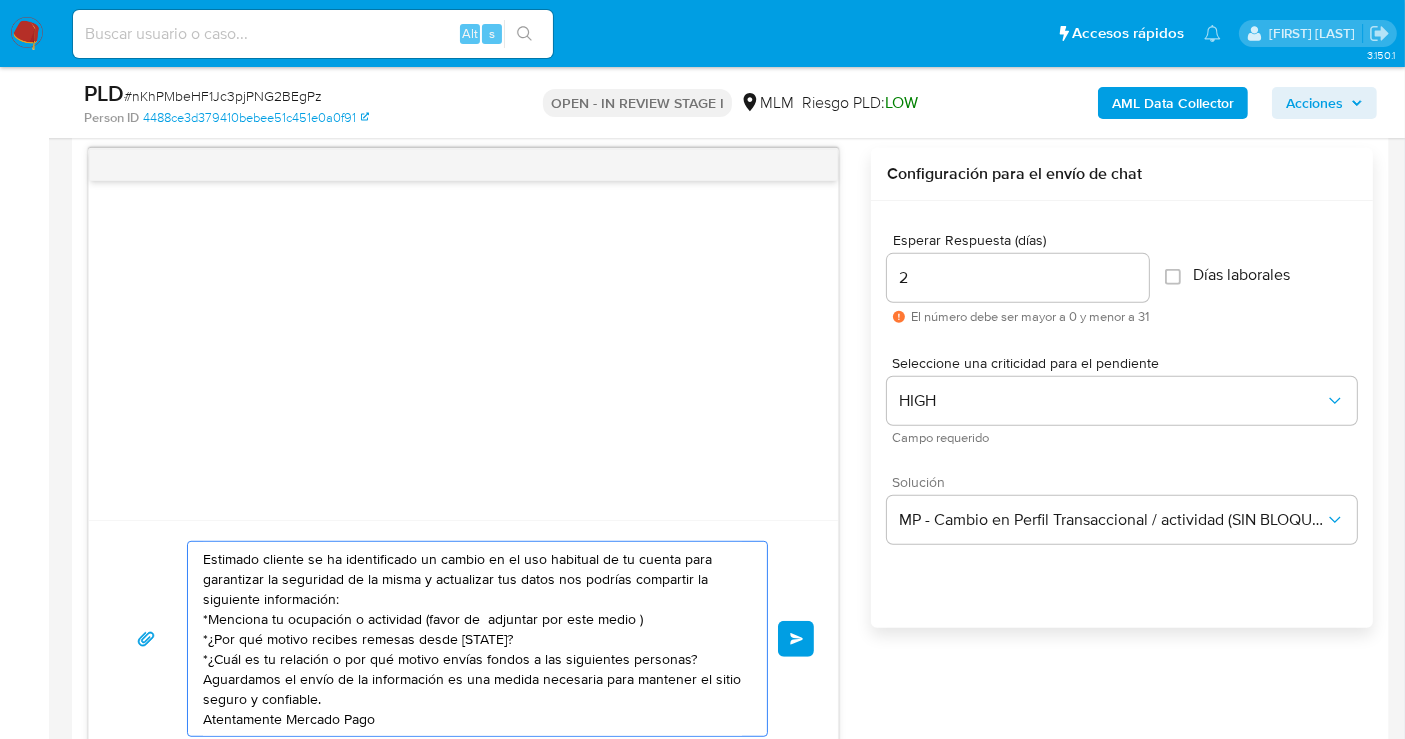 paste on "si cuenta con documentación que la sustente," 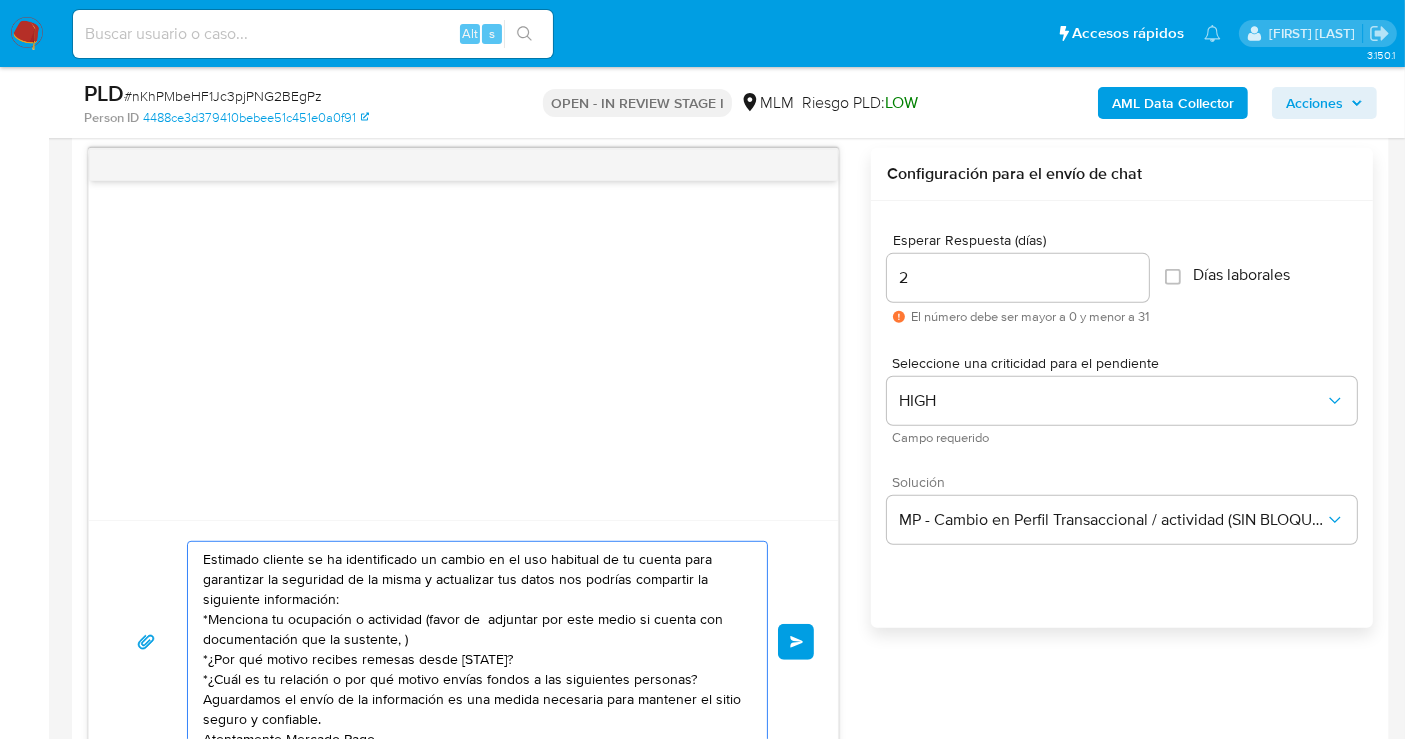 drag, startPoint x: 641, startPoint y: 616, endPoint x: 714, endPoint y: 613, distance: 73.061615 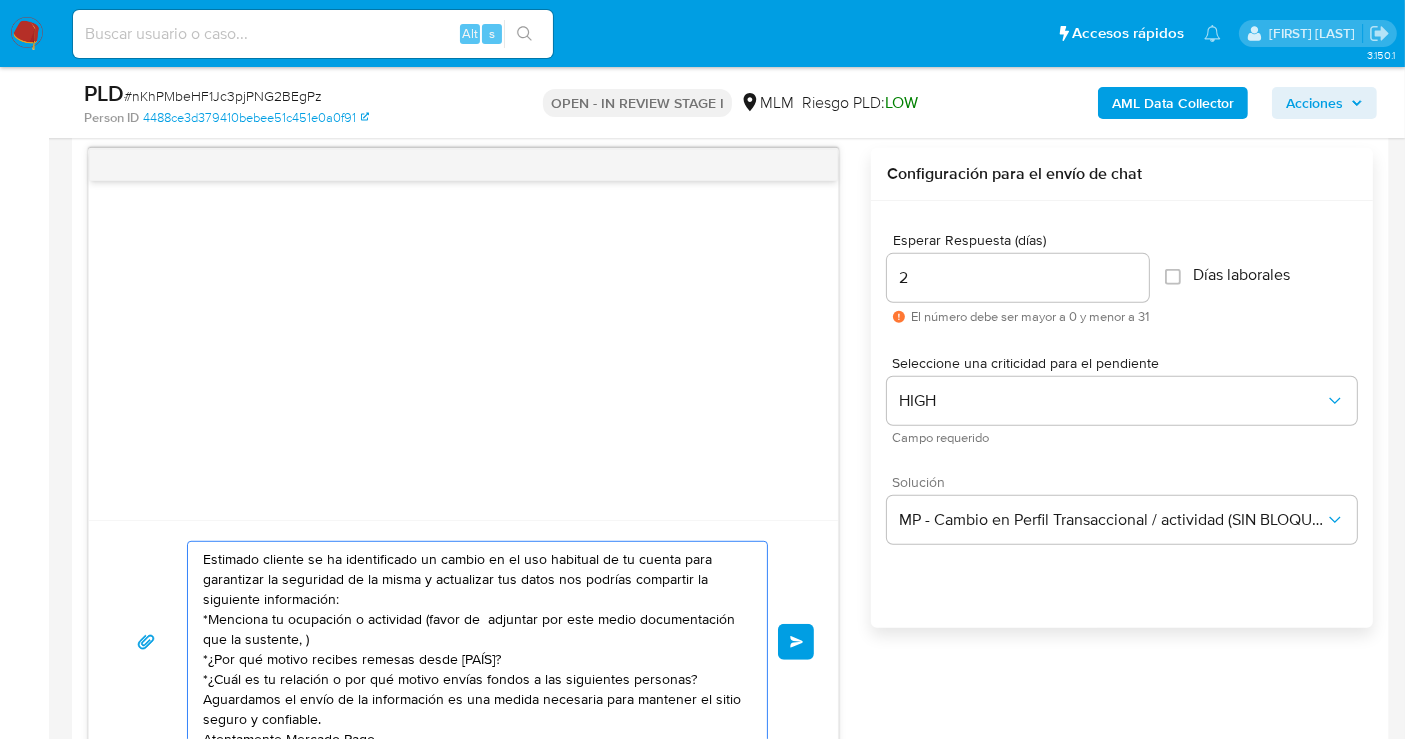 click on "Estimado cliente se ha identificado un cambio en el uso habitual de tu cuenta para garantizar la seguridad de la misma y actualizar tus datos nos podrías compartir la siguiente información:
*Menciona tu ocupación o actividad (favor de  adjuntar por este medio documentación que la sustente, )
*¿Por qué motivo recibes remesas desde [PAÍS]?
*¿Cuál es tu relación o por qué motivo envías fondos a las siguientes personas?
Aguardamos el envío de la información es una medida necesaria para mantener el sitio seguro y confiable.
Atentamente Mercado Pago" at bounding box center (472, 642) 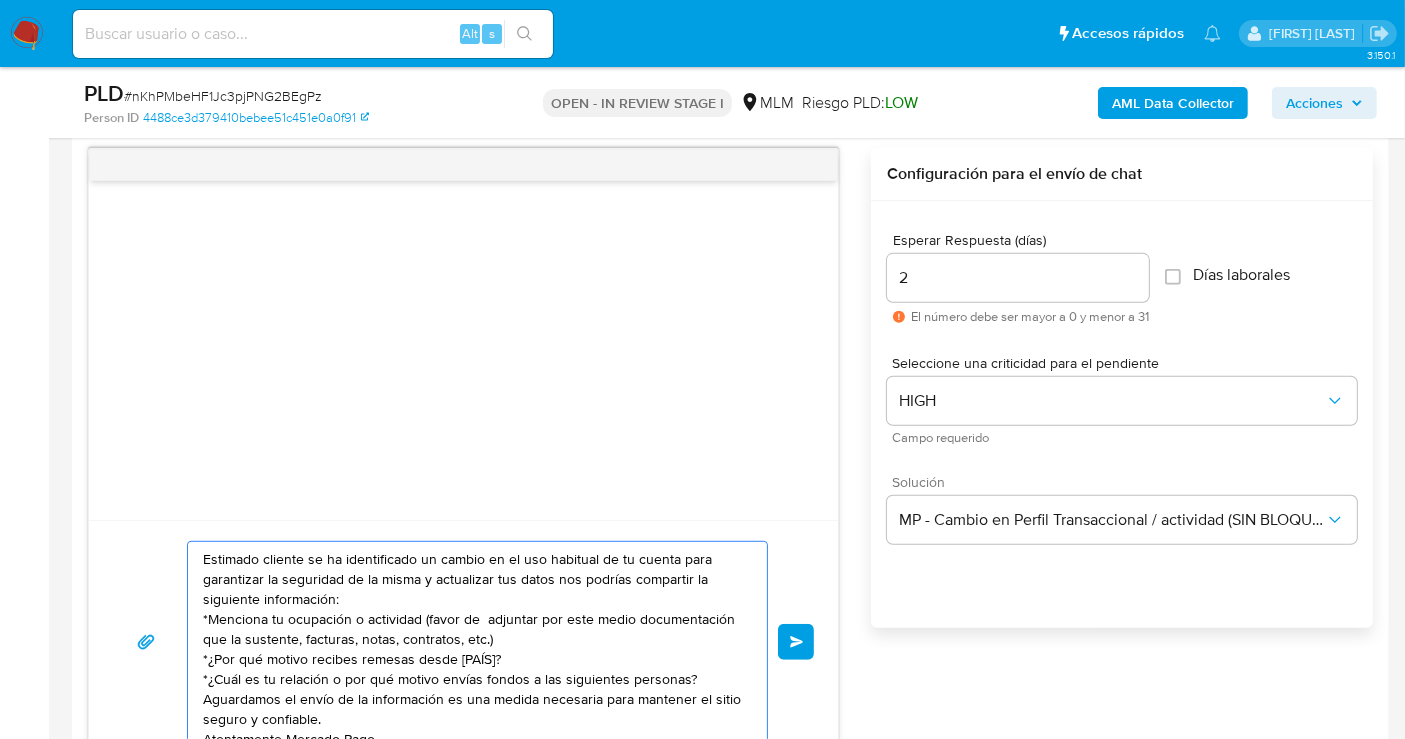 drag, startPoint x: 597, startPoint y: 638, endPoint x: 180, endPoint y: 620, distance: 417.3883 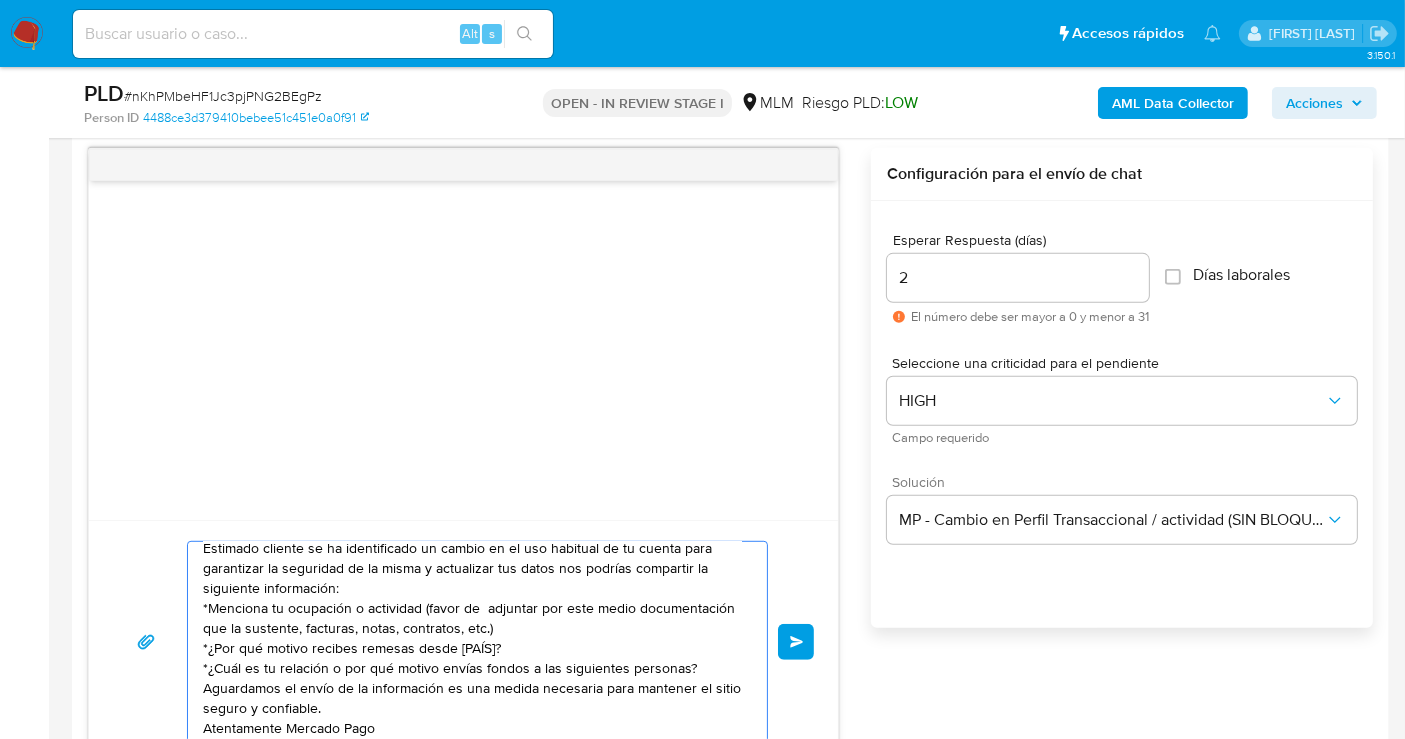 scroll, scrollTop: 14, scrollLeft: 0, axis: vertical 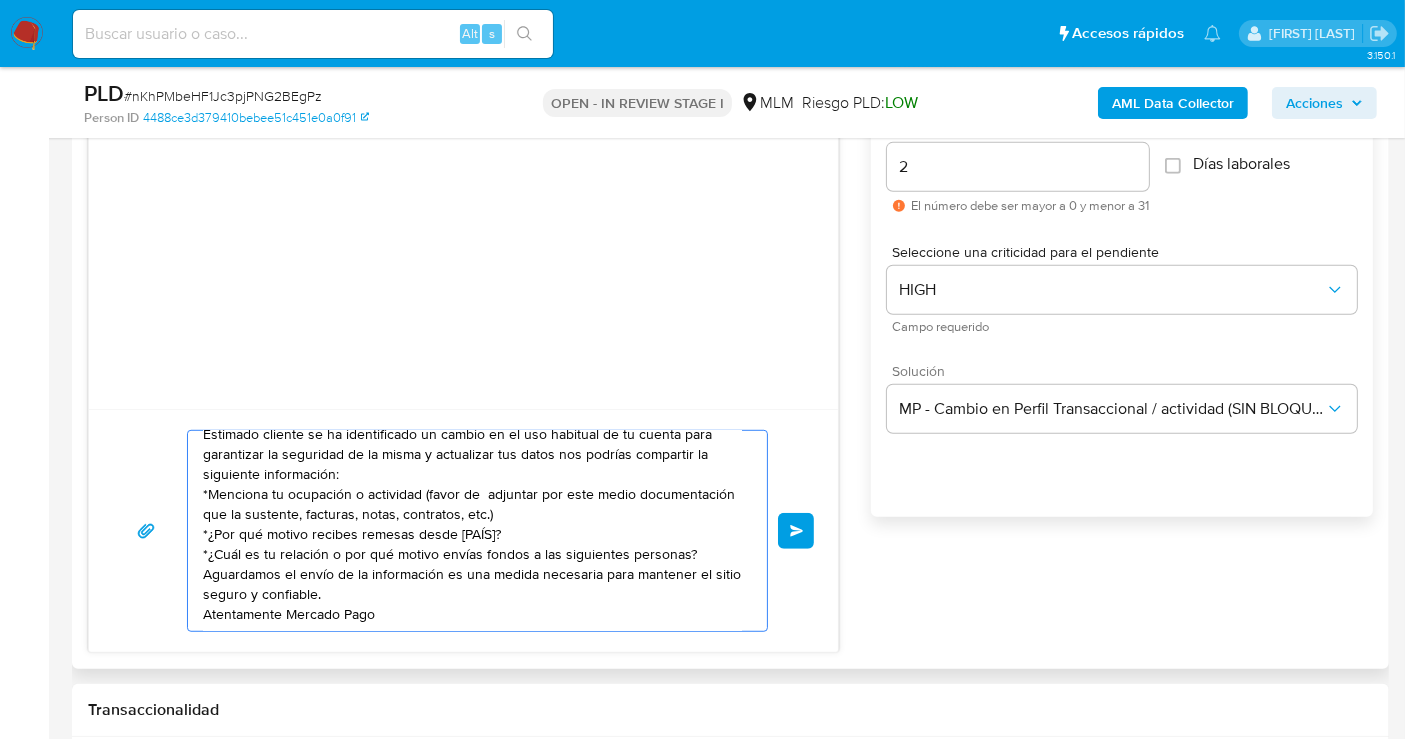 drag, startPoint x: 565, startPoint y: 532, endPoint x: 214, endPoint y: 533, distance: 351.00143 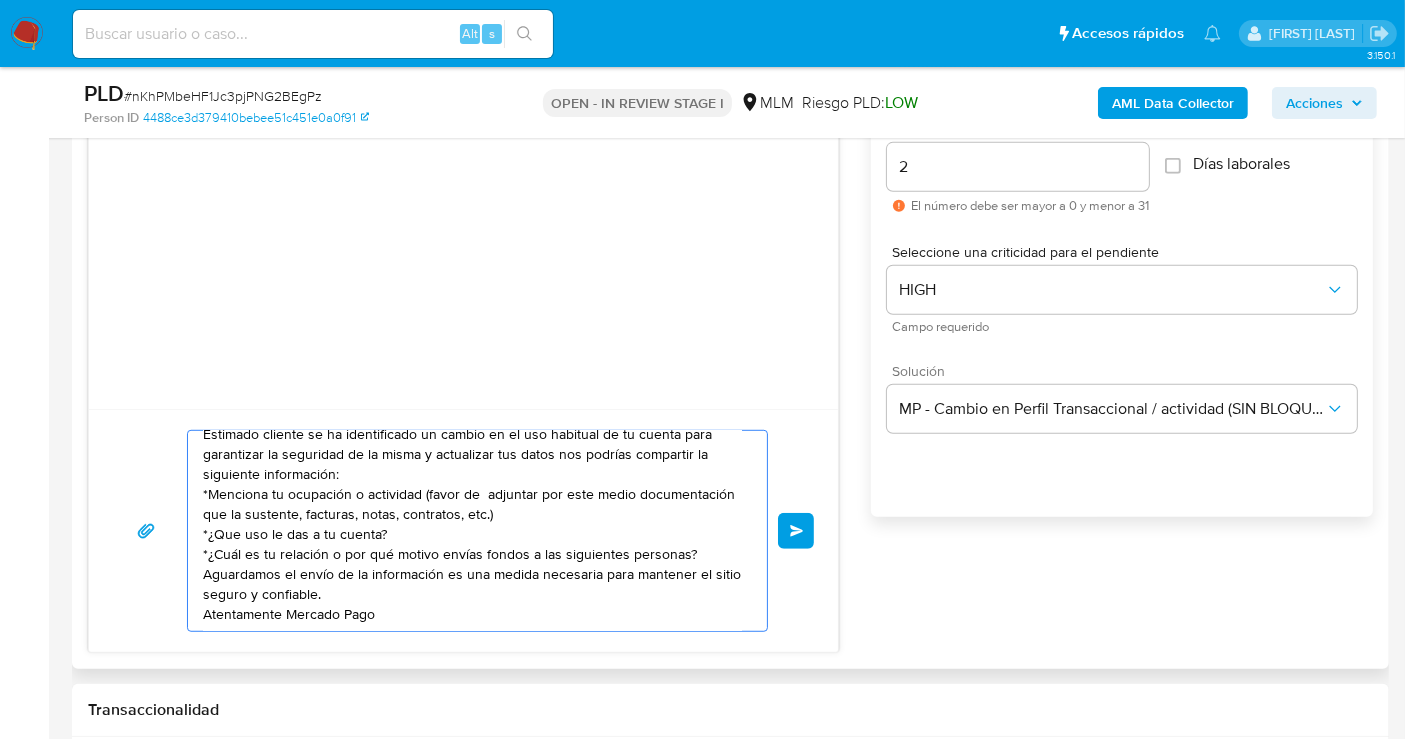 drag, startPoint x: 374, startPoint y: 532, endPoint x: 217, endPoint y: 535, distance: 157.02866 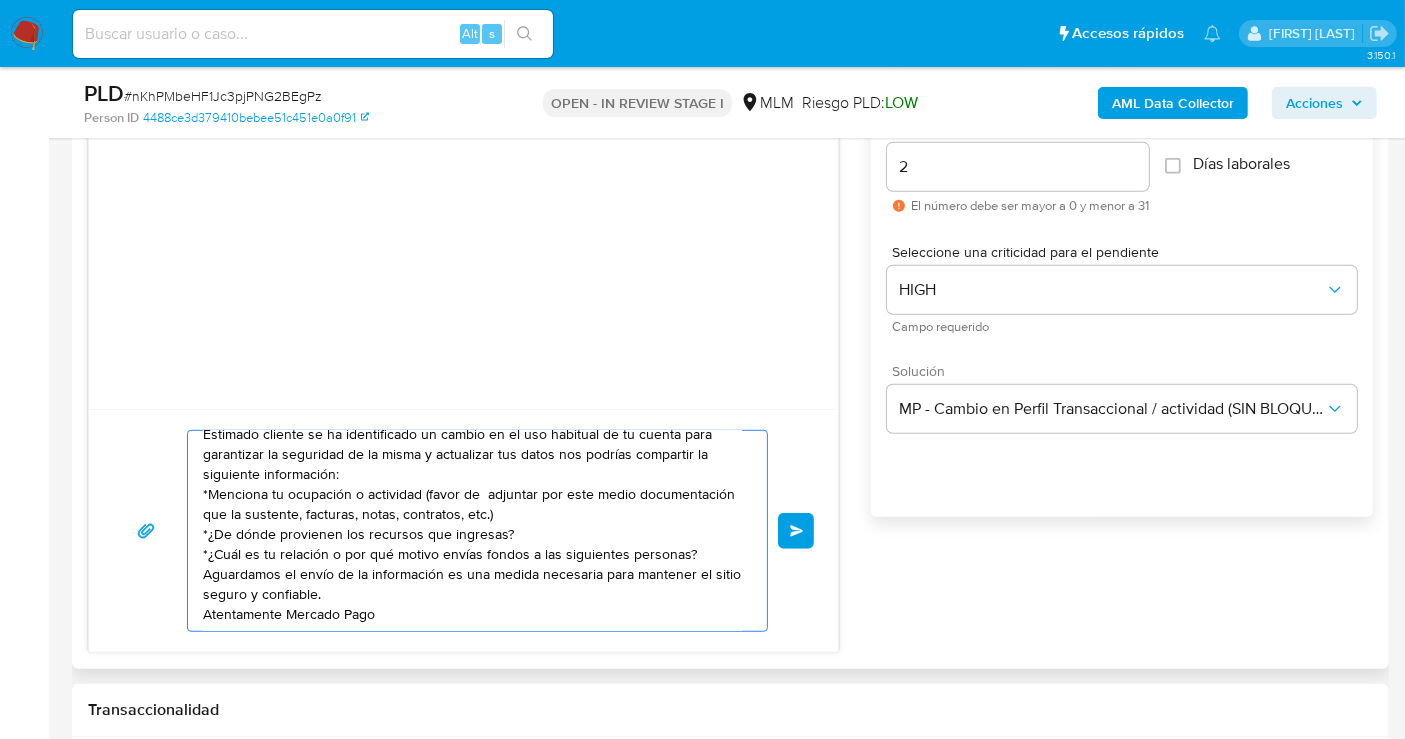 click on "Estimado cliente se ha identificado un cambio en el uso habitual de tu cuenta para garantizar la seguridad de la misma y actualizar tus datos nos podrías compartir la siguiente información:
*Menciona tu ocupación o actividad (favor de  adjuntar por este medio documentación que la sustente, facturas, notas, contratos, etc.)
*¿De dónde provienen los recursos que ingresas?
*¿Cuál es tu relación o por qué motivo envías fondos a las siguientes personas?
Aguardamos el envío de la información es una medida necesaria para mantener el sitio seguro y confiable.
Atentamente Mercado Pago" at bounding box center (472, 531) 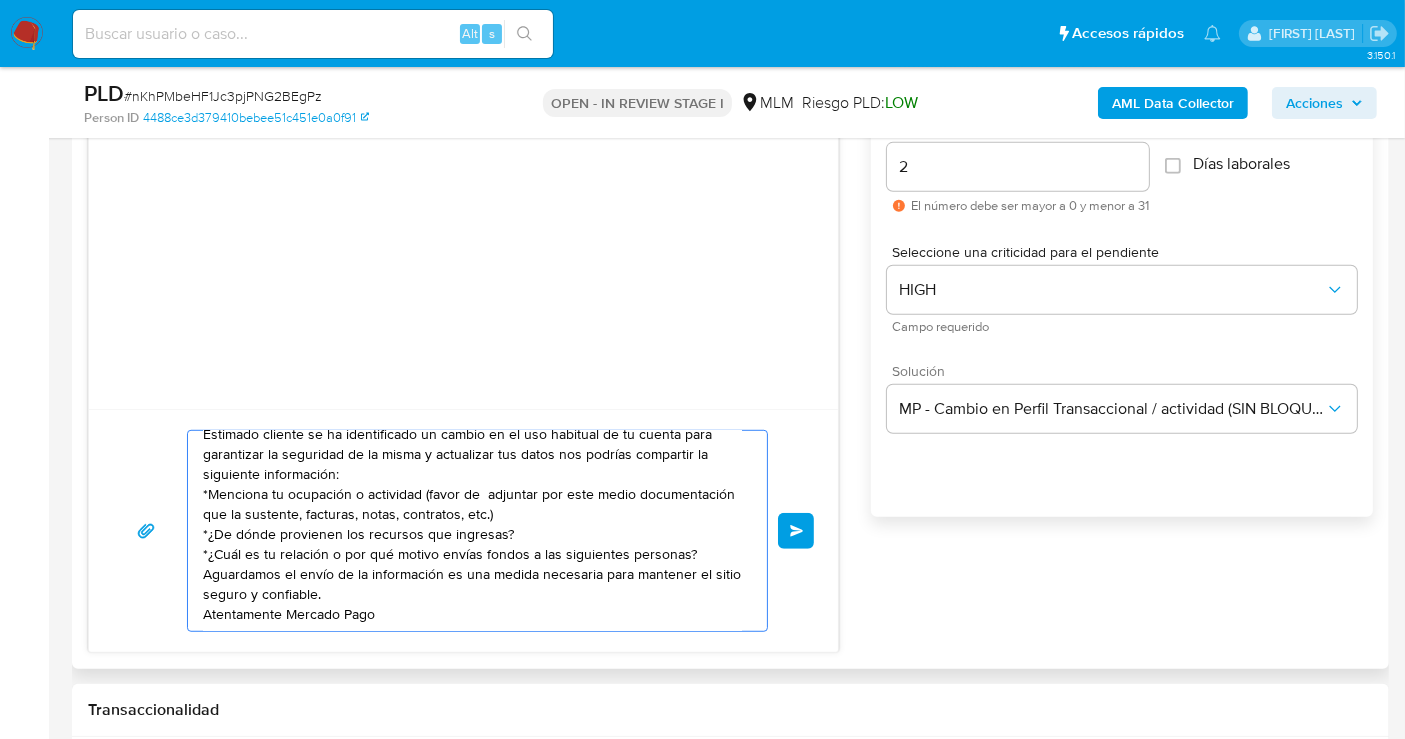 click on "Estimado cliente se ha identificado un cambio en el uso habitual de tu cuenta para garantizar la seguridad de la misma y actualizar tus datos nos podrías compartir la siguiente información:
*Menciona tu ocupación o actividad (favor de  adjuntar por este medio documentación que la sustente, facturas, notas, contratos, etc.)
*¿De dónde provienen los recursos que ingresas?
*¿Cuál es tu relación o por qué motivo envías fondos a las siguientes personas?
Aguardamos el envío de la información es una medida necesaria para mantener el sitio seguro y confiable.
Atentamente Mercado Pago" at bounding box center (472, 531) 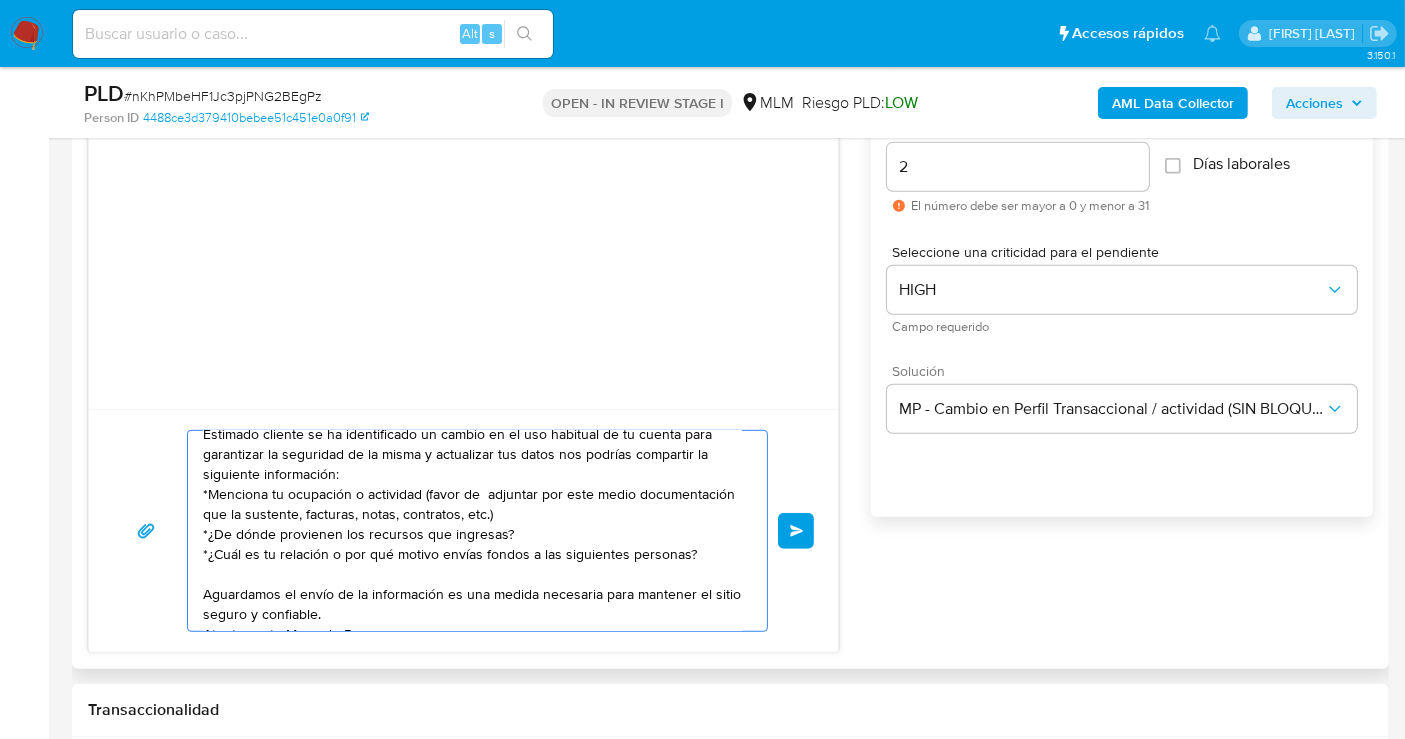 paste on "[FIRST] [LAST] [LAST]" 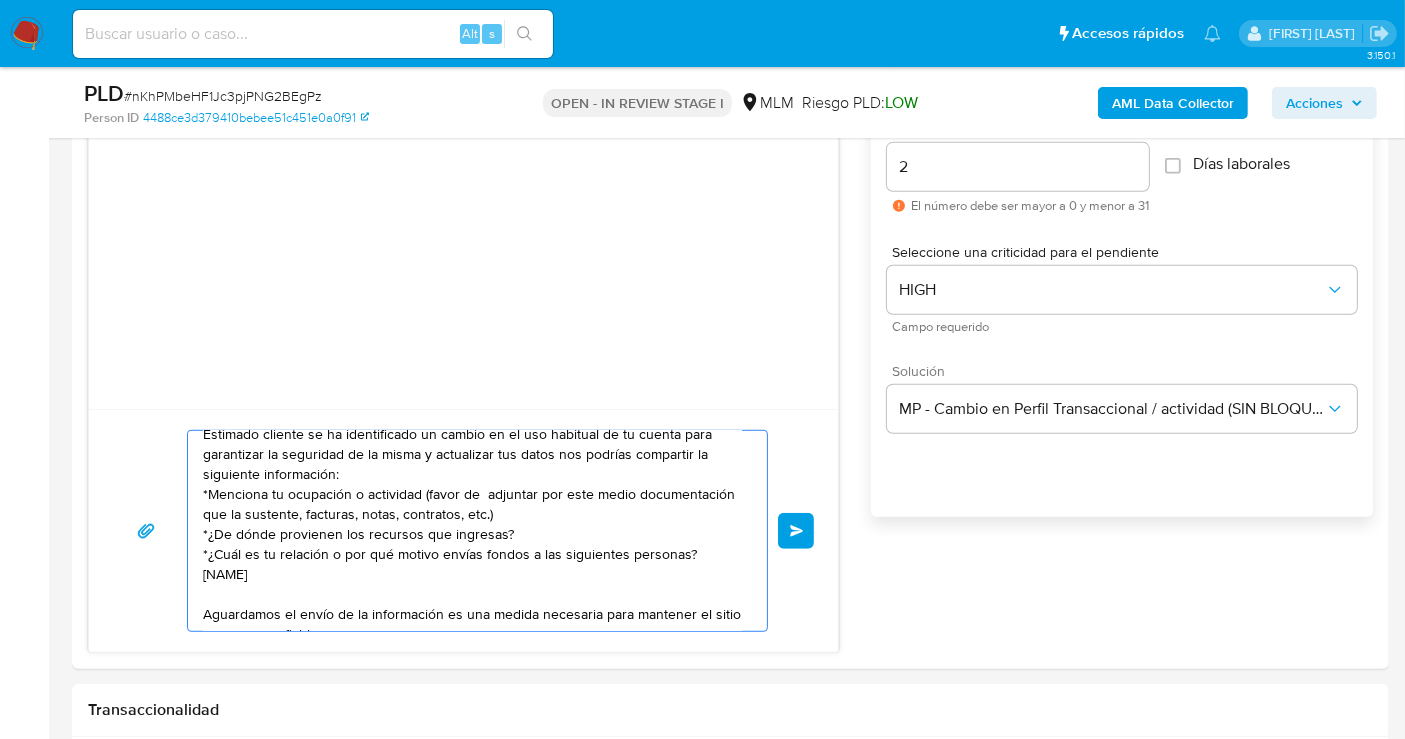 paste on "[FIRST] [LAST]" 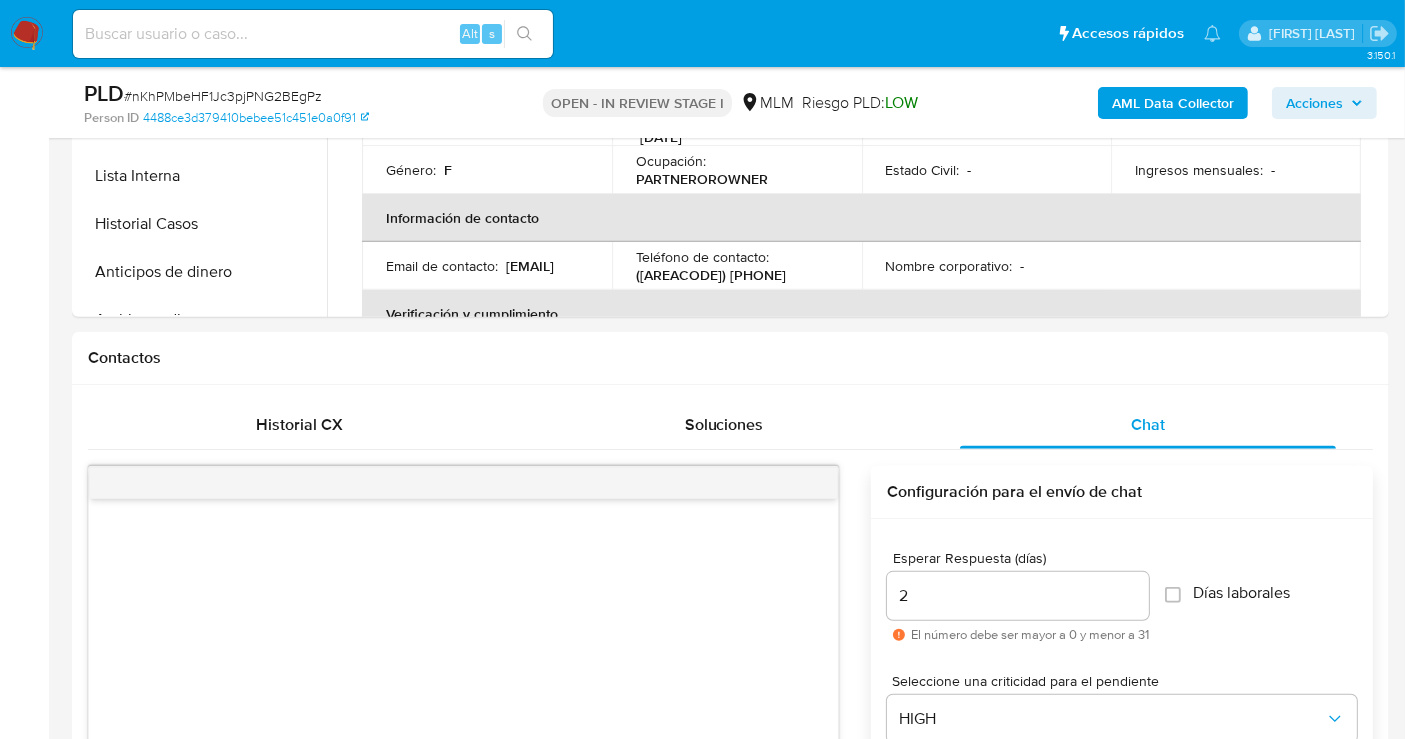 scroll, scrollTop: 1032, scrollLeft: 0, axis: vertical 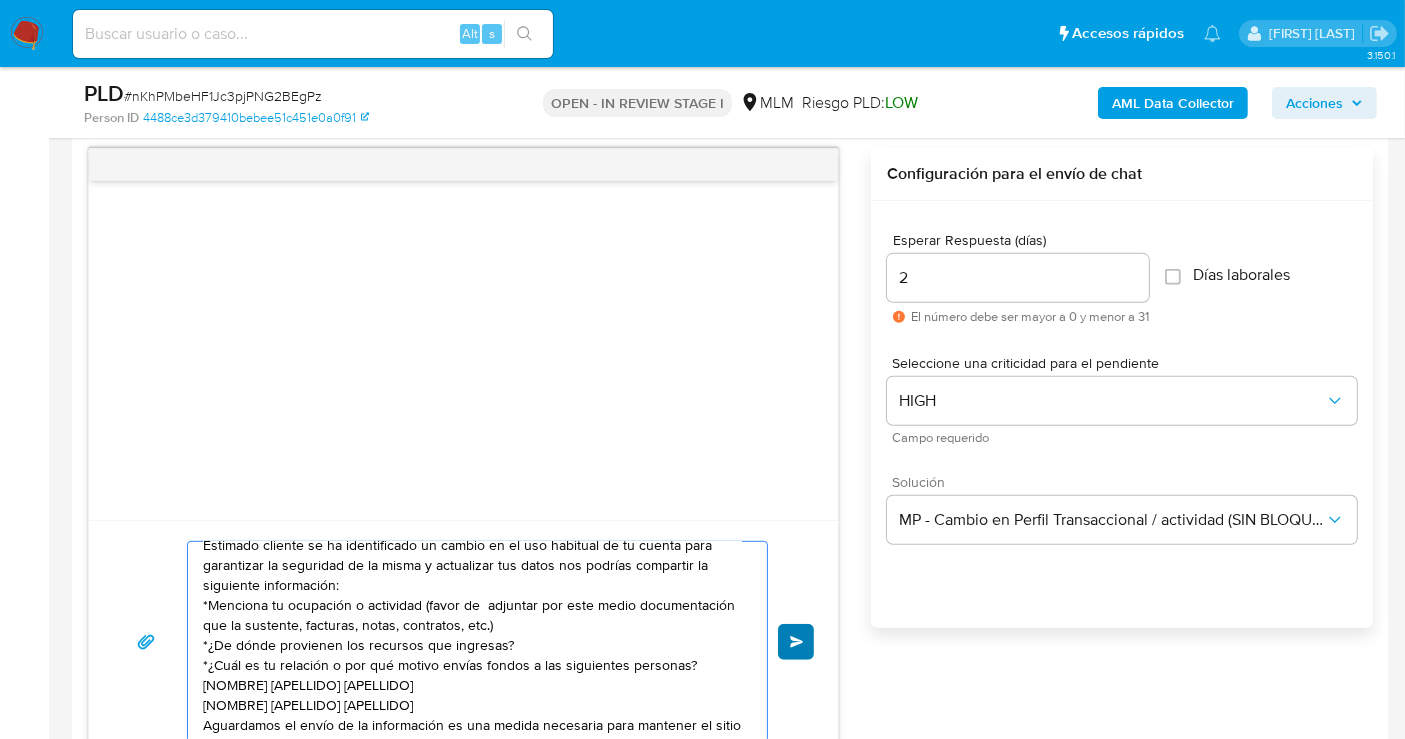 type on "Estimado cliente se ha identificado un cambio en el uso habitual de tu cuenta para garantizar la seguridad de la misma y actualizar tus datos nos podrías compartir la siguiente información:
*Menciona tu ocupación o actividad (favor de  adjuntar por este medio documentación que la sustente, facturas, notas, contratos, etc.)
*¿De dónde provienen los recursos que ingresas?
*¿Cuál es tu relación o por qué motivo envías fondos a las siguientes personas?
[NOMBRE] [APELLIDO] [APELLIDO]
[NOMBRE] [APELLIDO] [APELLIDO]
Aguardamos el envío de la información es una medida necesaria para mantener el sitio seguro y confiable.
Atentamente Mercado Pago" 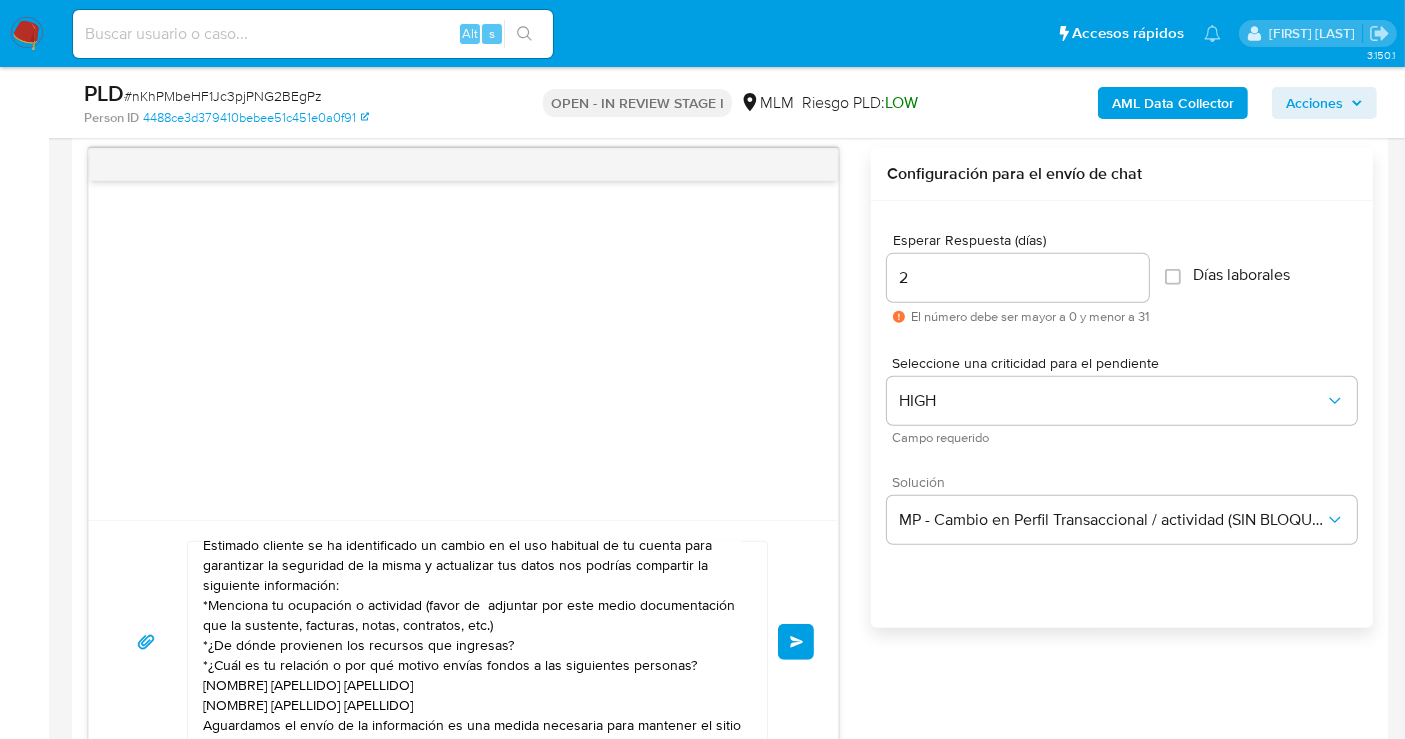 click on "Enviar" at bounding box center (797, 642) 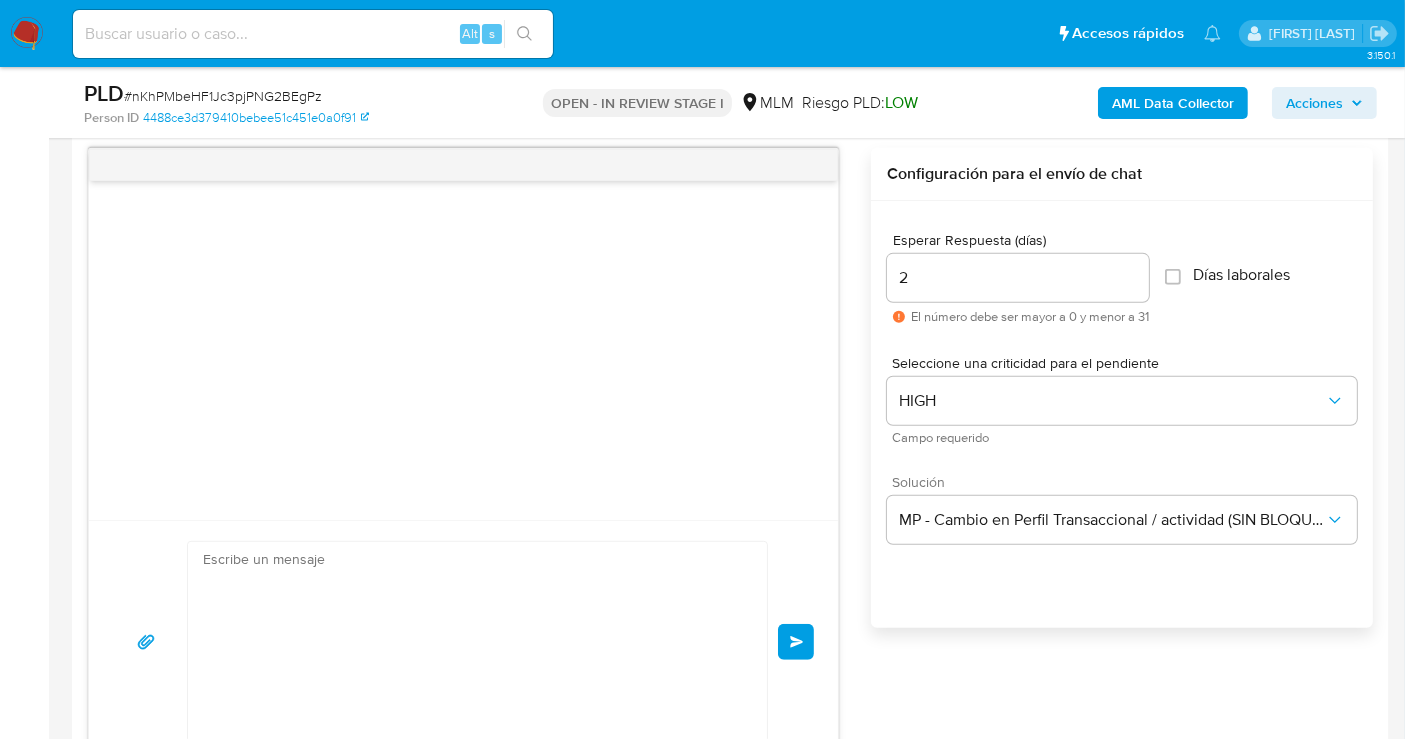 scroll, scrollTop: 0, scrollLeft: 0, axis: both 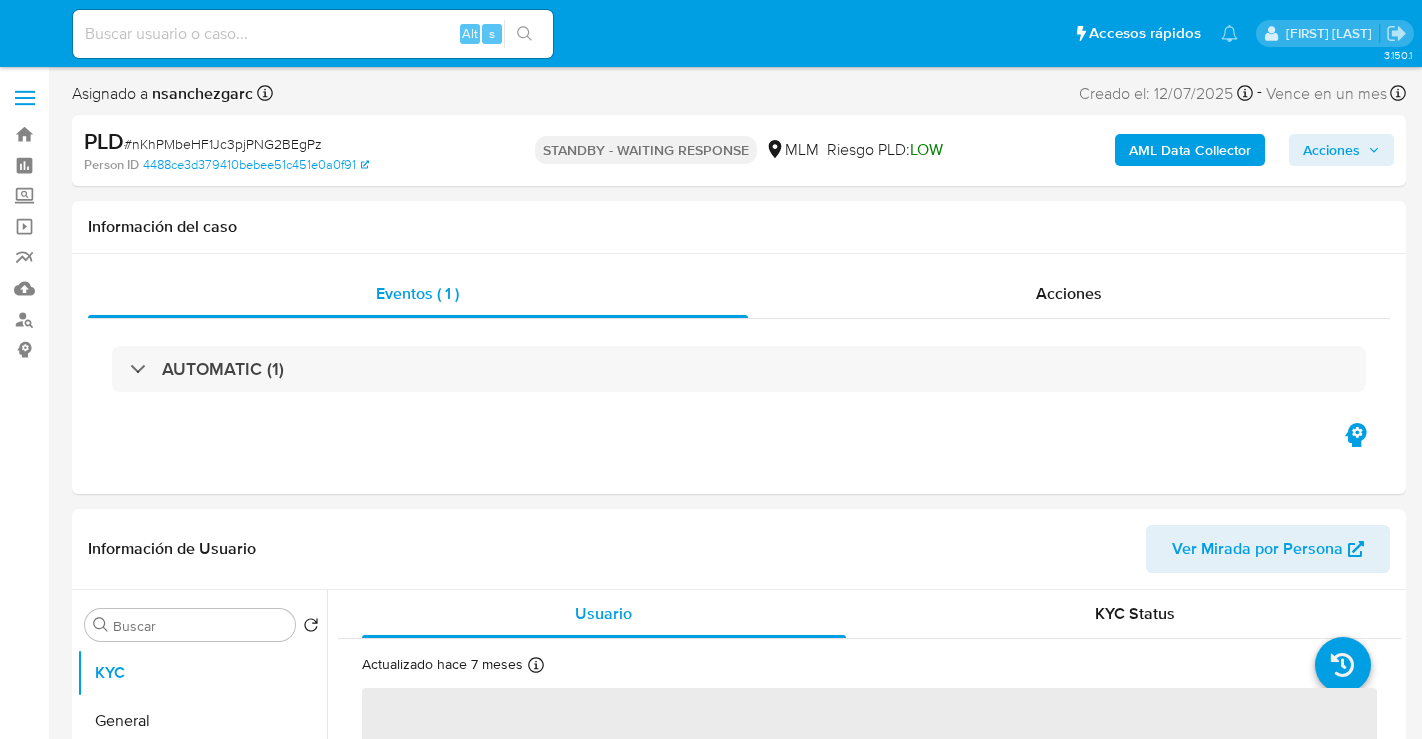 select on "10" 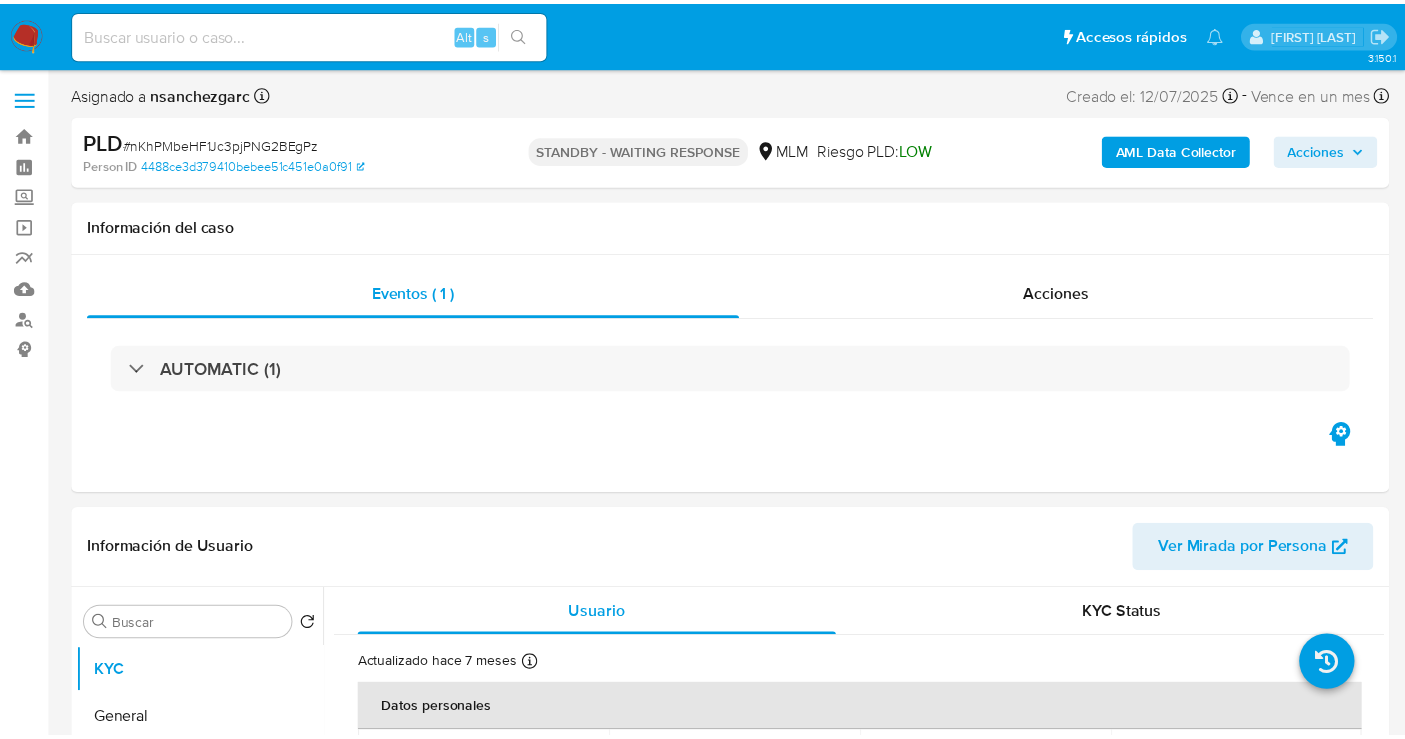 scroll, scrollTop: 0, scrollLeft: 0, axis: both 